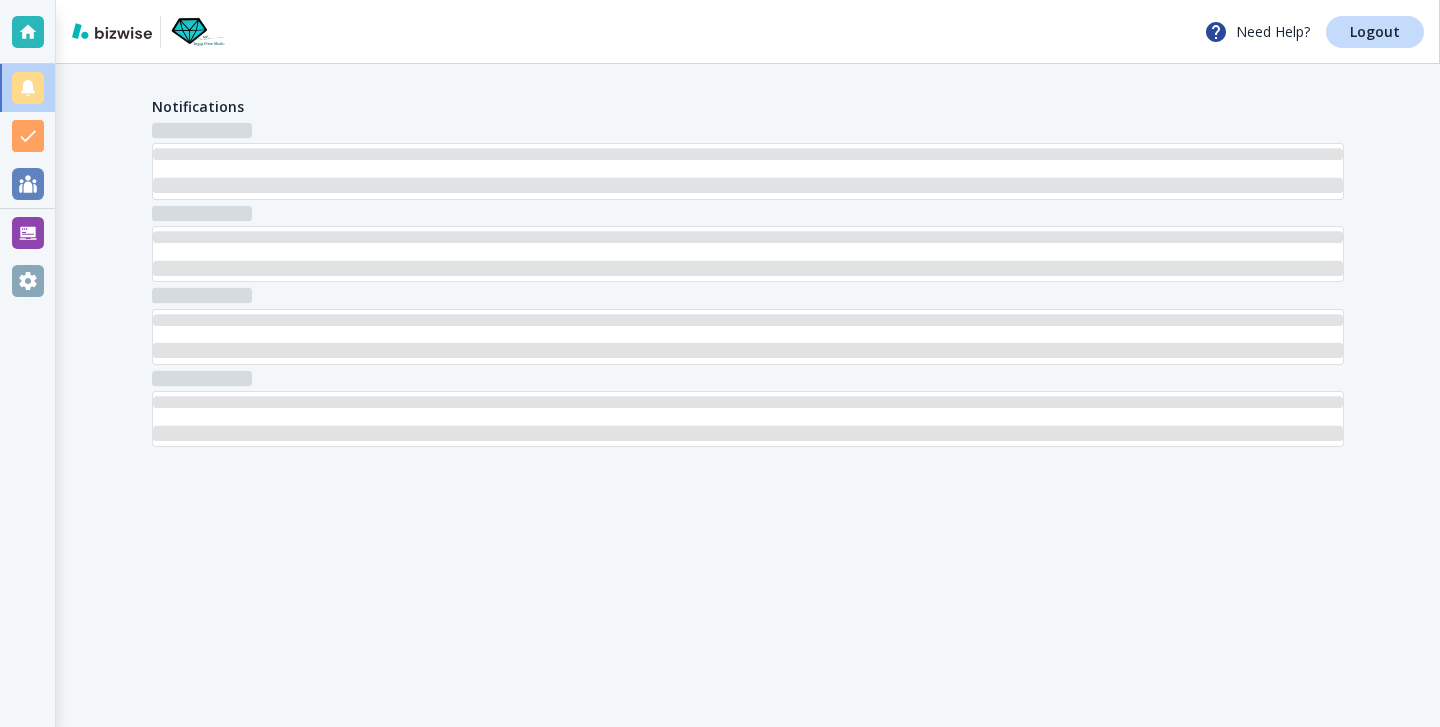 scroll, scrollTop: 0, scrollLeft: 0, axis: both 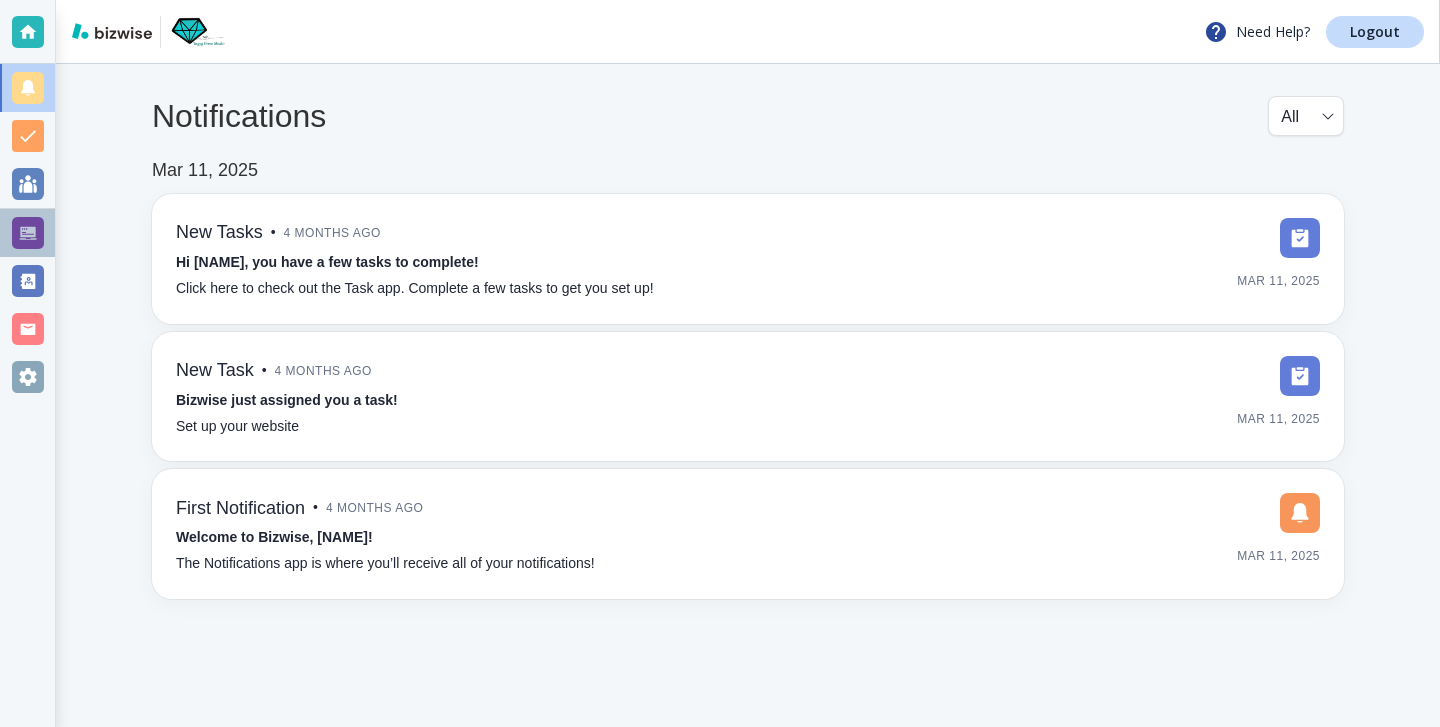 click at bounding box center [28, 233] 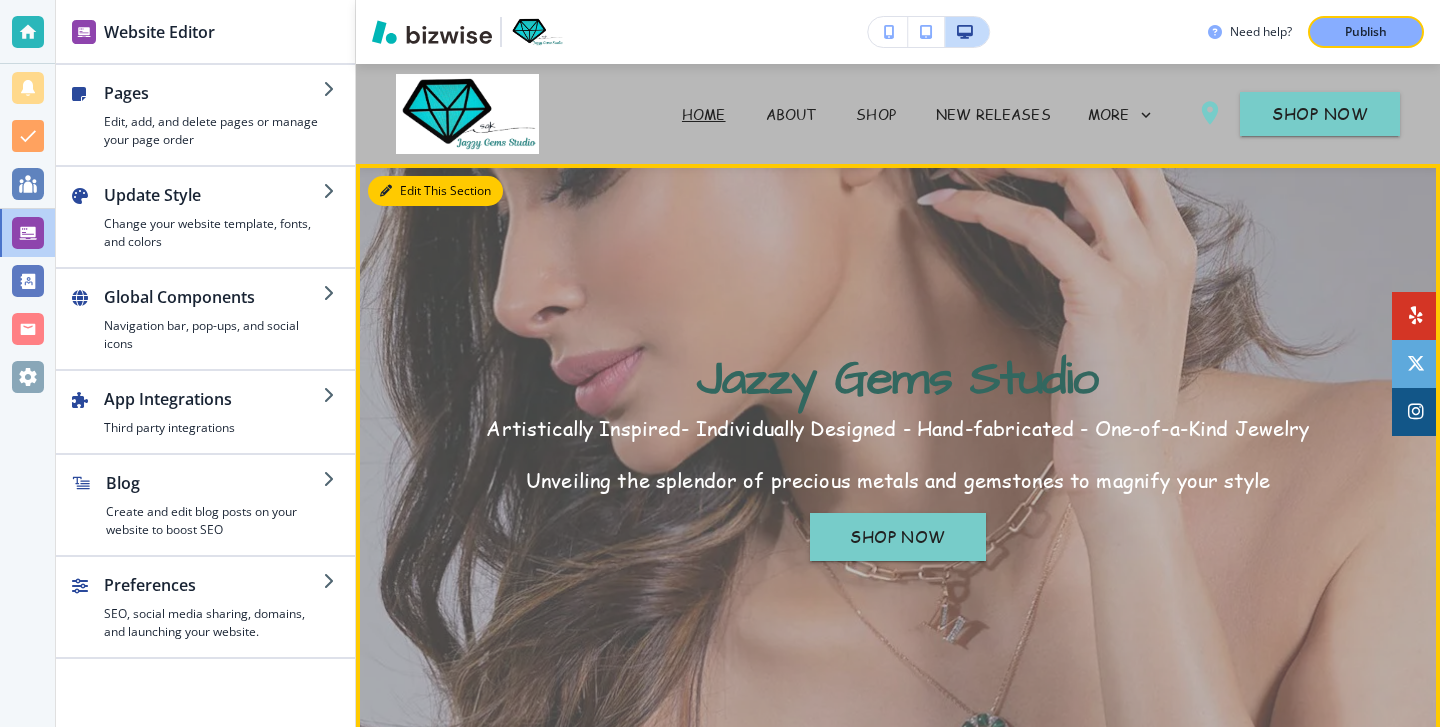 click on "Edit This Section" at bounding box center (435, 191) 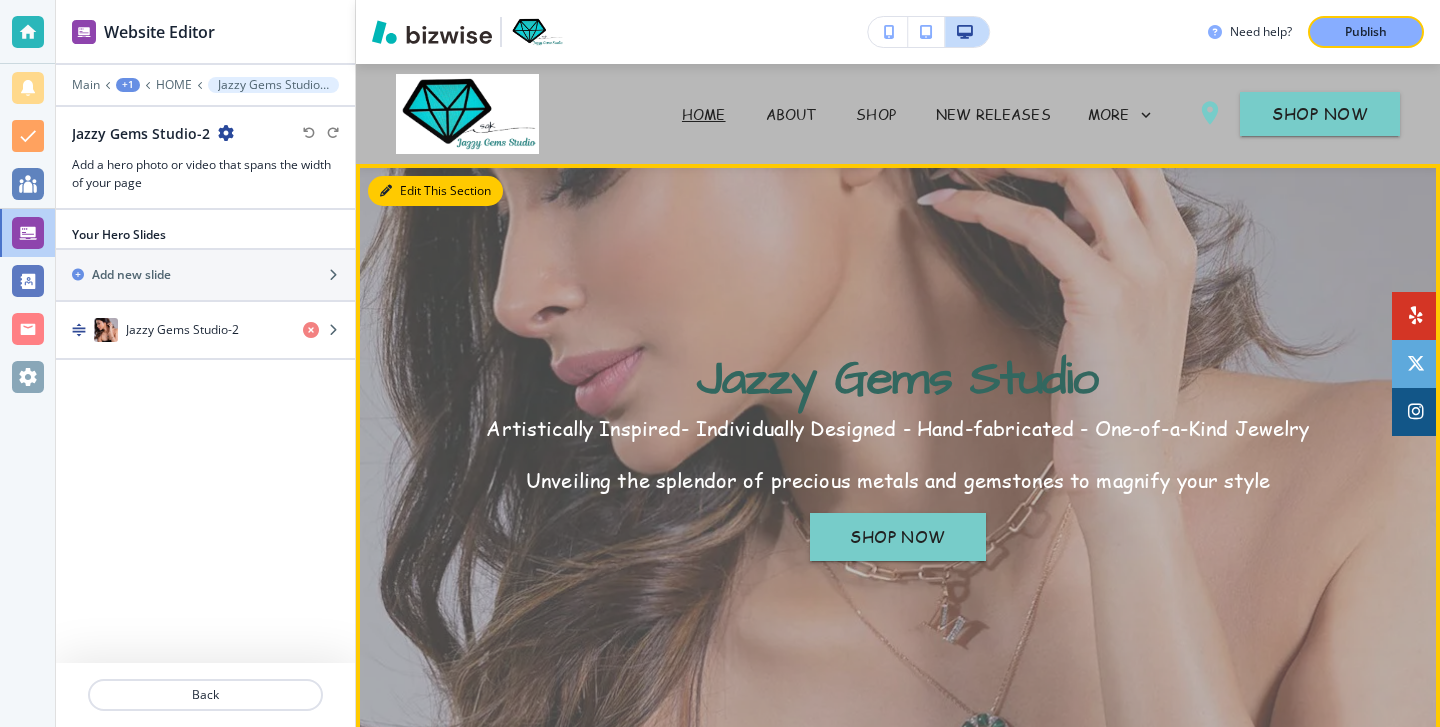 scroll, scrollTop: 100, scrollLeft: 0, axis: vertical 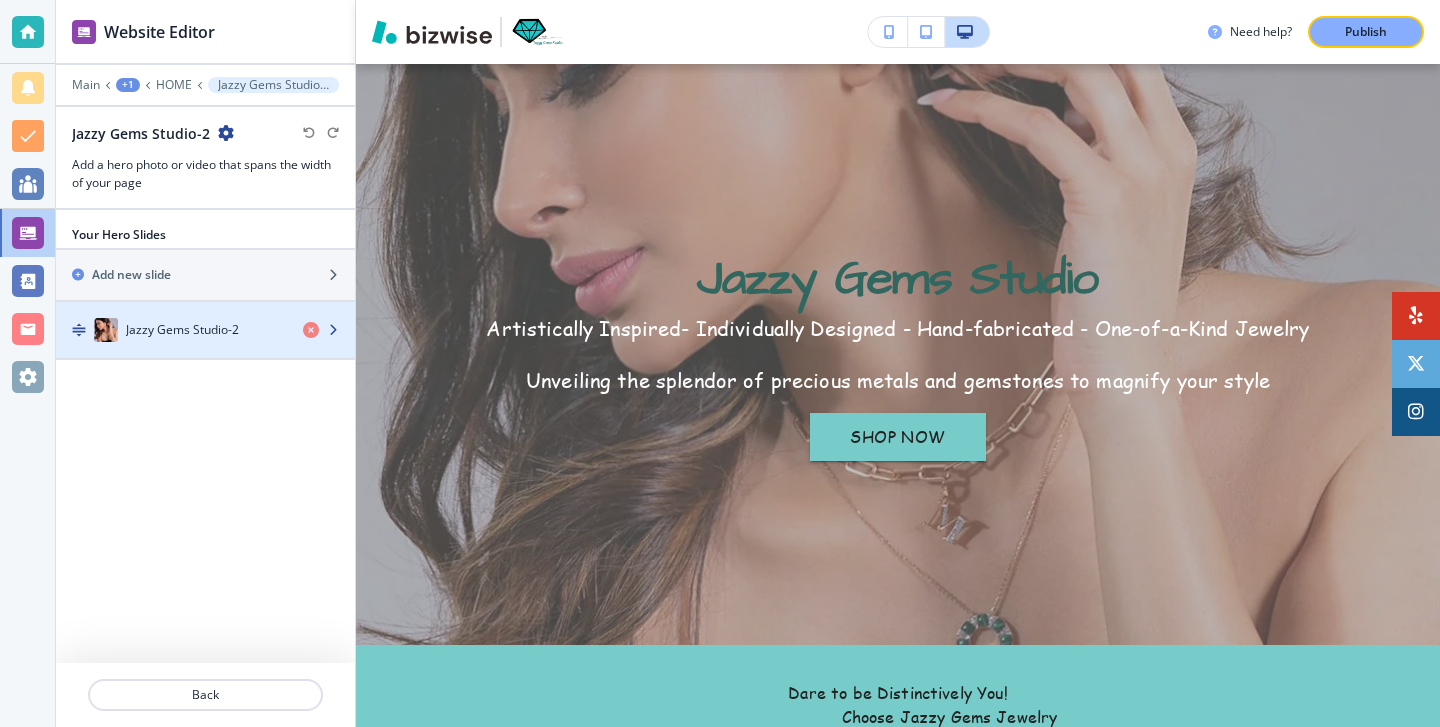 click on "﻿Jazzy Gems Studio-2" at bounding box center [182, 330] 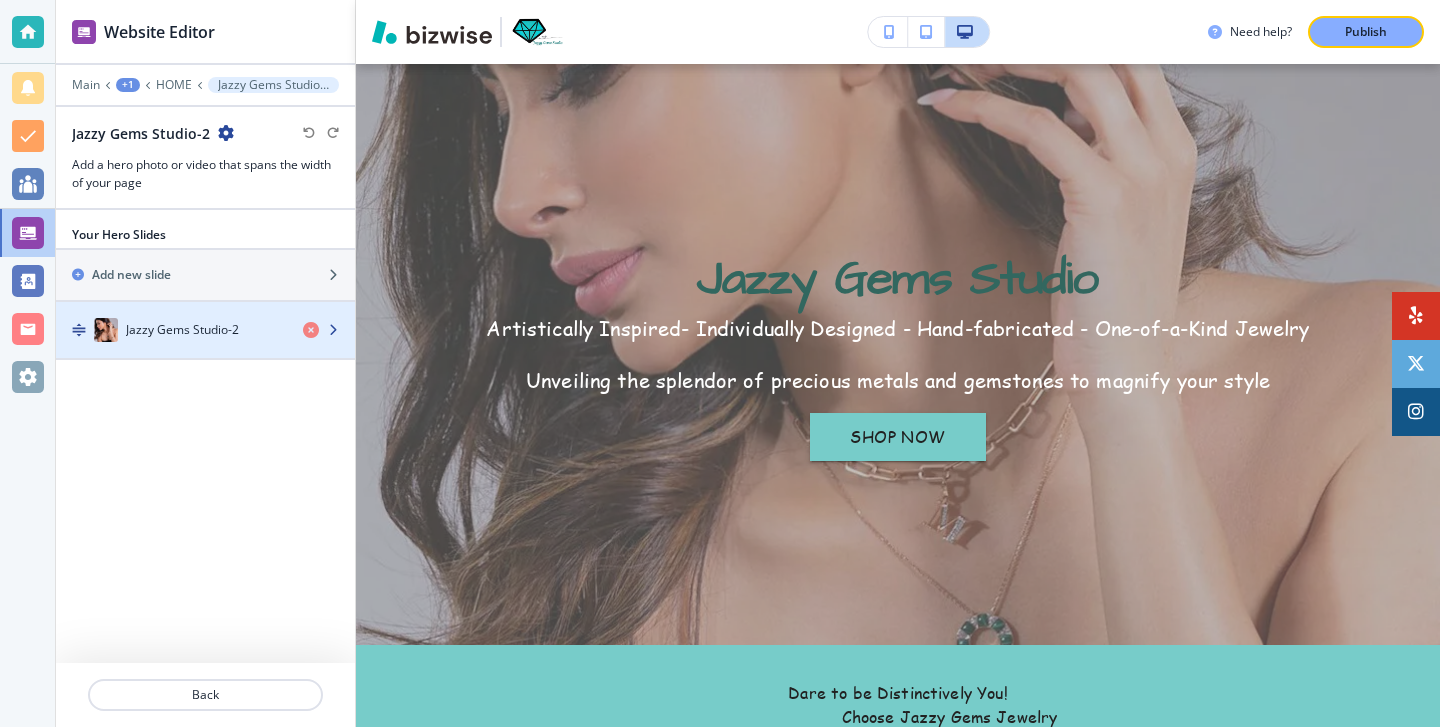 click on "﻿Jazzy Gems Studio-2" at bounding box center [182, 330] 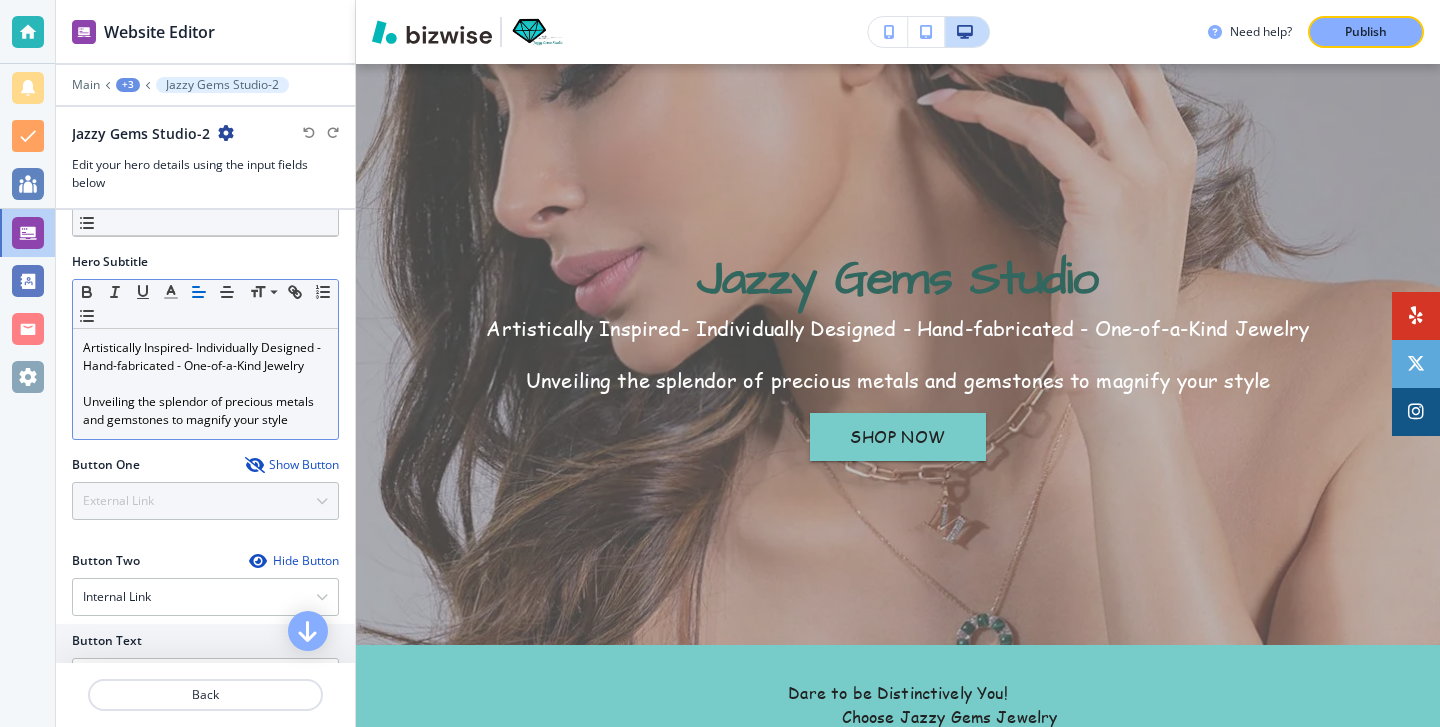 scroll, scrollTop: 178, scrollLeft: 0, axis: vertical 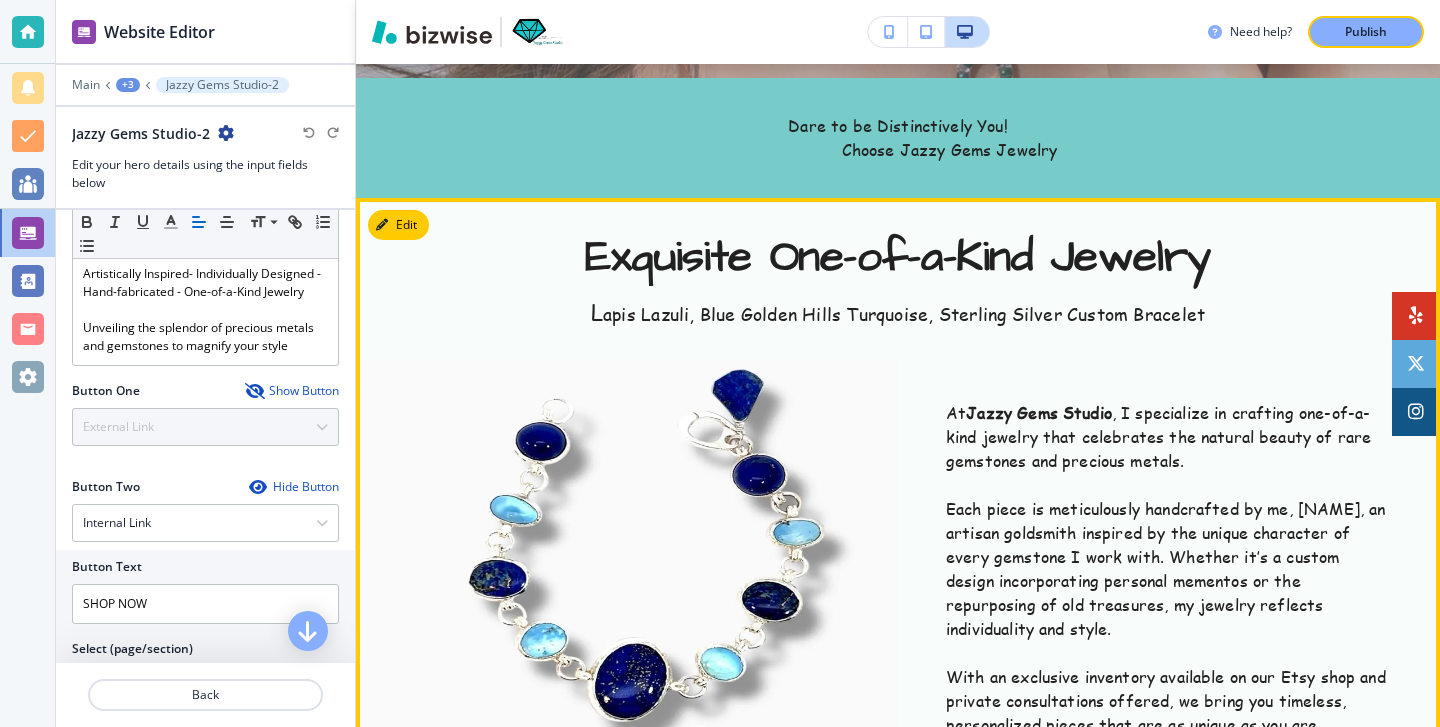 click on "Exquisite One-of-a-Kind Jewelry L apis Lazuli, Blue Golden Hills Turquoise, Sterling Silver Custom Bracelet At [COMPANY_NAME], I specialize in crafting one-of-a-kind jewelry that celebrates the natural beauty of rare gemstones and precious metals. Each piece is meticulously handcrafted by me, [FIRST] [LAST], an artisan goldsmith inspired by the unique character of every gemstone I work with. Whether it’s a custom design incorporating personal mementos or the repurposing of old treasures, my jewelry reflects individuality and style. With an exclusive inventory available on our Etsy shop and private consultations offered, we bring you timeless, personalized pieces that are as unique as you are. Browse My Shop Timeless Treasures, Crafted Just for You Amethyst Crystal Stalactite Silce, Multi-gemstone Pendant Shop My Etsy Shop" at bounding box center [898, 829] 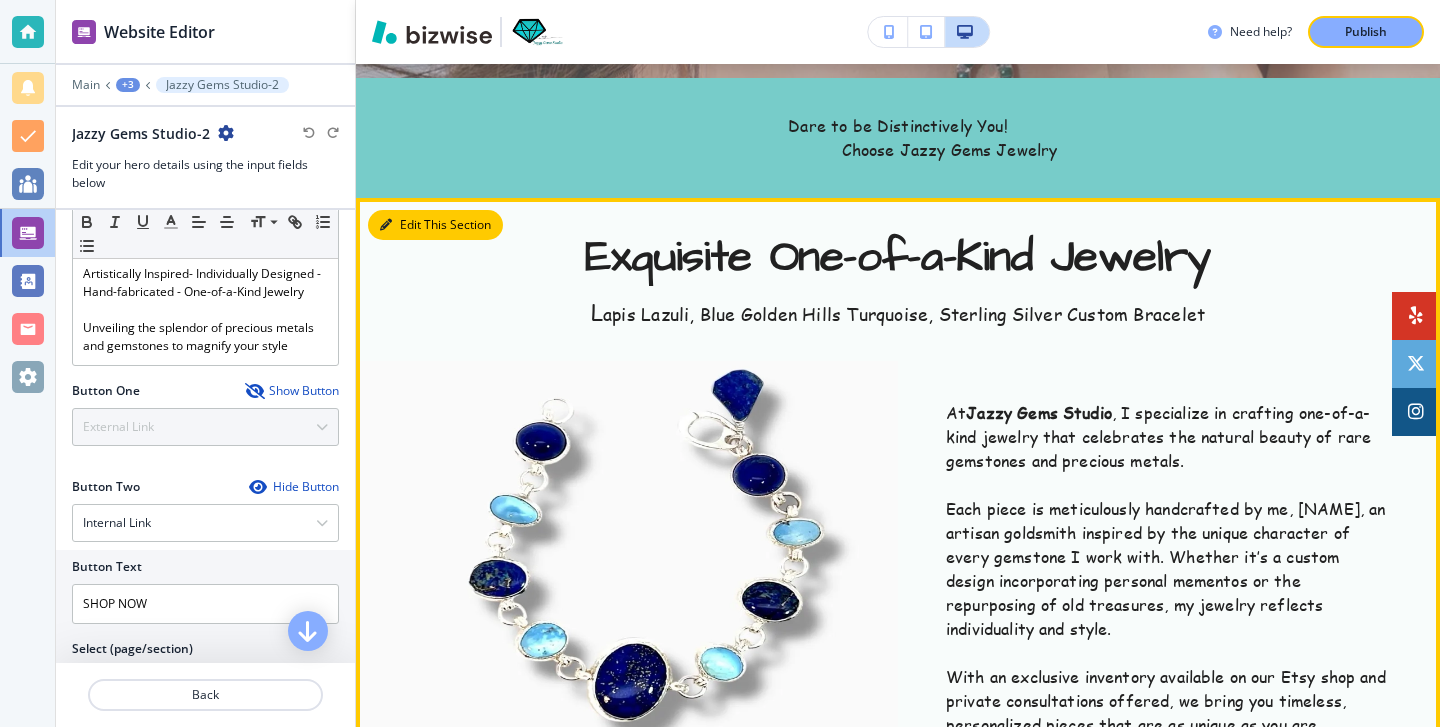 click on "Edit This Section" at bounding box center [435, 225] 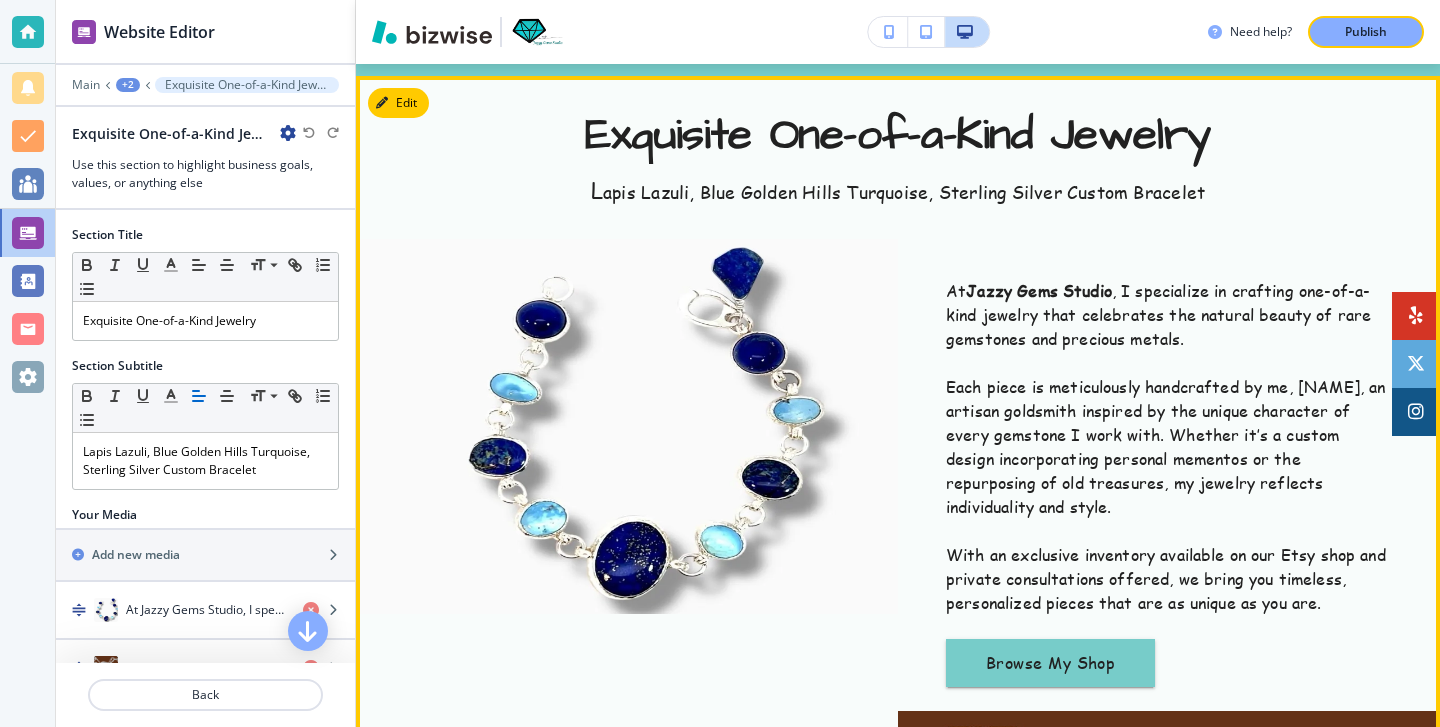 scroll, scrollTop: 801, scrollLeft: 0, axis: vertical 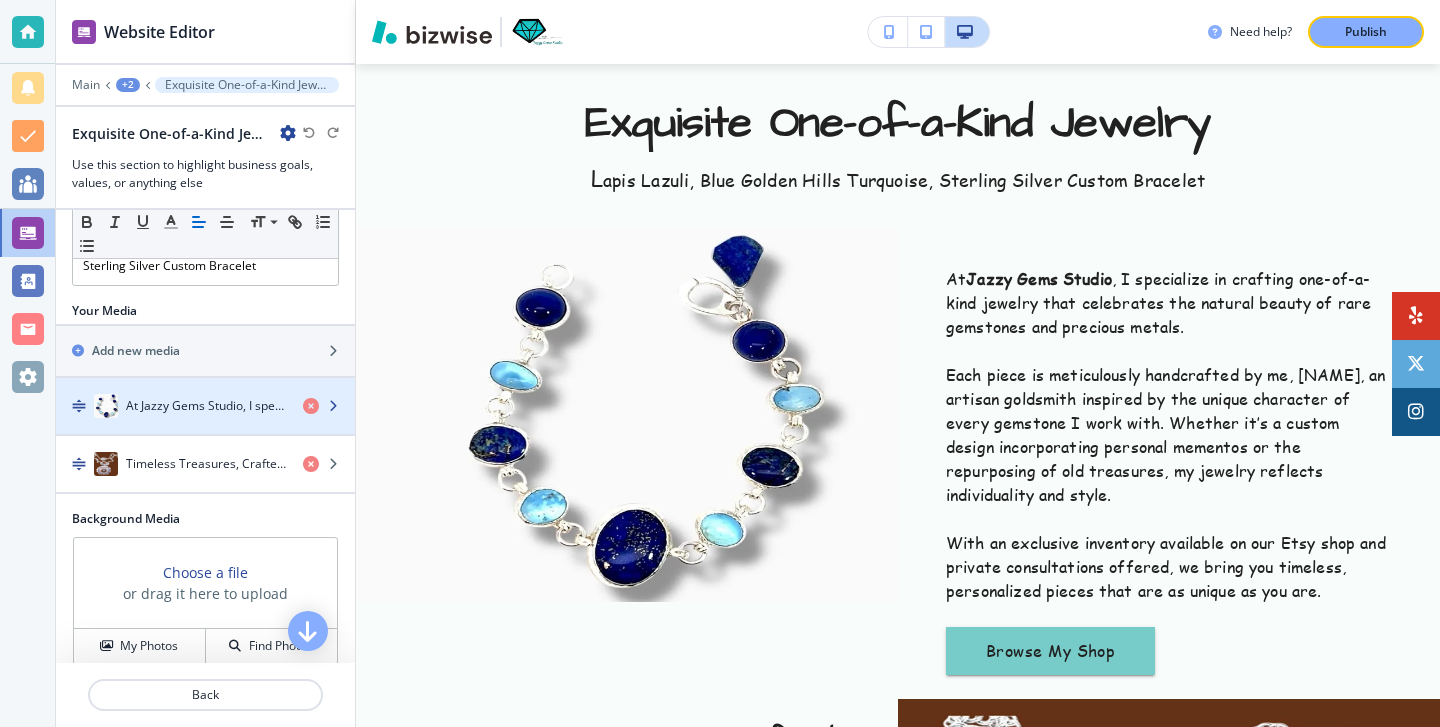 click on "At Jazzy Gems Studio, I specialize in crafting one-of-a-kind jewelry that celebrates the natural beauty of rare gemstones and precious metals.Each piece is meticulously handcrafted by me, [NAME], an artisan goldsmith inspired by the unique character of every gemstone I work with. Whether it’s a custom design incorporating personal mementos or the repurposing of old treasures, my jewelry reflects individuality and style.With an exclusive inventory available on our Etsy shop and private consultations offered, we bring you timeless, personalized pieces that are as unique as you are." at bounding box center (206, 406) 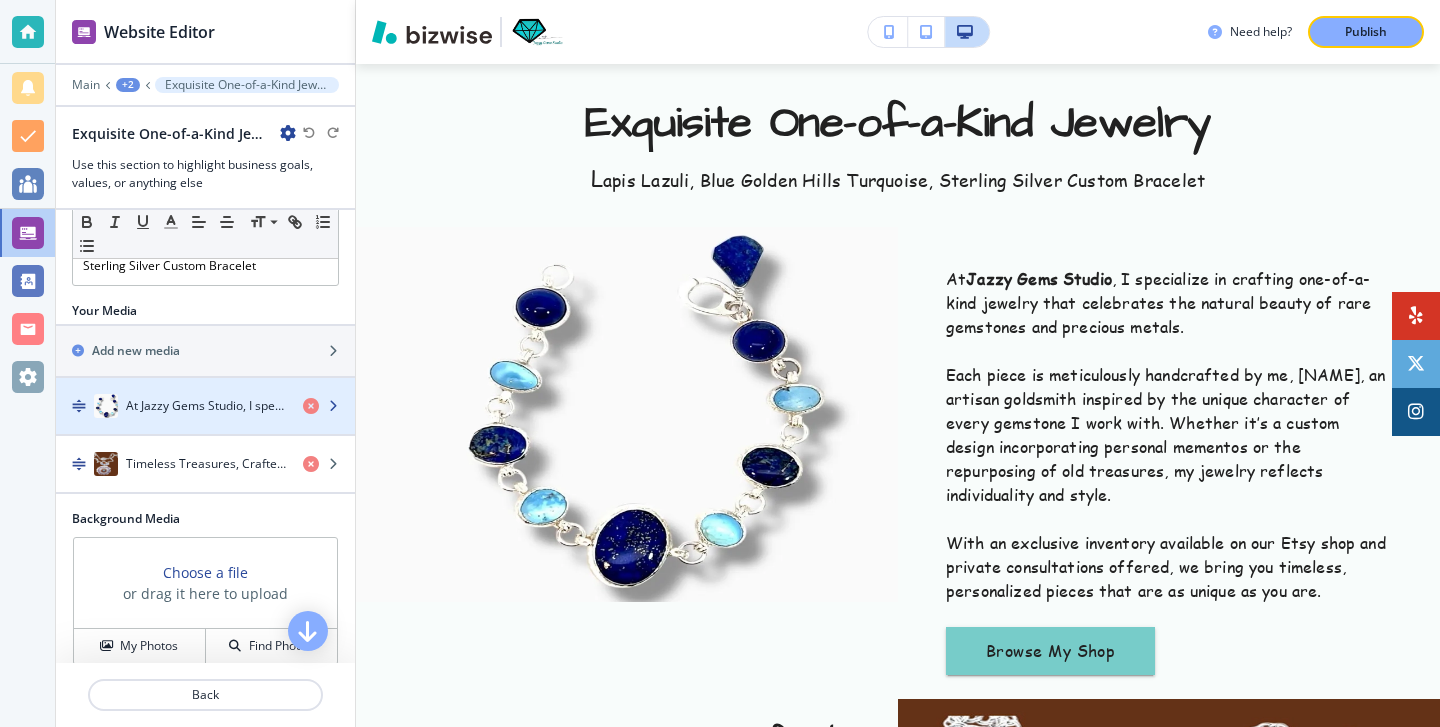 click on "At Jazzy Gems Studio, I specialize in crafting one-of-a-kind jewelry that celebrates the natural beauty of rare gemstones and precious metals.Each piece is meticulously handcrafted by me, [NAME], an artisan goldsmith inspired by the unique character of every gemstone I work with. Whether it’s a custom design incorporating personal mementos or the repurposing of old treasures, my jewelry reflects individuality and style.With an exclusive inventory available on our Etsy shop and private consultations offered, we bring you timeless, personalized pieces that are as unique as you are." at bounding box center [206, 406] 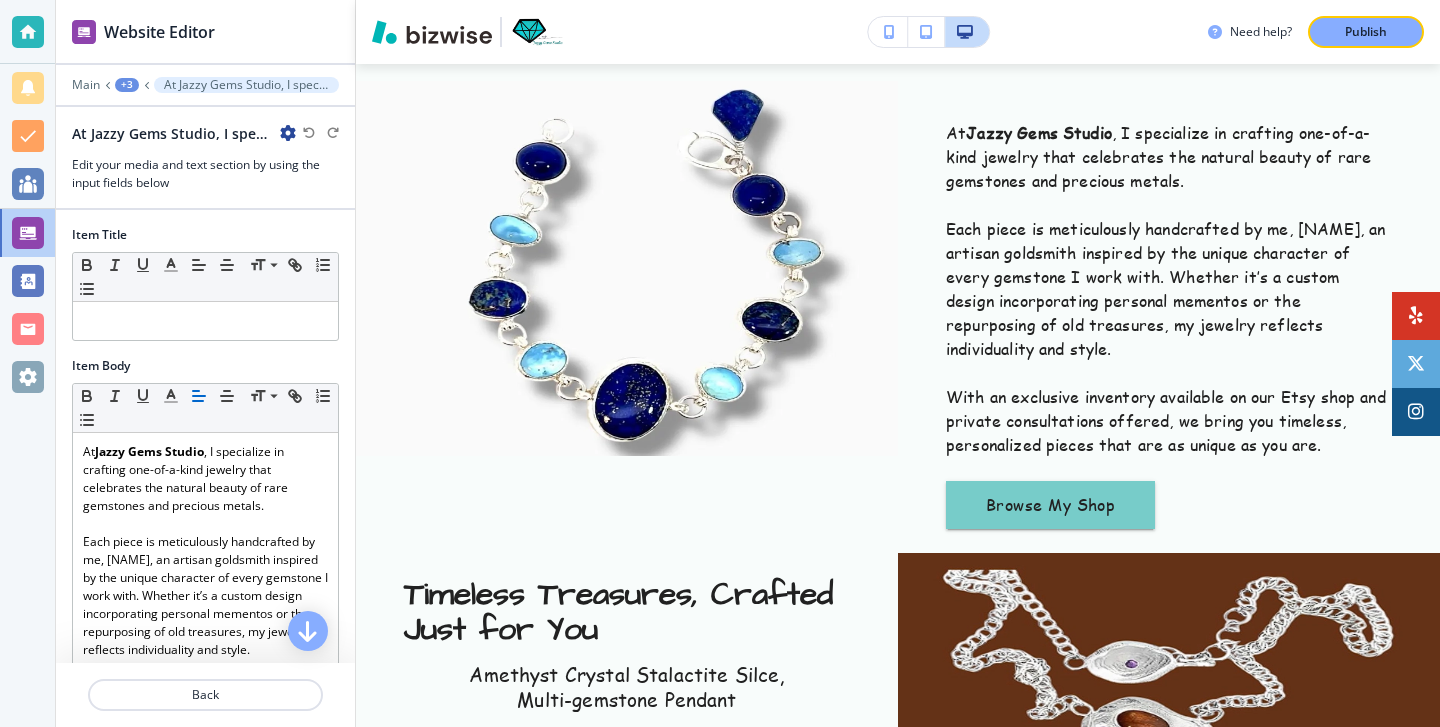 scroll, scrollTop: 963, scrollLeft: 0, axis: vertical 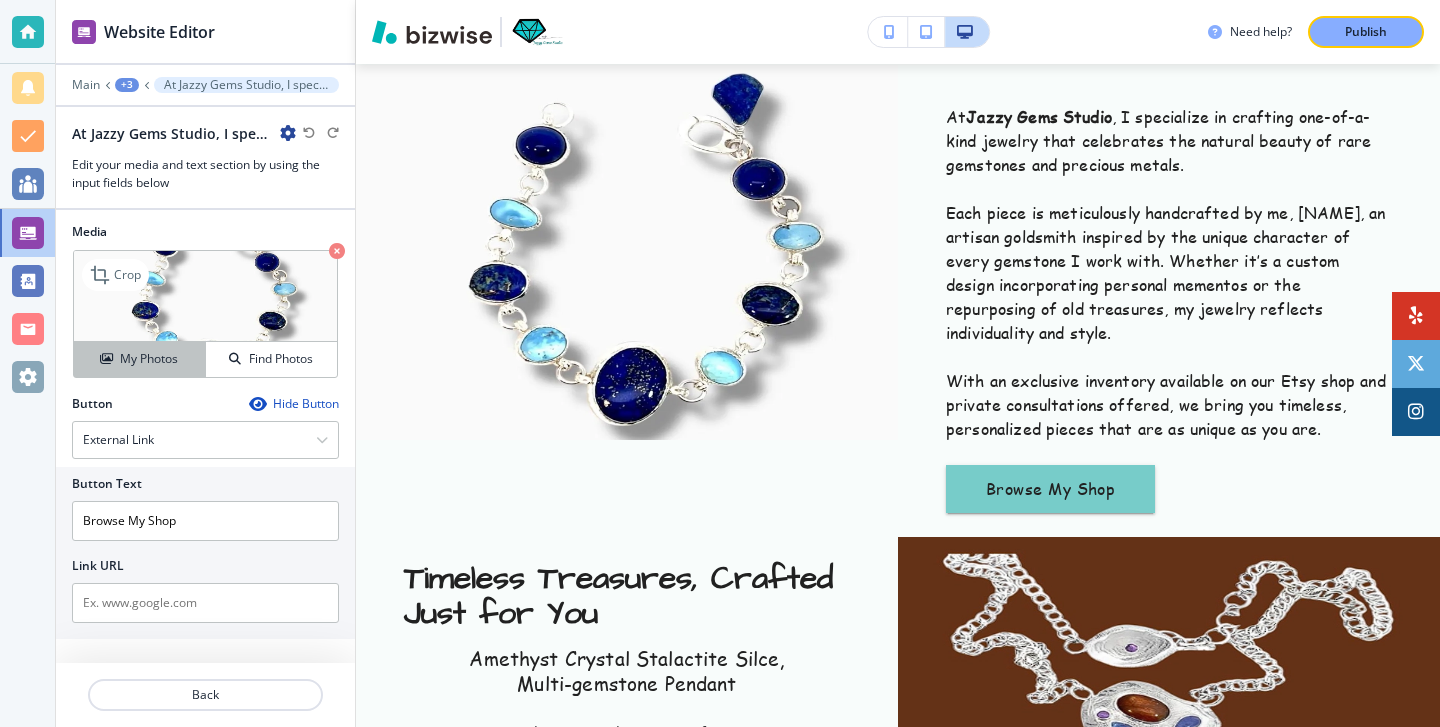 click on "My Photos Find Photos" at bounding box center [205, 359] 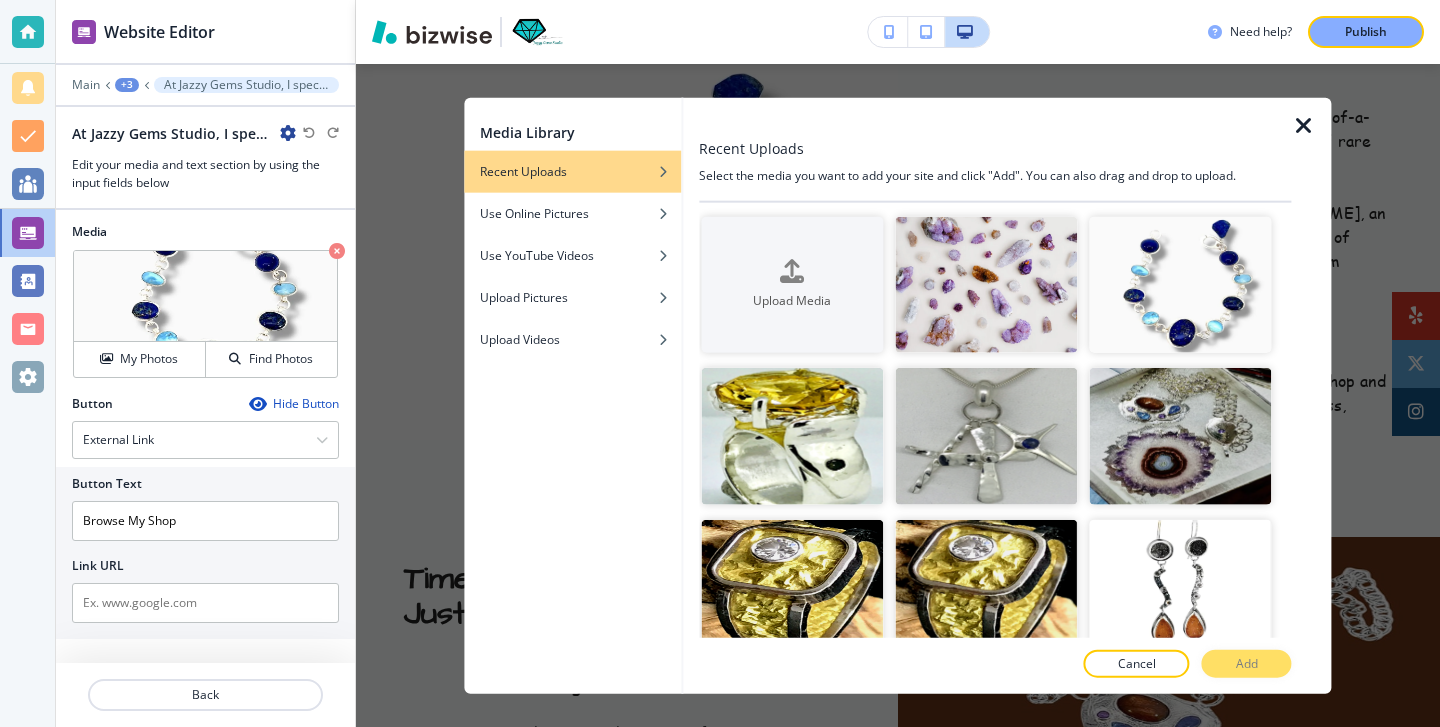 click at bounding box center (1304, 125) 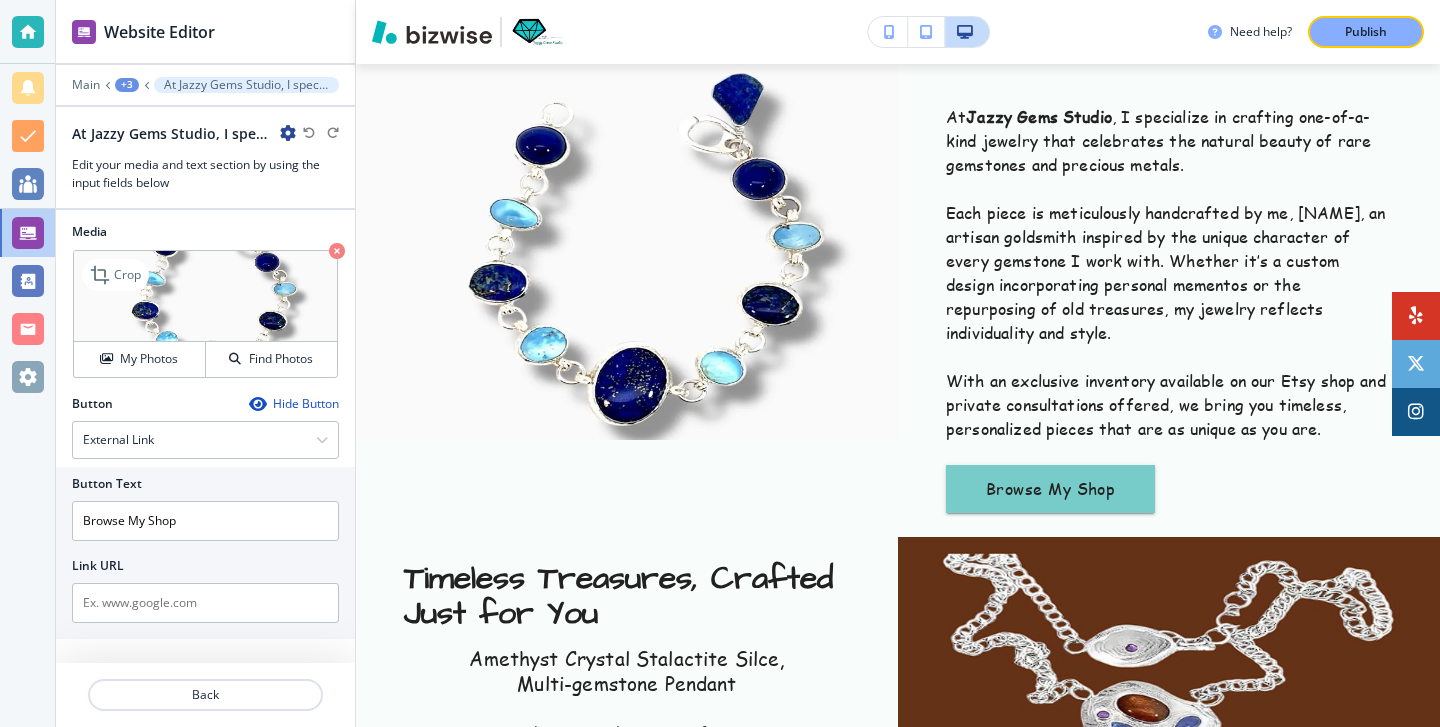 click at bounding box center [205, 296] 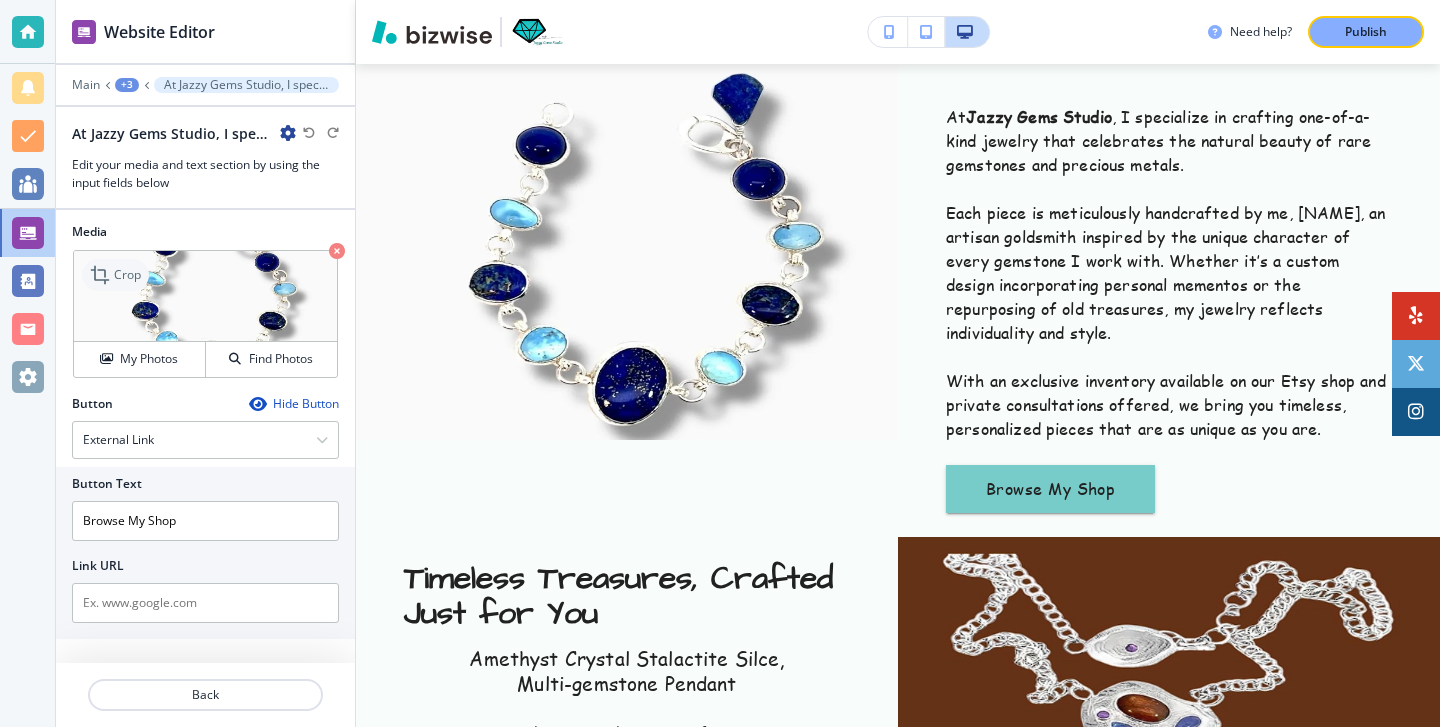 click on "Crop" at bounding box center [127, 275] 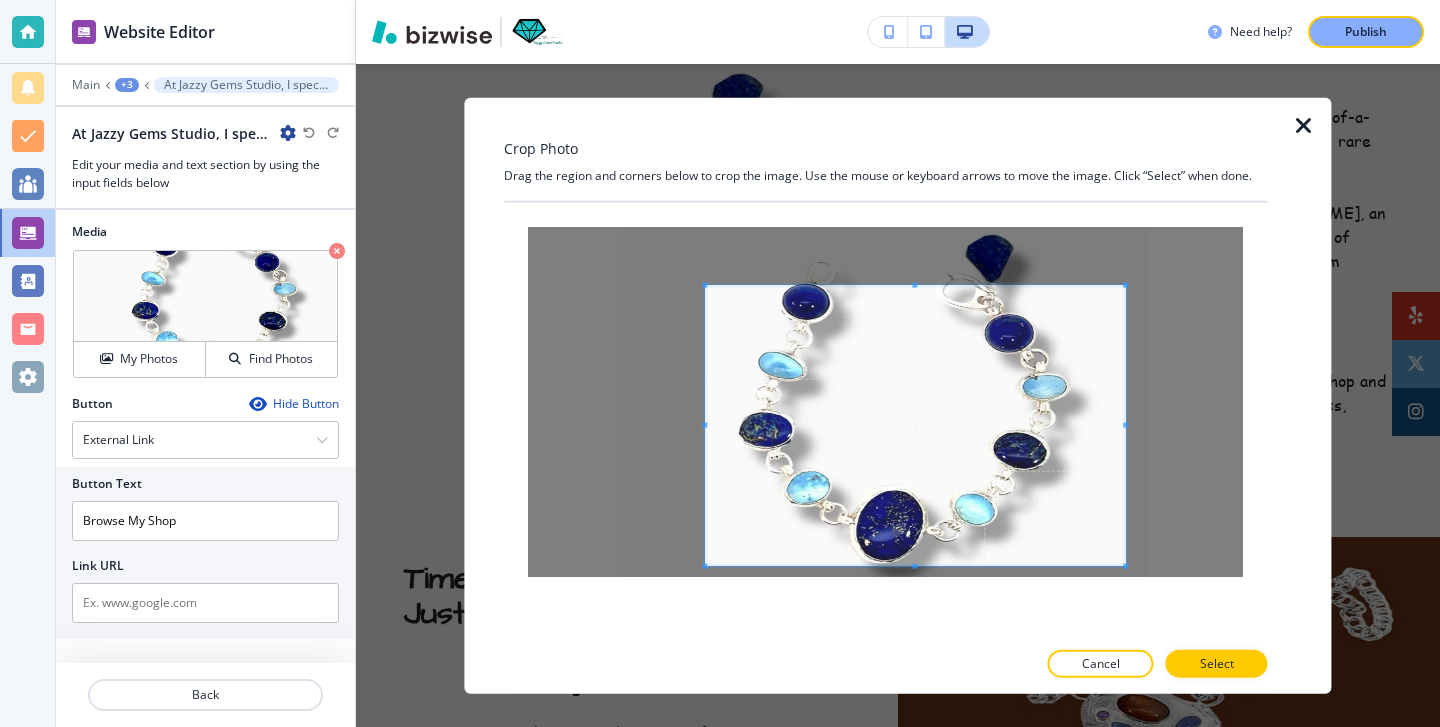 click at bounding box center (915, 425) 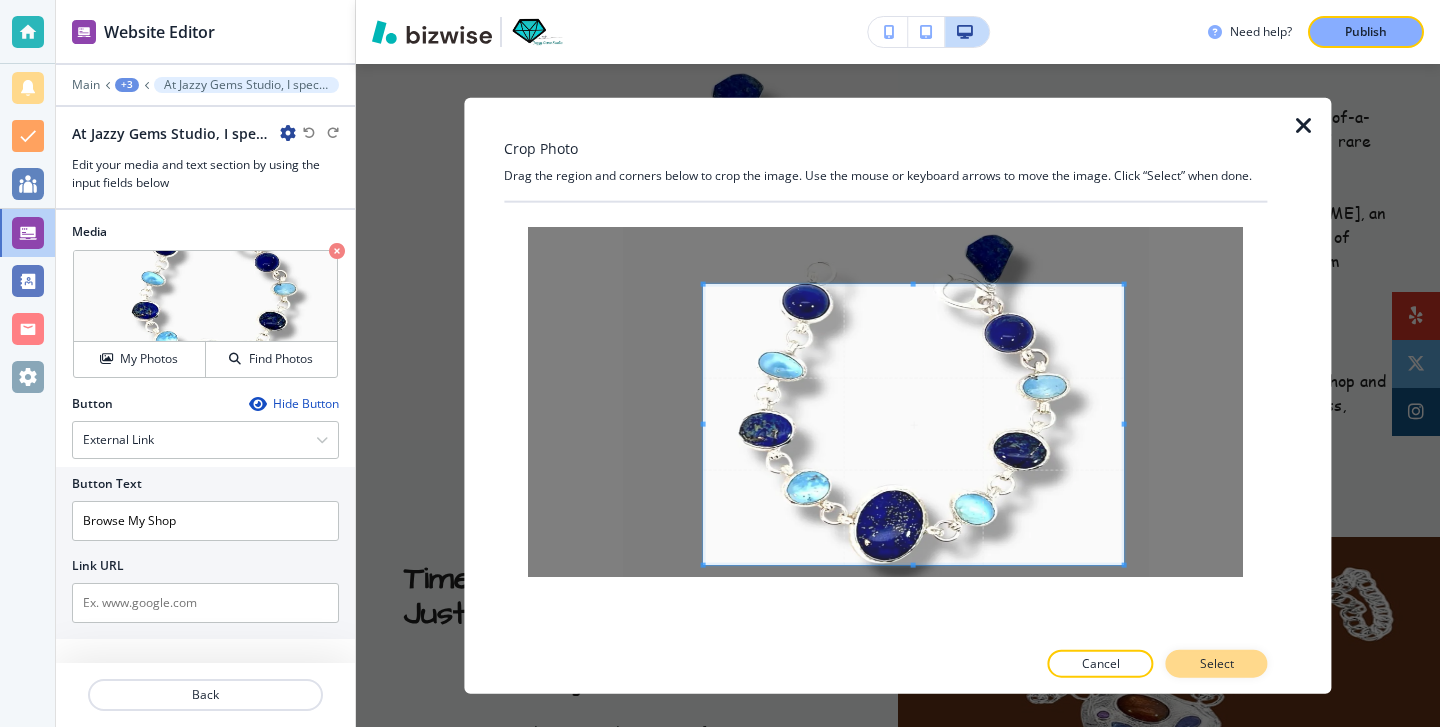 click on "Select" at bounding box center [1217, 664] 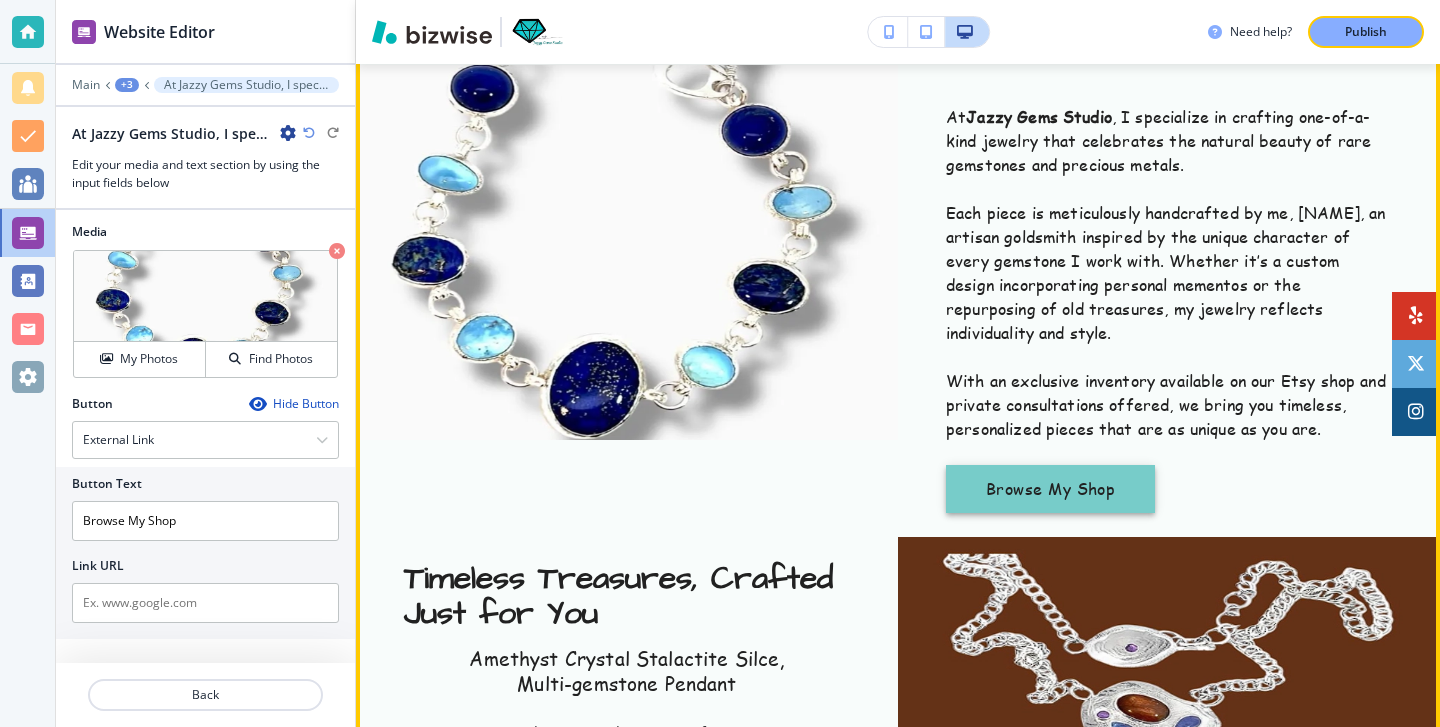 click on "Browse My Shop" at bounding box center [1050, 489] 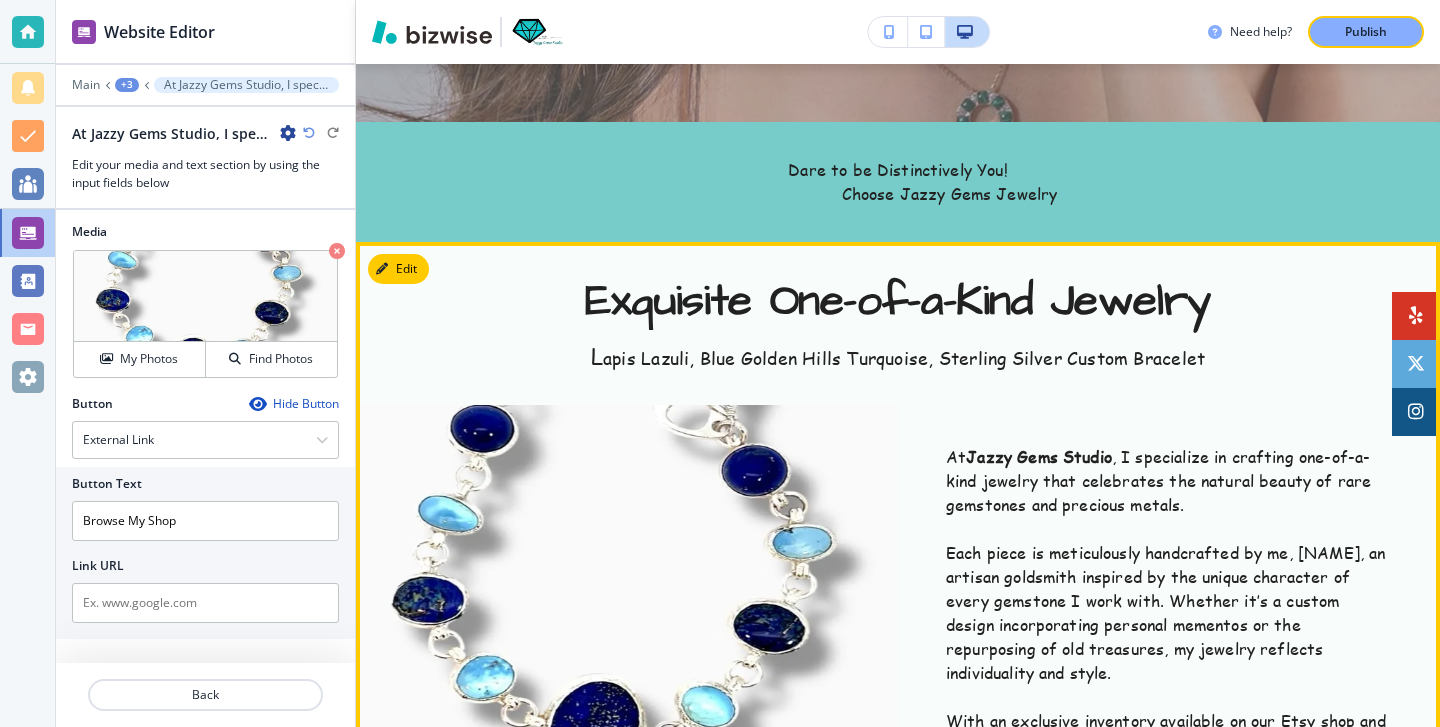 scroll, scrollTop: 1190, scrollLeft: 0, axis: vertical 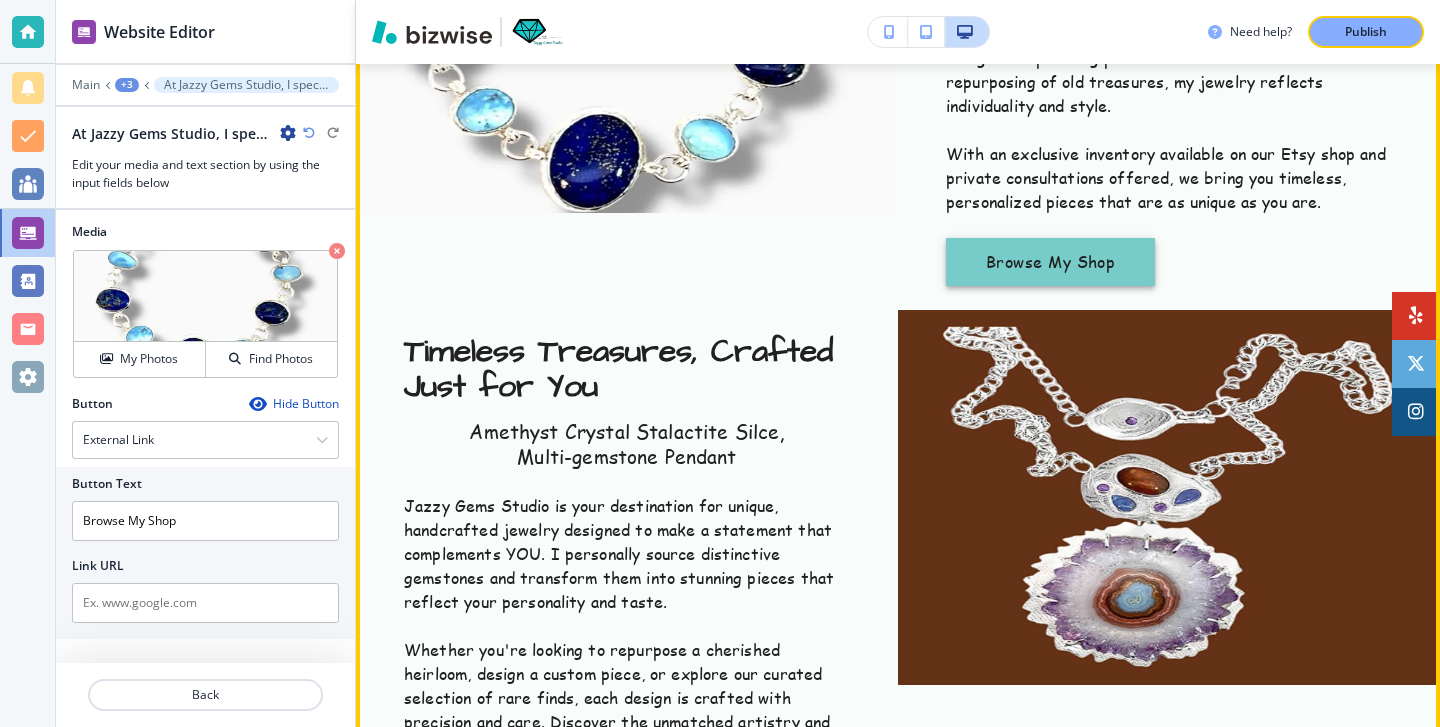 click on "Browse My Shop" at bounding box center [1050, 262] 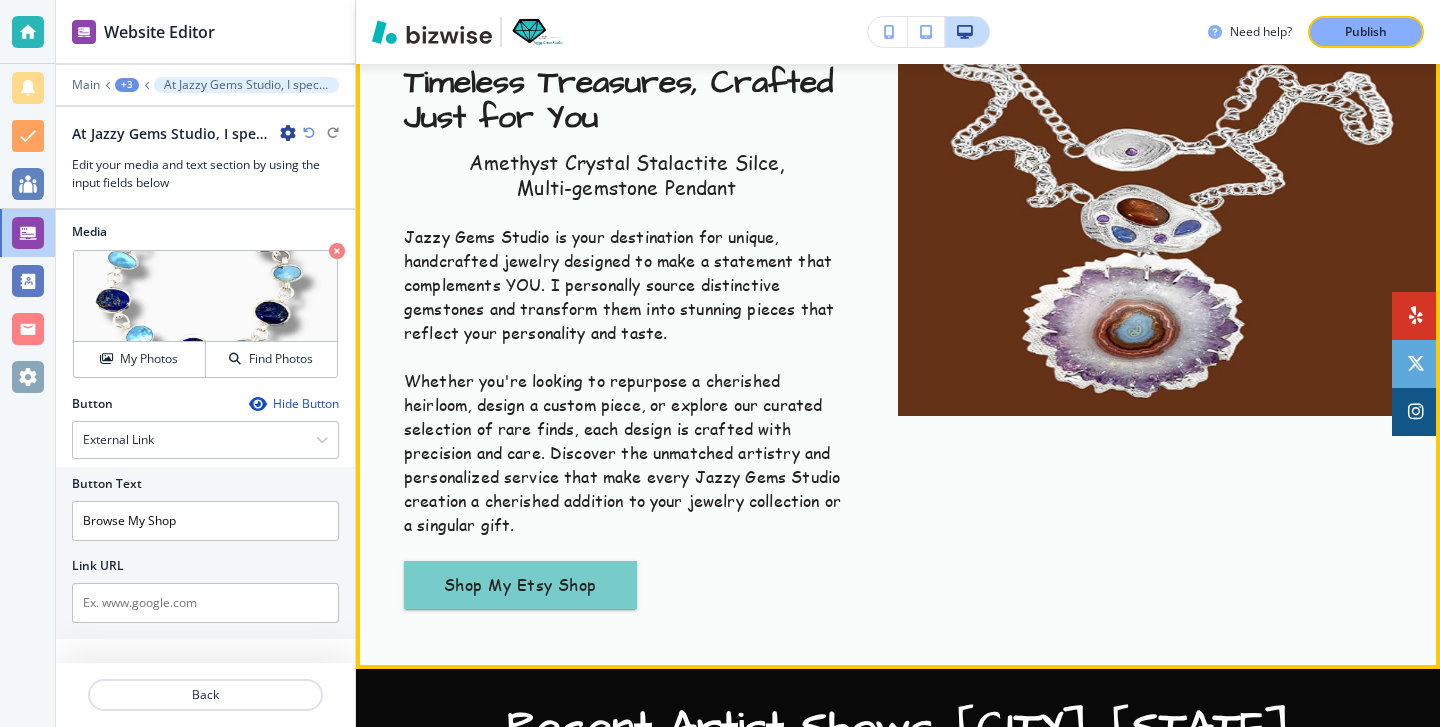 scroll, scrollTop: 1466, scrollLeft: 0, axis: vertical 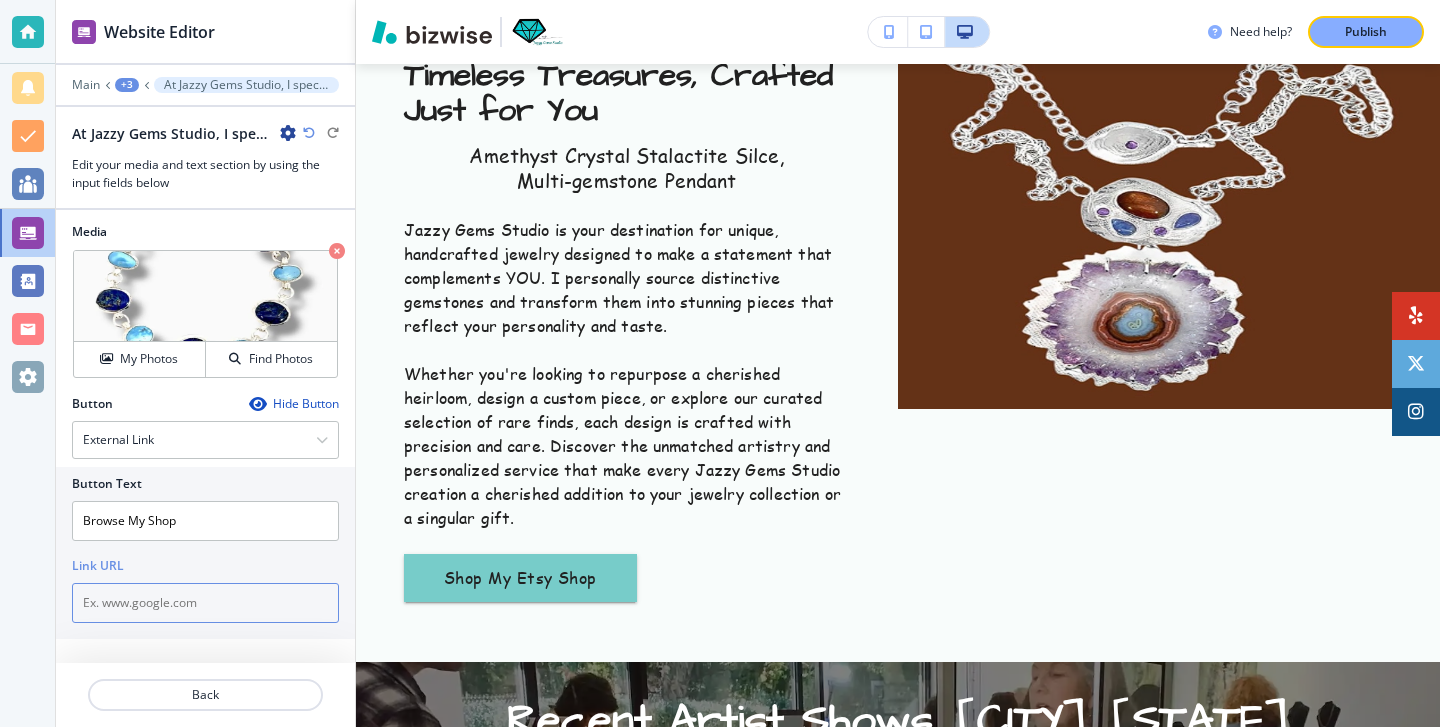 click at bounding box center (205, 603) 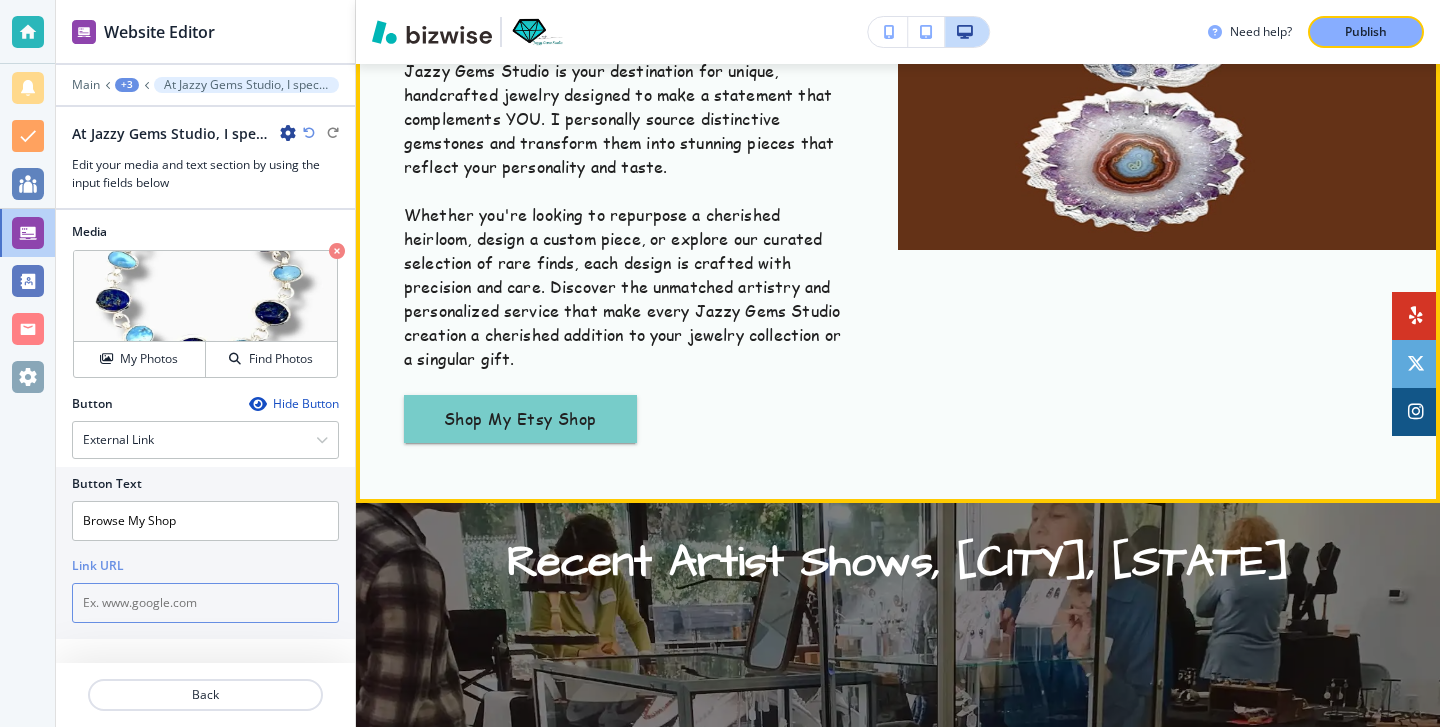 scroll, scrollTop: 1710, scrollLeft: 0, axis: vertical 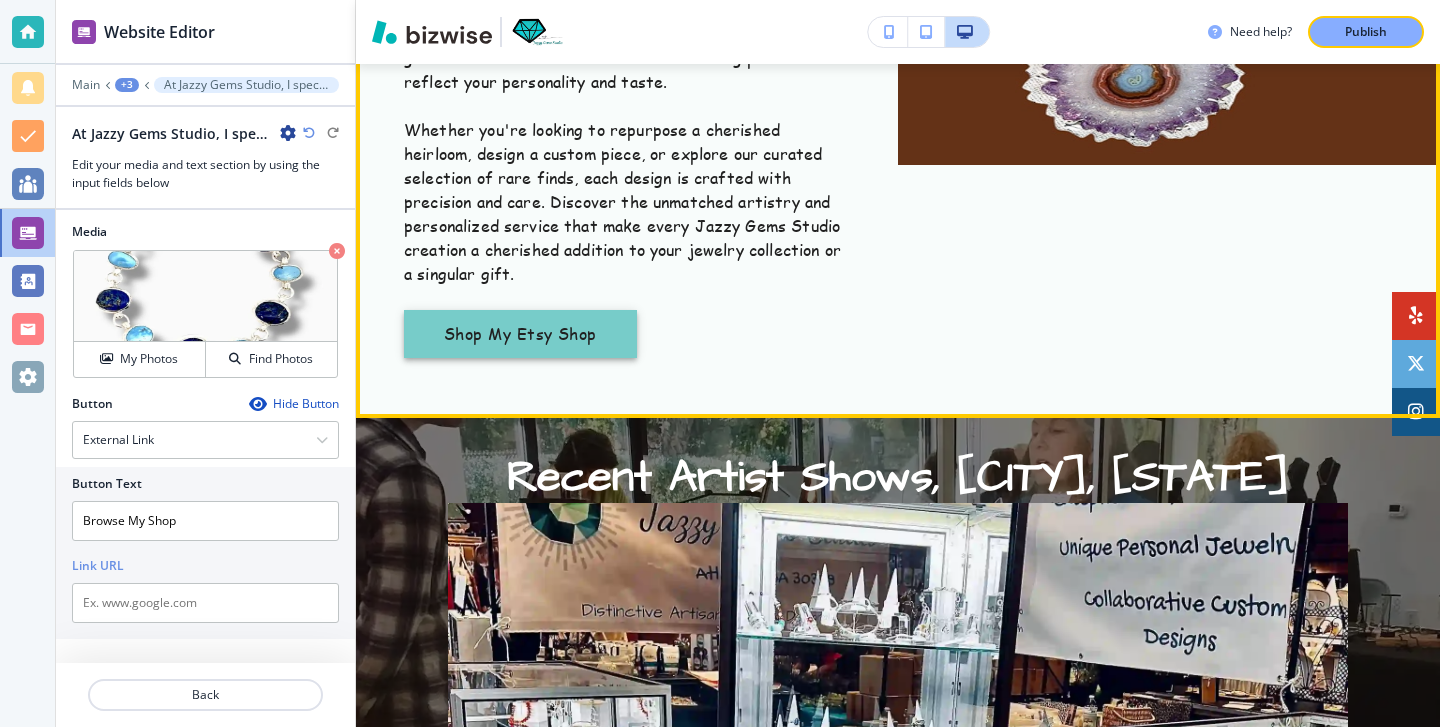 click on "Shop My Etsy Shop" at bounding box center (520, 334) 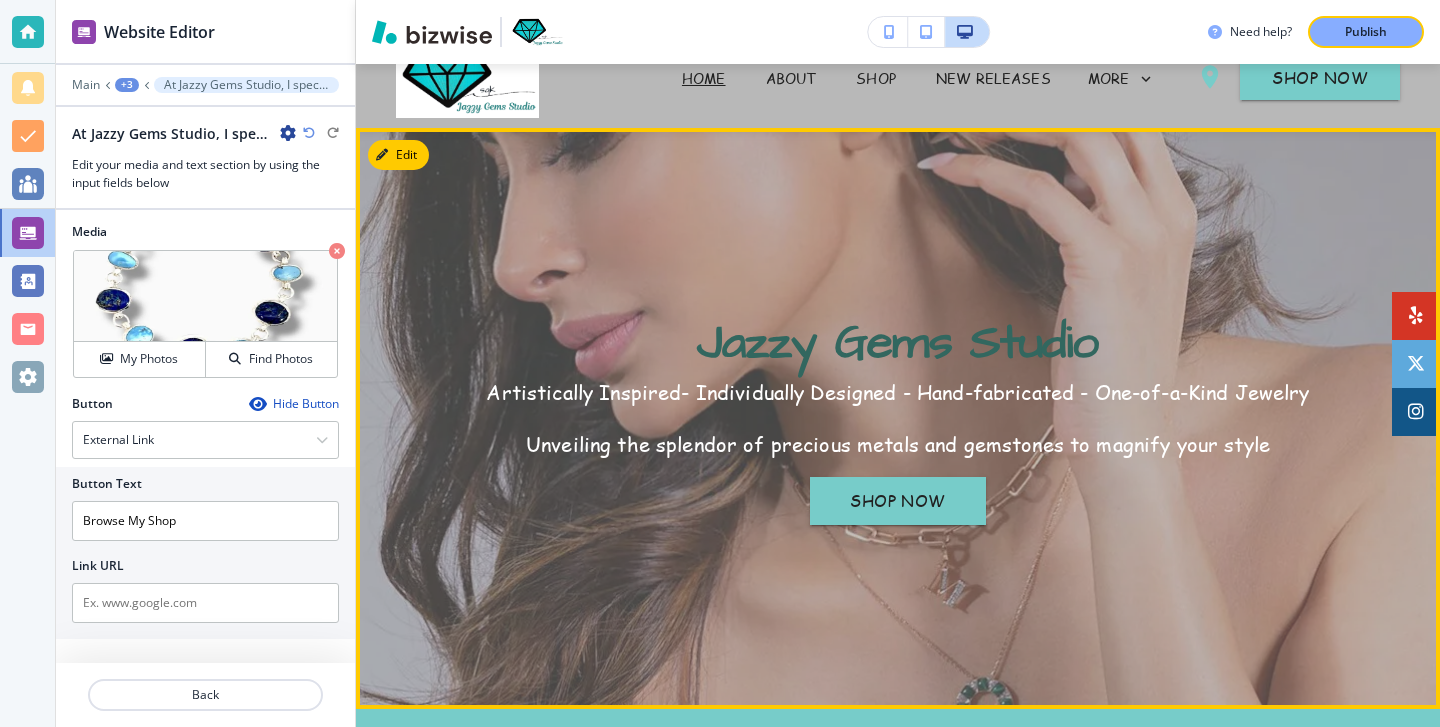 scroll, scrollTop: 0, scrollLeft: 0, axis: both 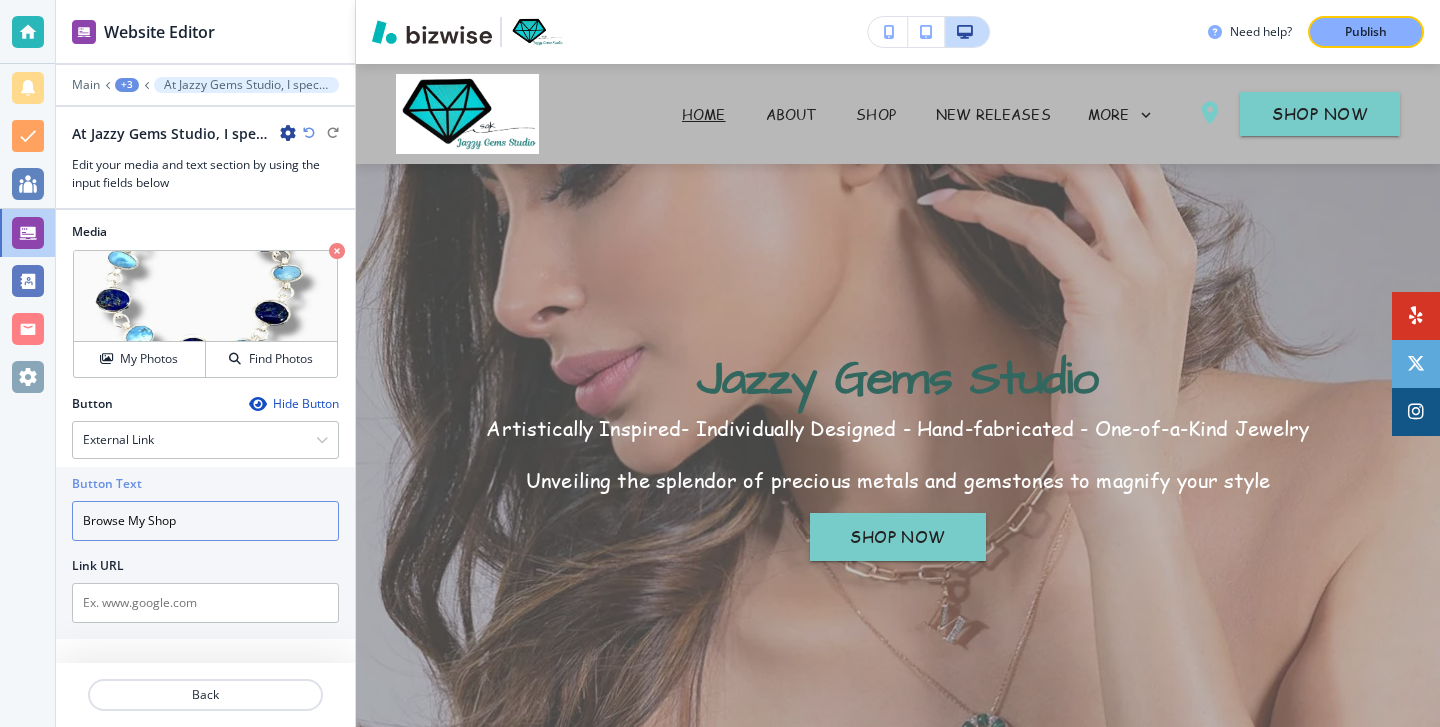 click on "Browse My Shop" at bounding box center (205, 521) 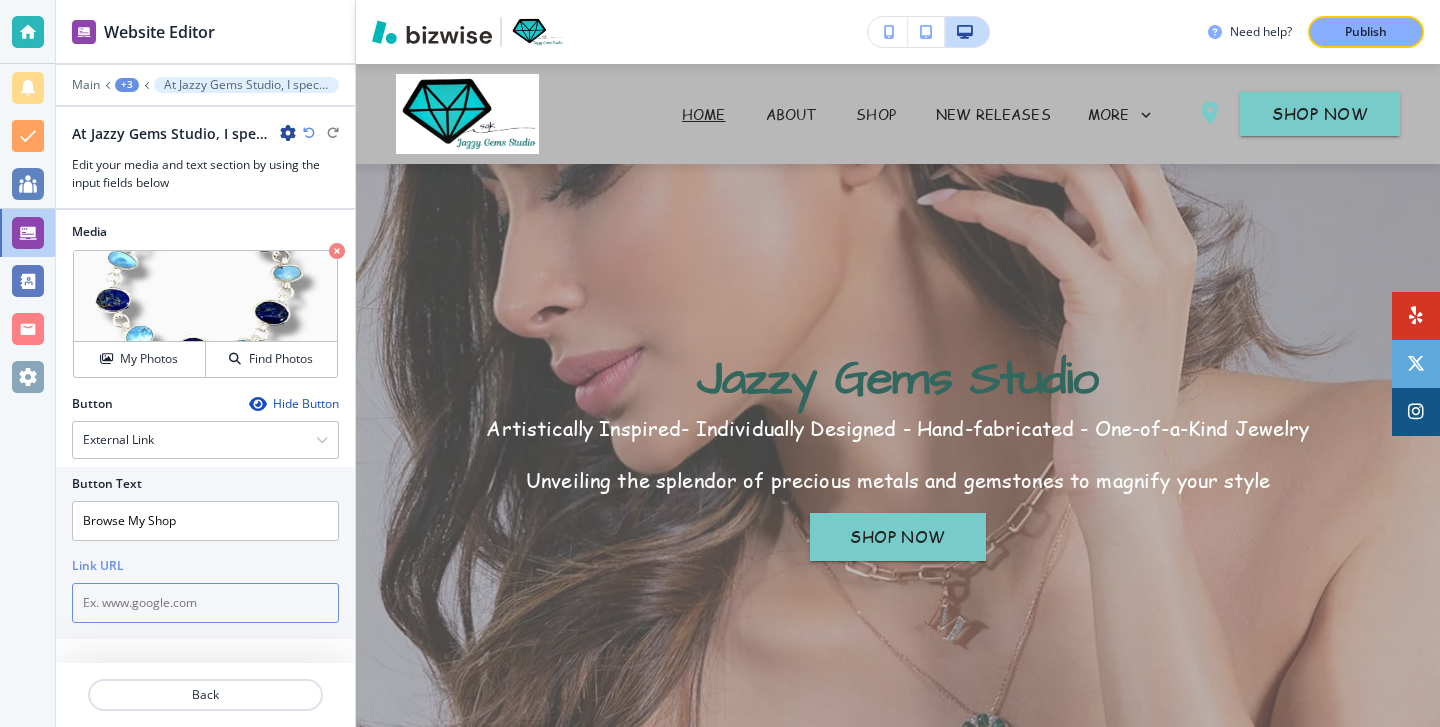 click at bounding box center [205, 603] 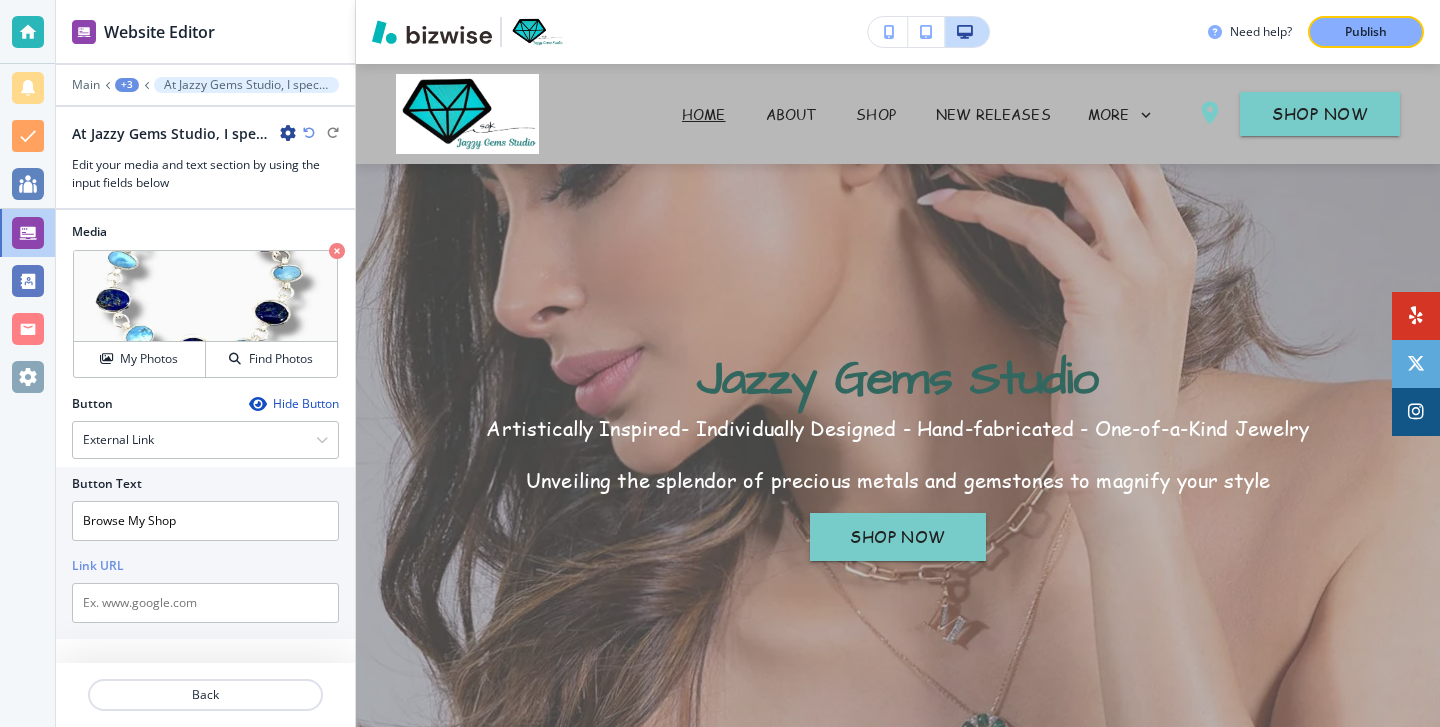 click on "Button Hide Button External Link Telephone External Link Social Media Email File Sharing Internal Link Button Text Browse My Shop Link URL" at bounding box center (205, 521) 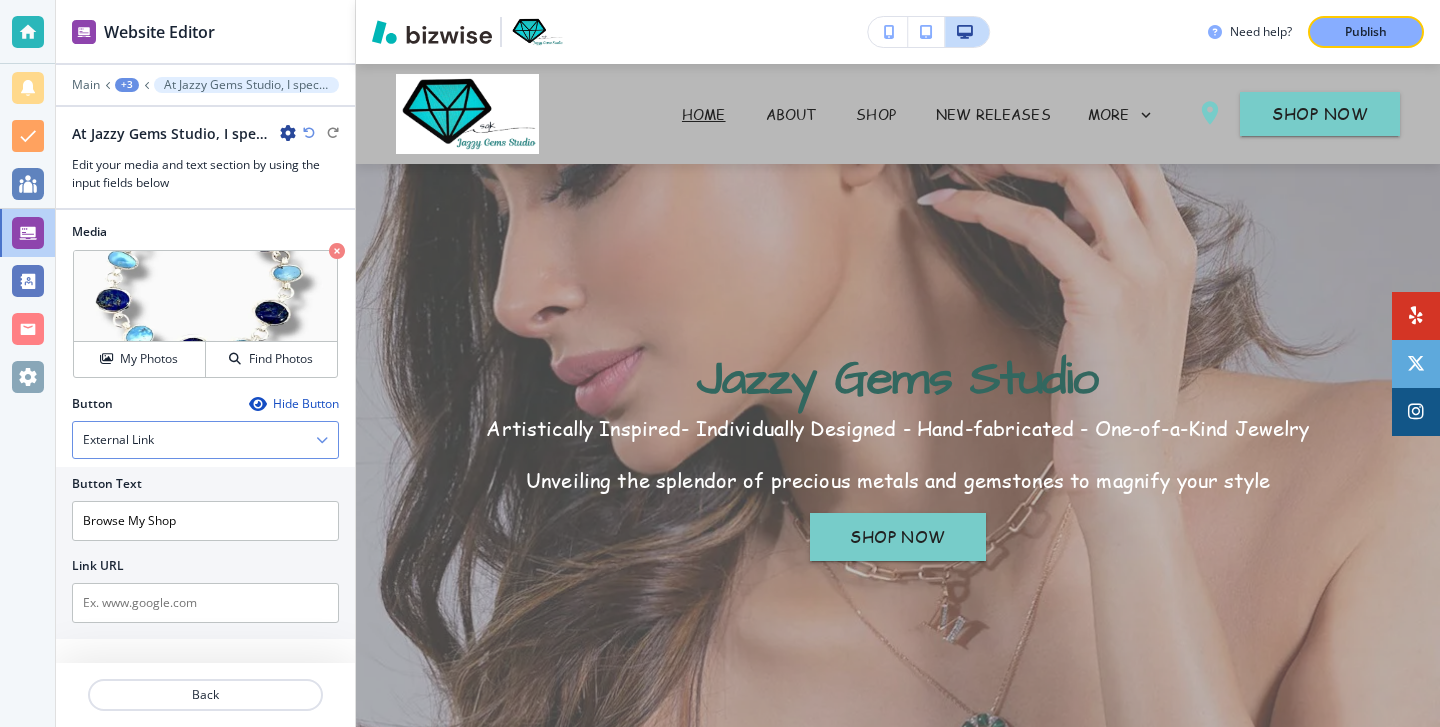 click on "External Link" at bounding box center (205, 440) 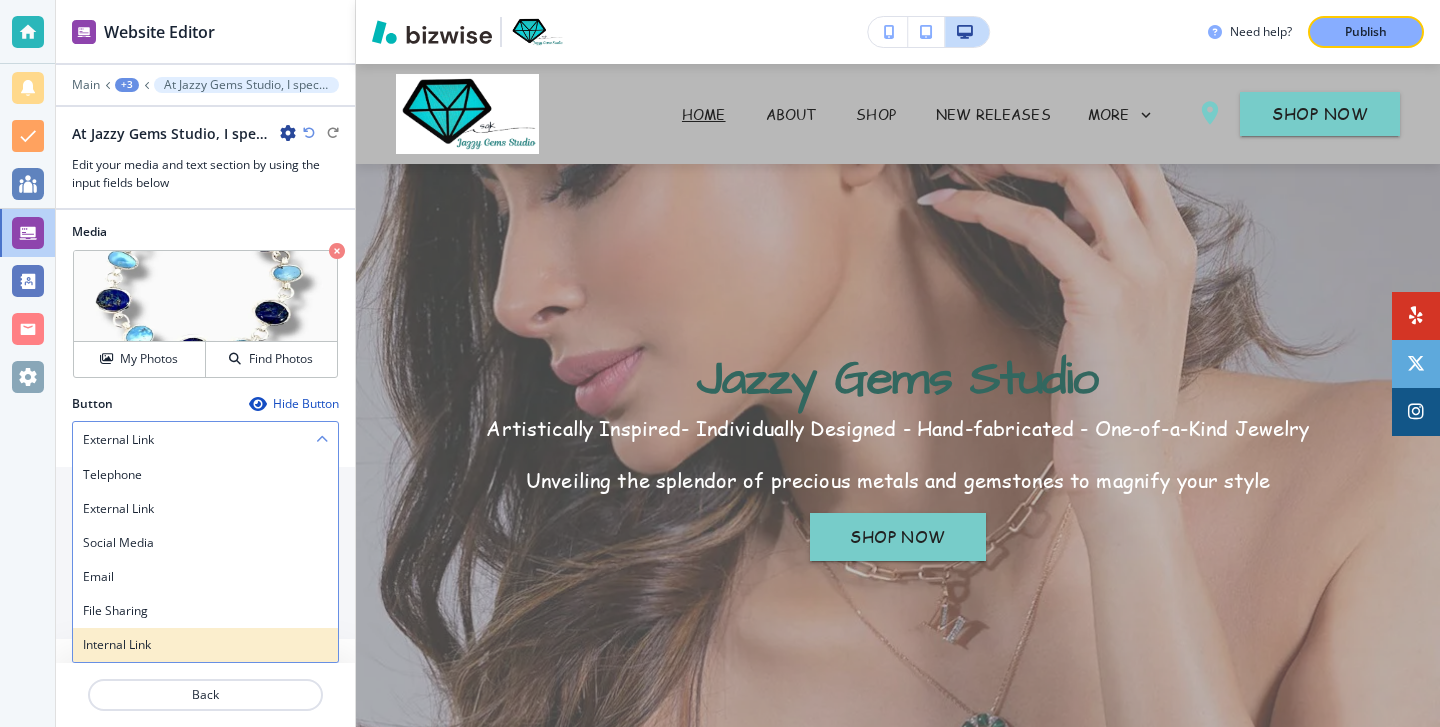 click on "Internal Link" at bounding box center (205, 645) 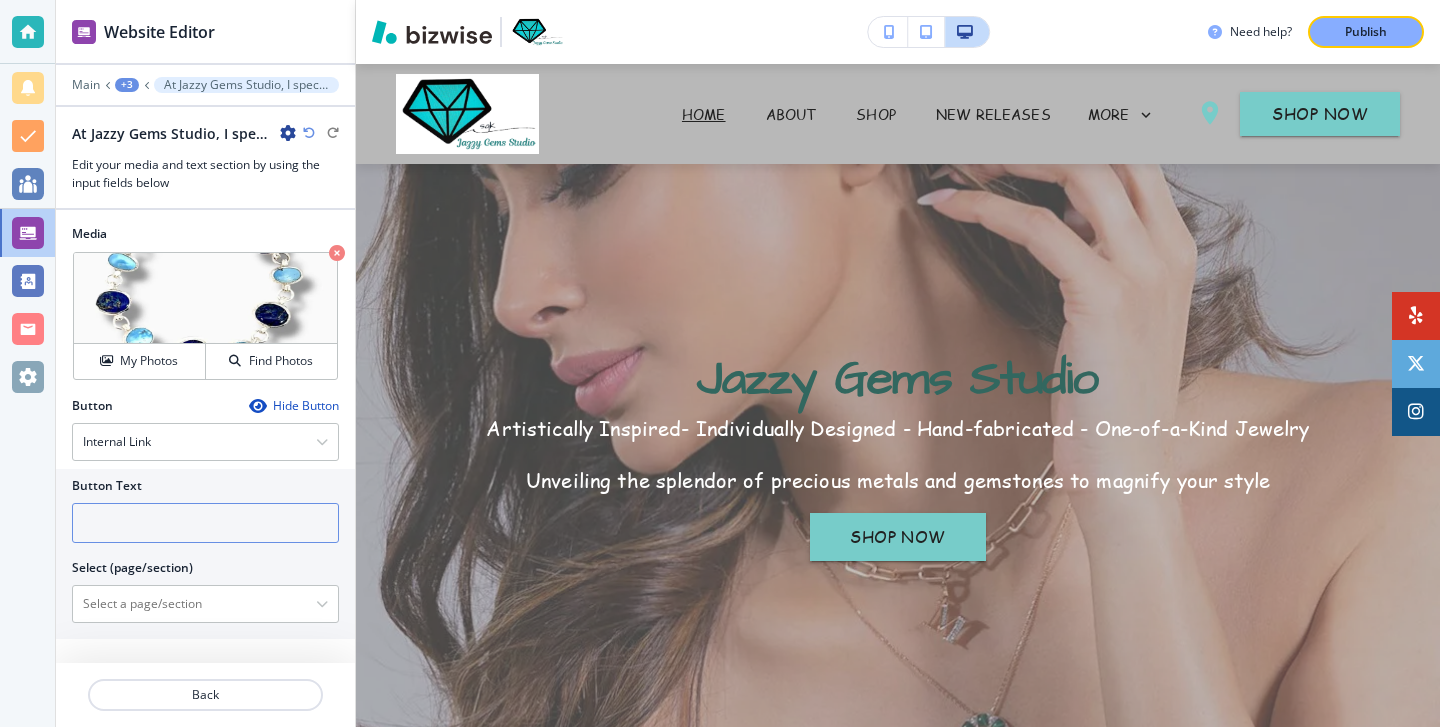 click at bounding box center [205, 523] 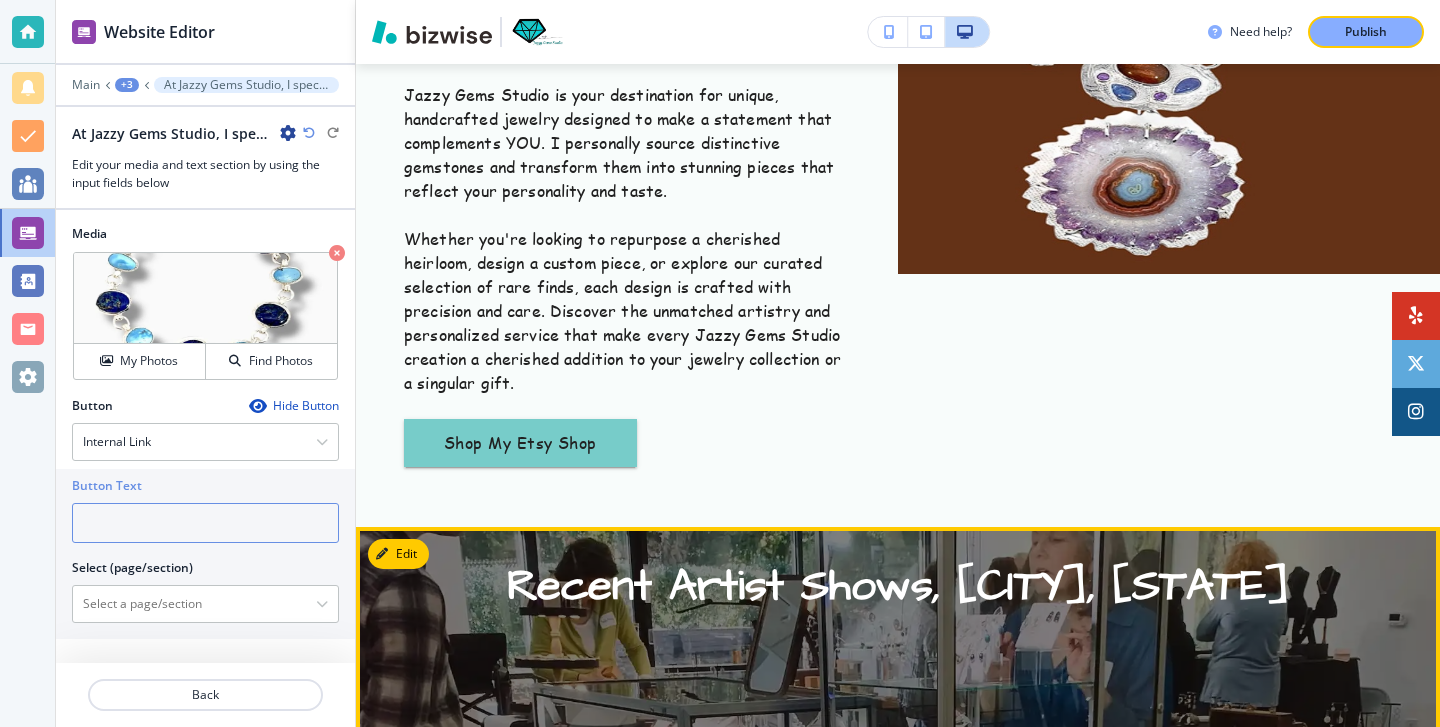 scroll, scrollTop: 1516, scrollLeft: 0, axis: vertical 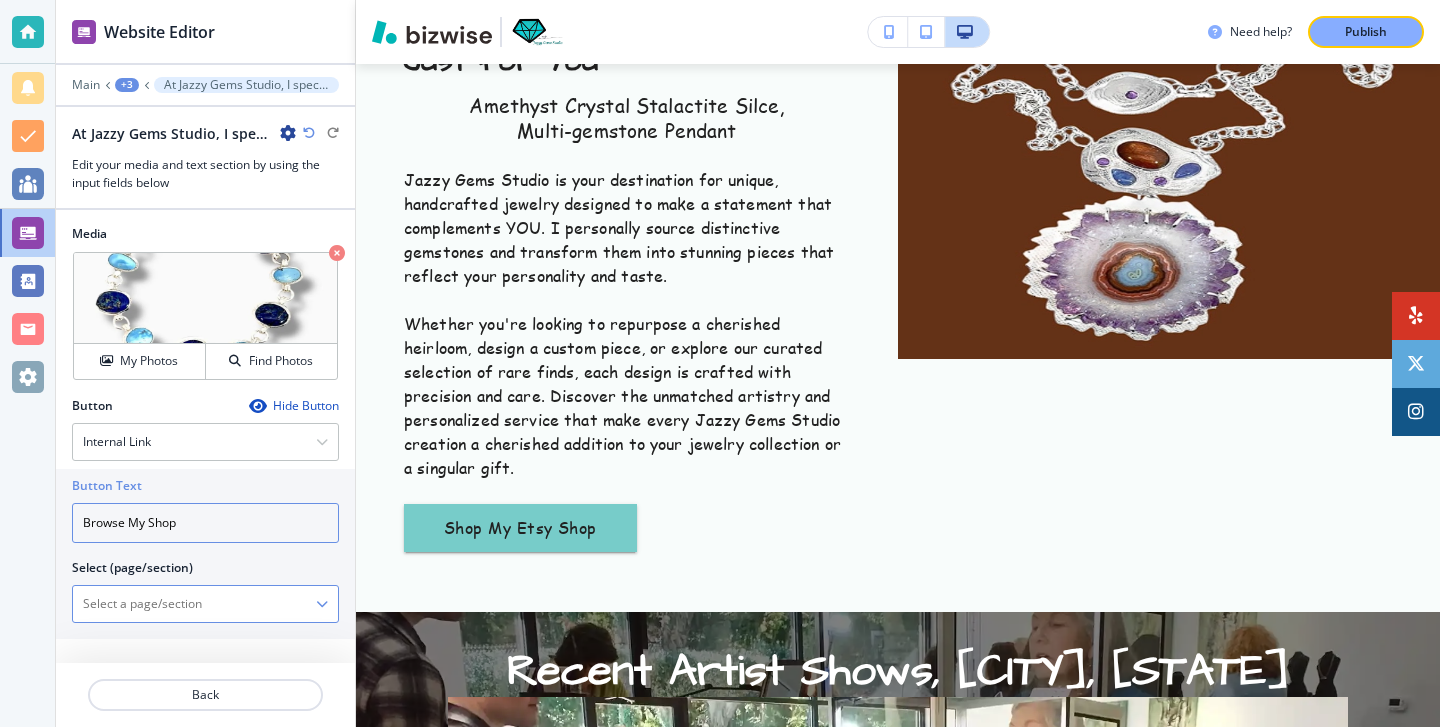 type on "Browse My Shop" 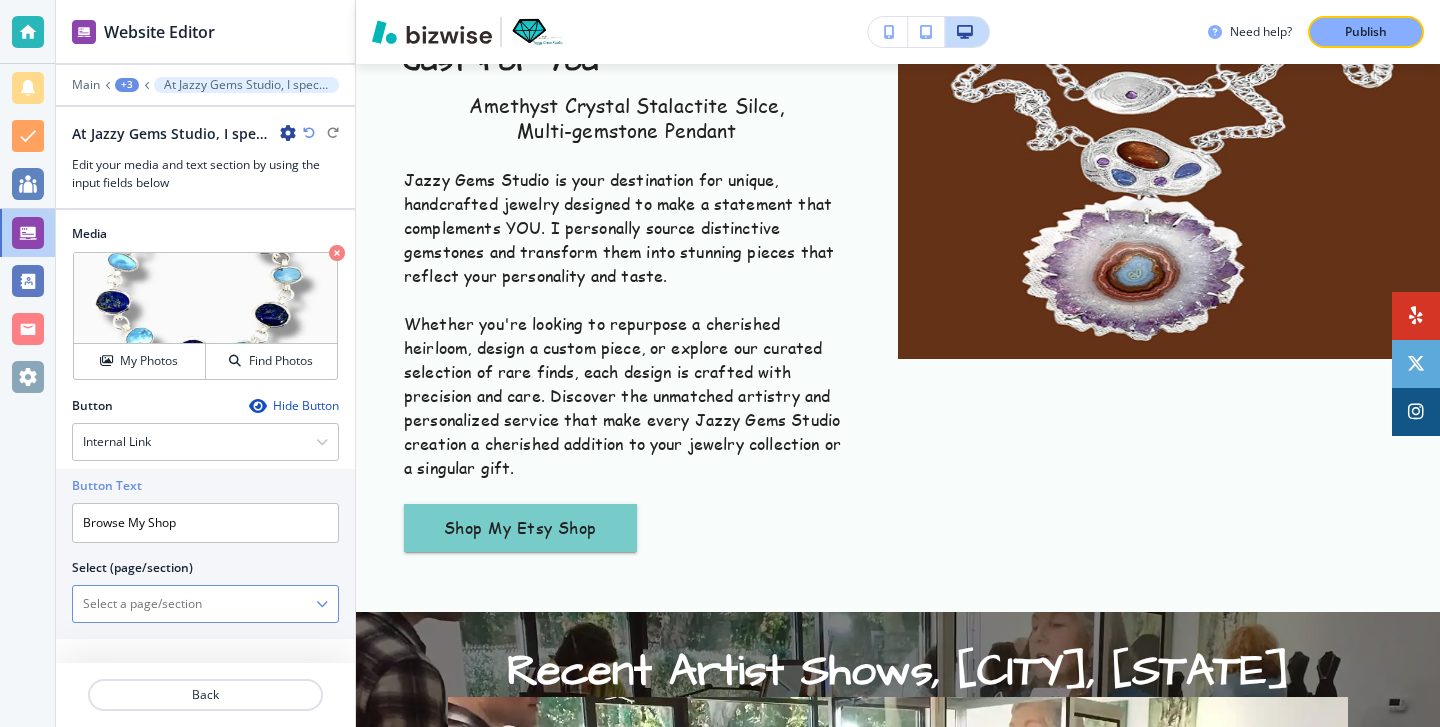 click at bounding box center (194, 604) 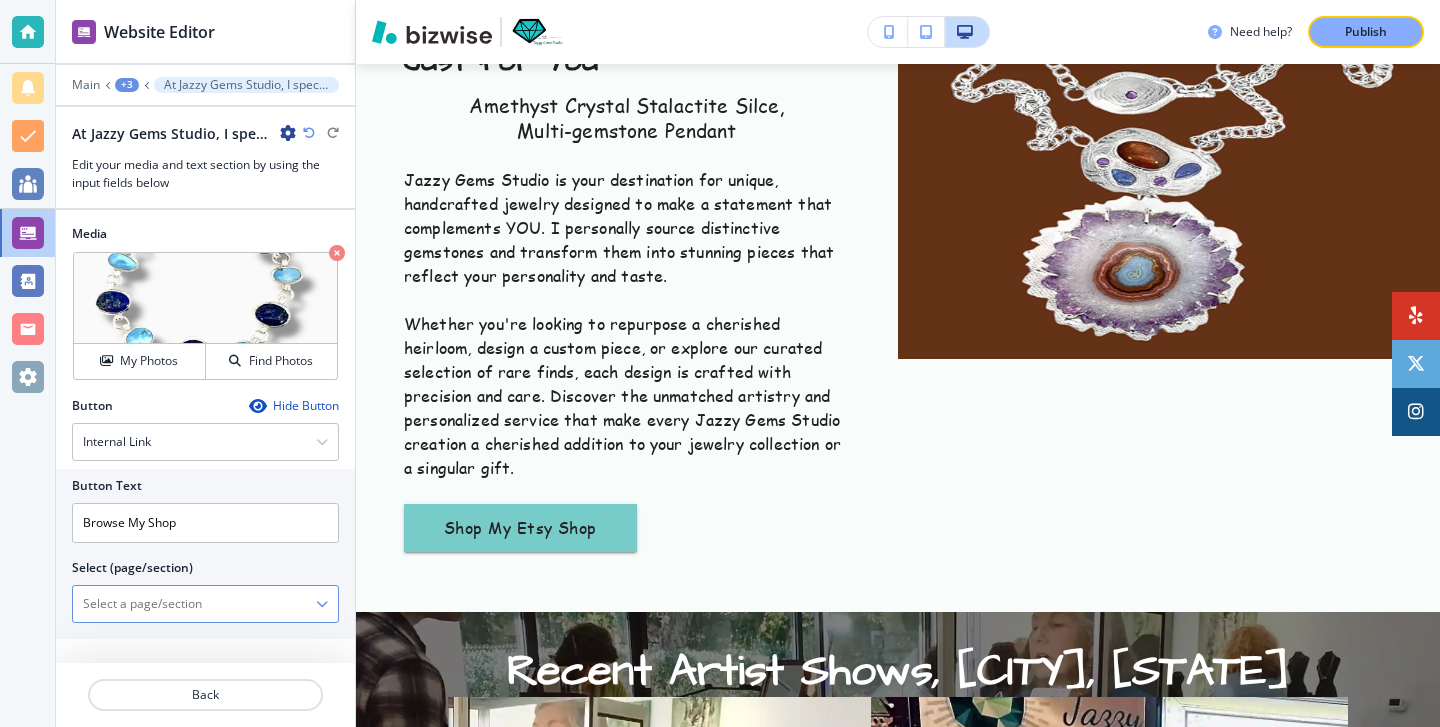 click at bounding box center (322, 604) 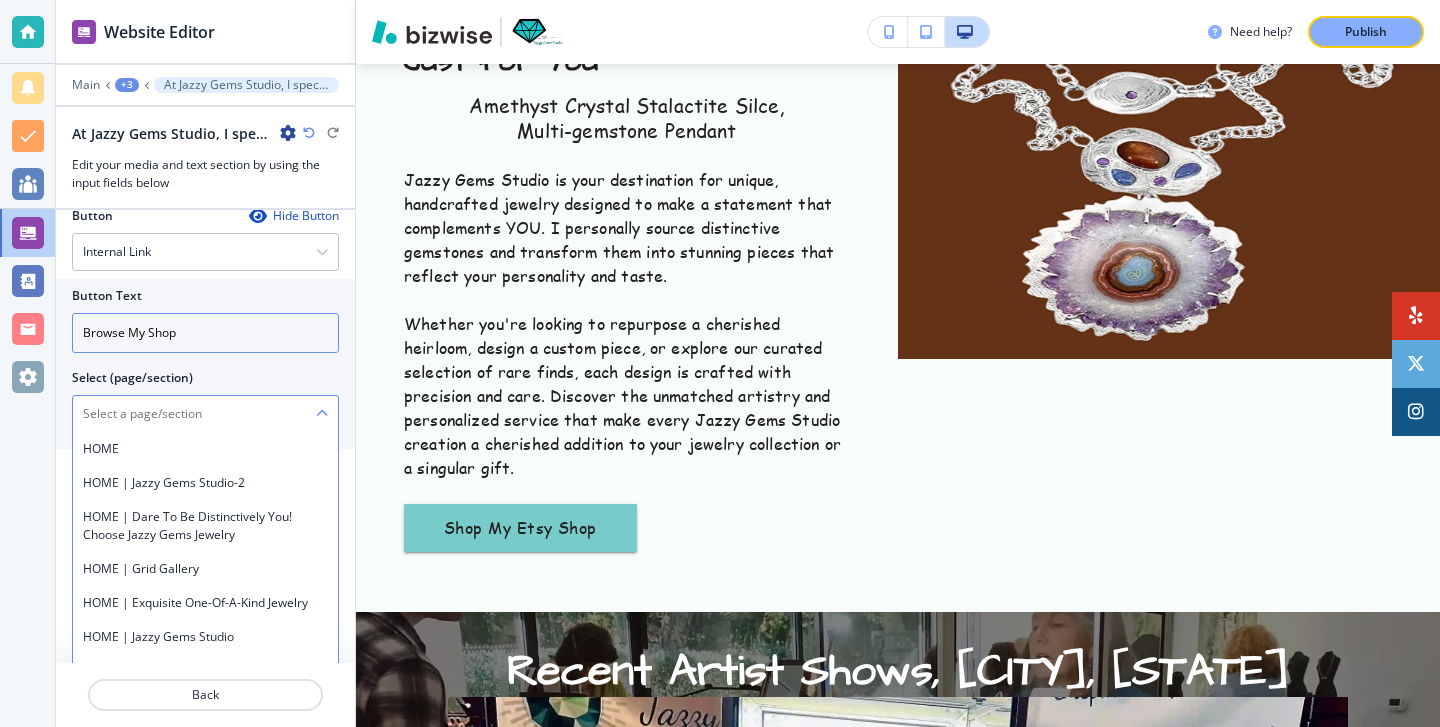 scroll, scrollTop: 751, scrollLeft: 0, axis: vertical 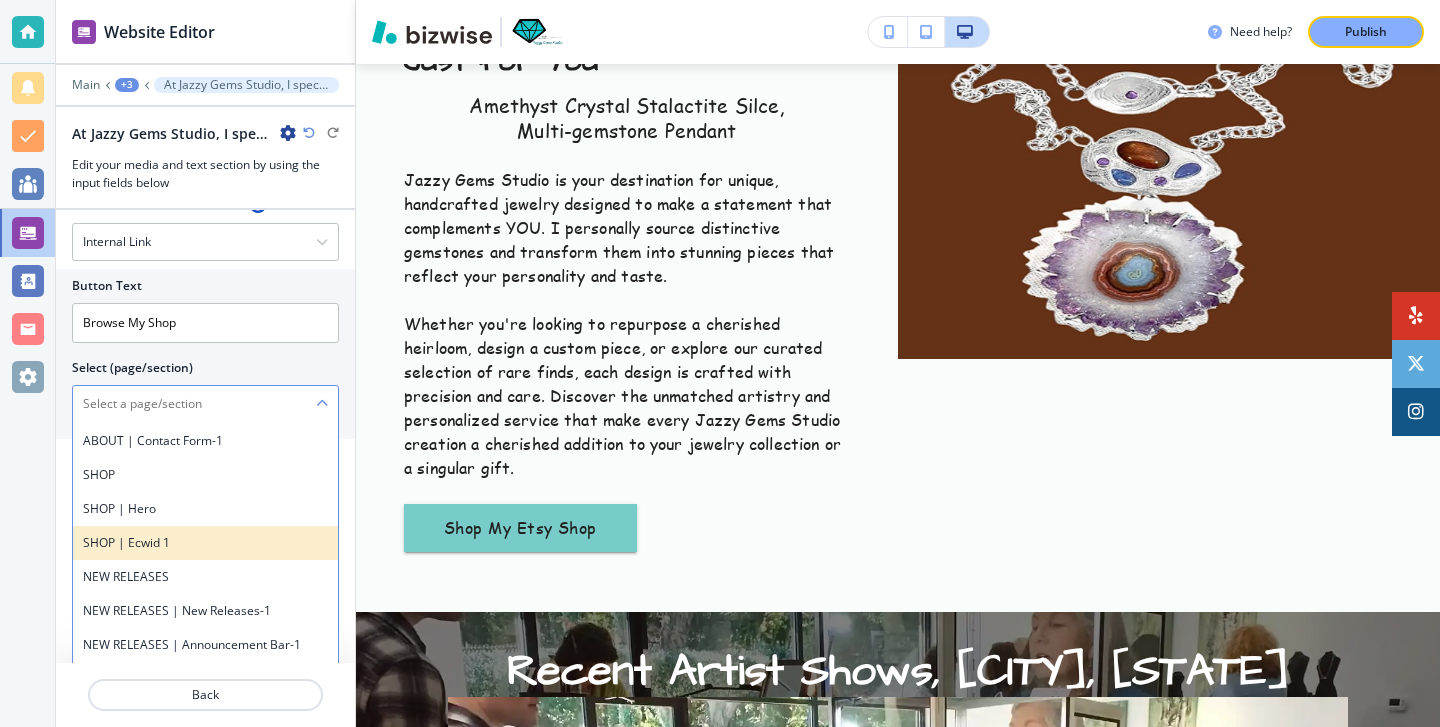 click on "SHOP | Ecwid 1" at bounding box center (205, 543) 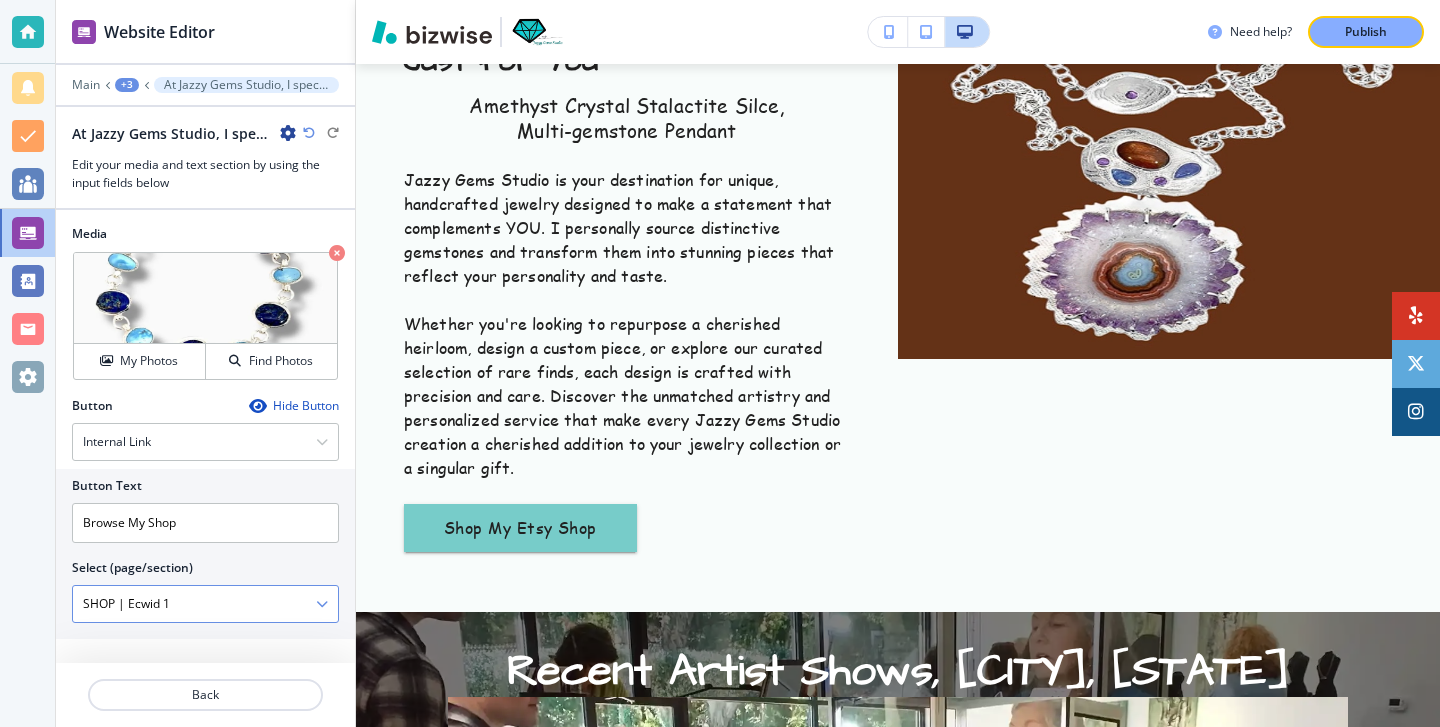 scroll, scrollTop: 587, scrollLeft: 0, axis: vertical 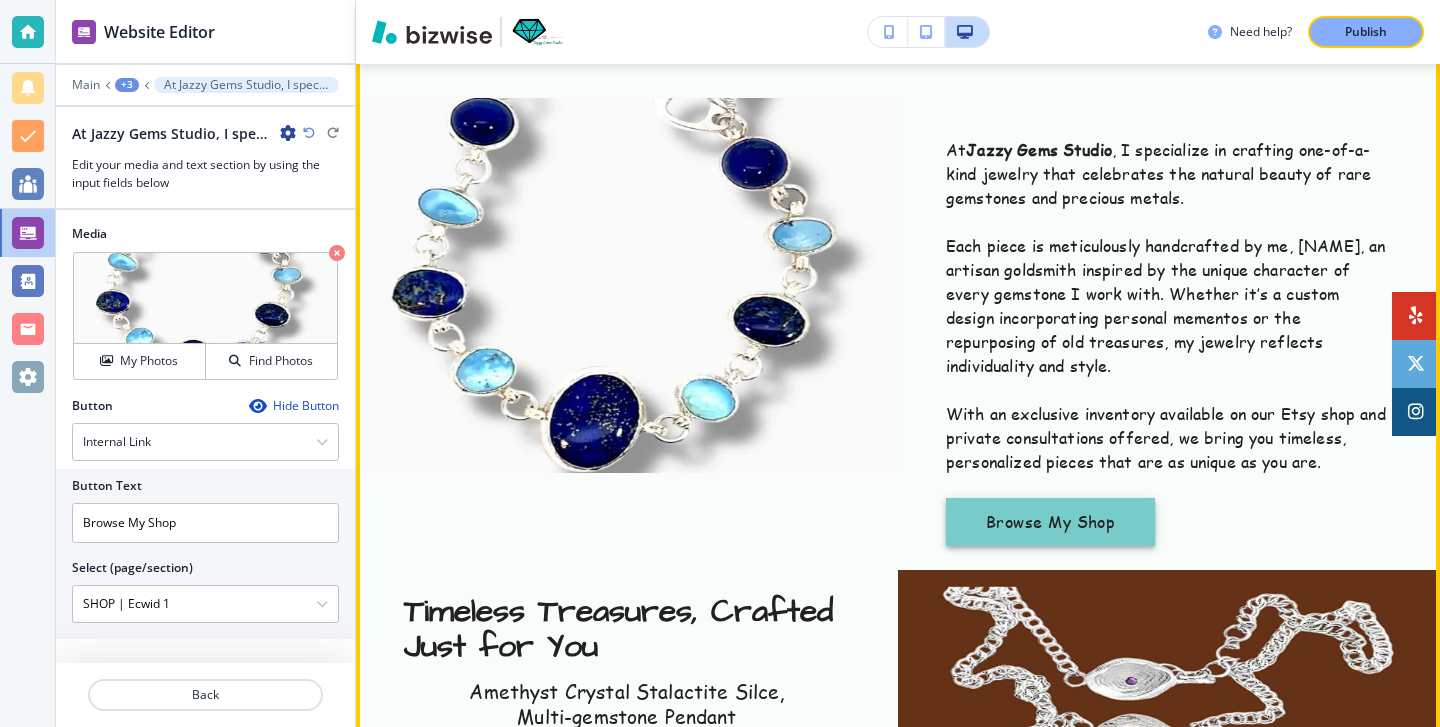 click on "Browse My Shop" at bounding box center (1050, 522) 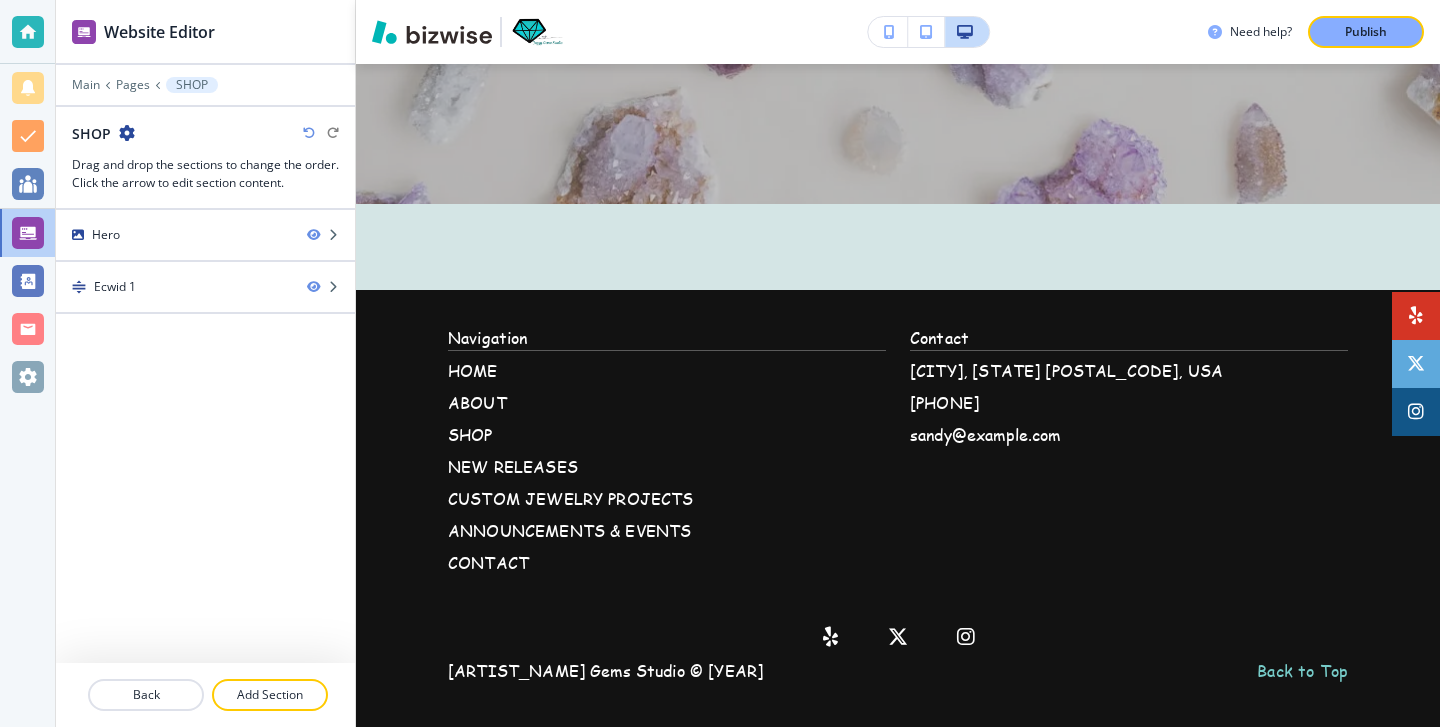 scroll, scrollTop: 0, scrollLeft: 0, axis: both 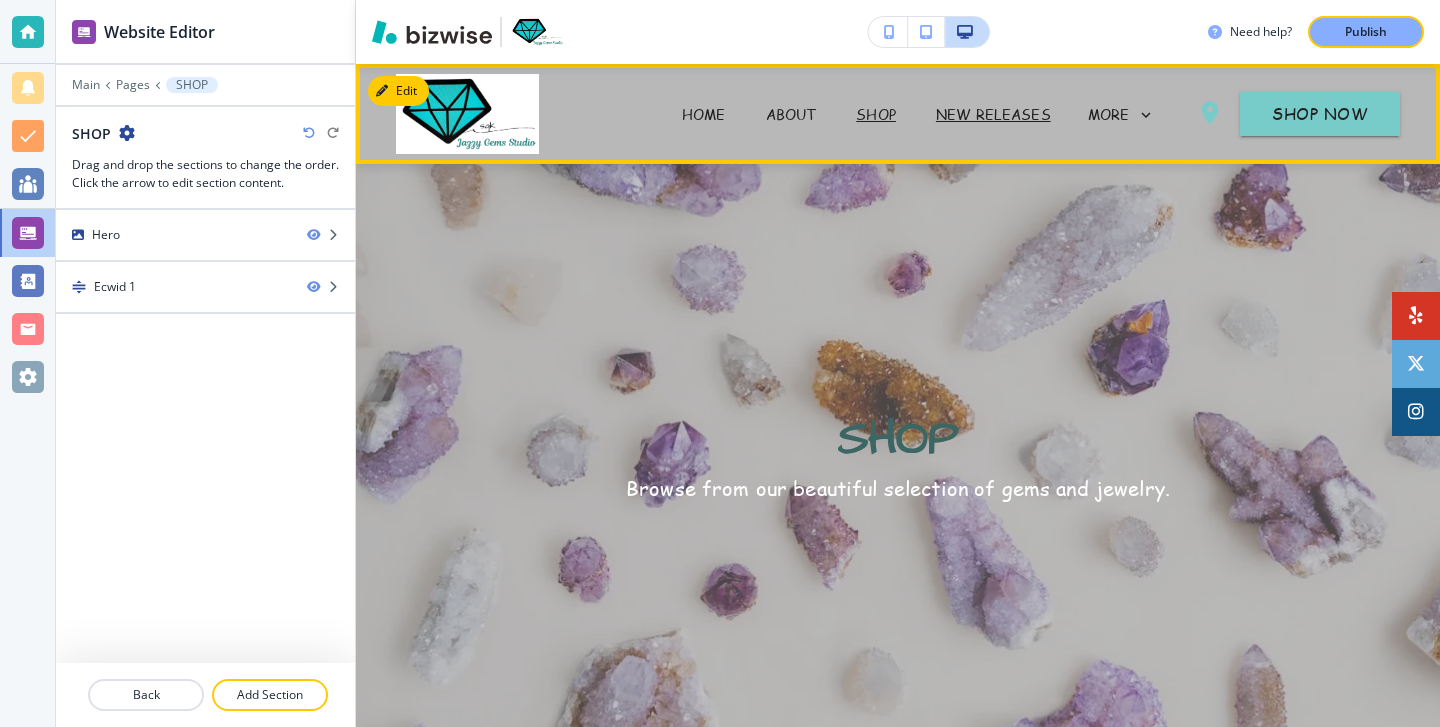 click on "NEW RELEASES" at bounding box center (993, 114) 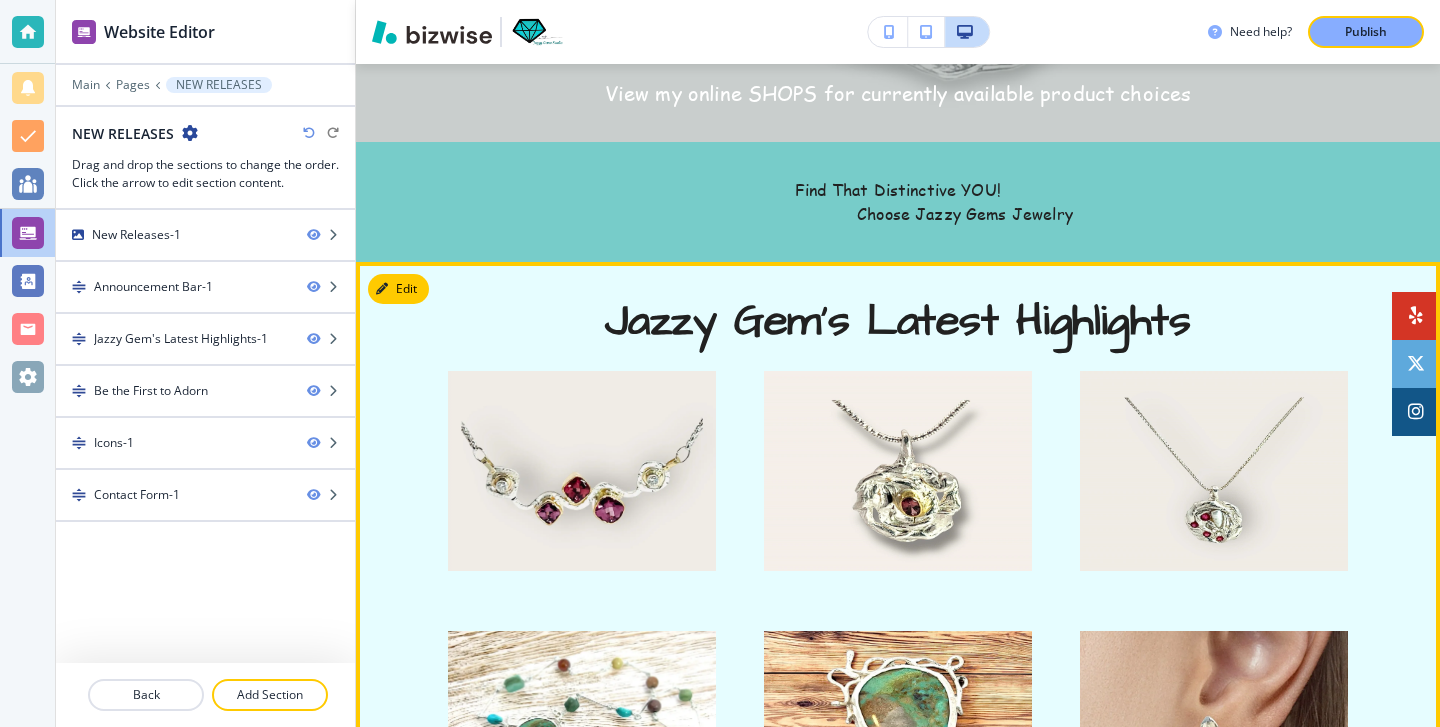 scroll, scrollTop: 0, scrollLeft: 0, axis: both 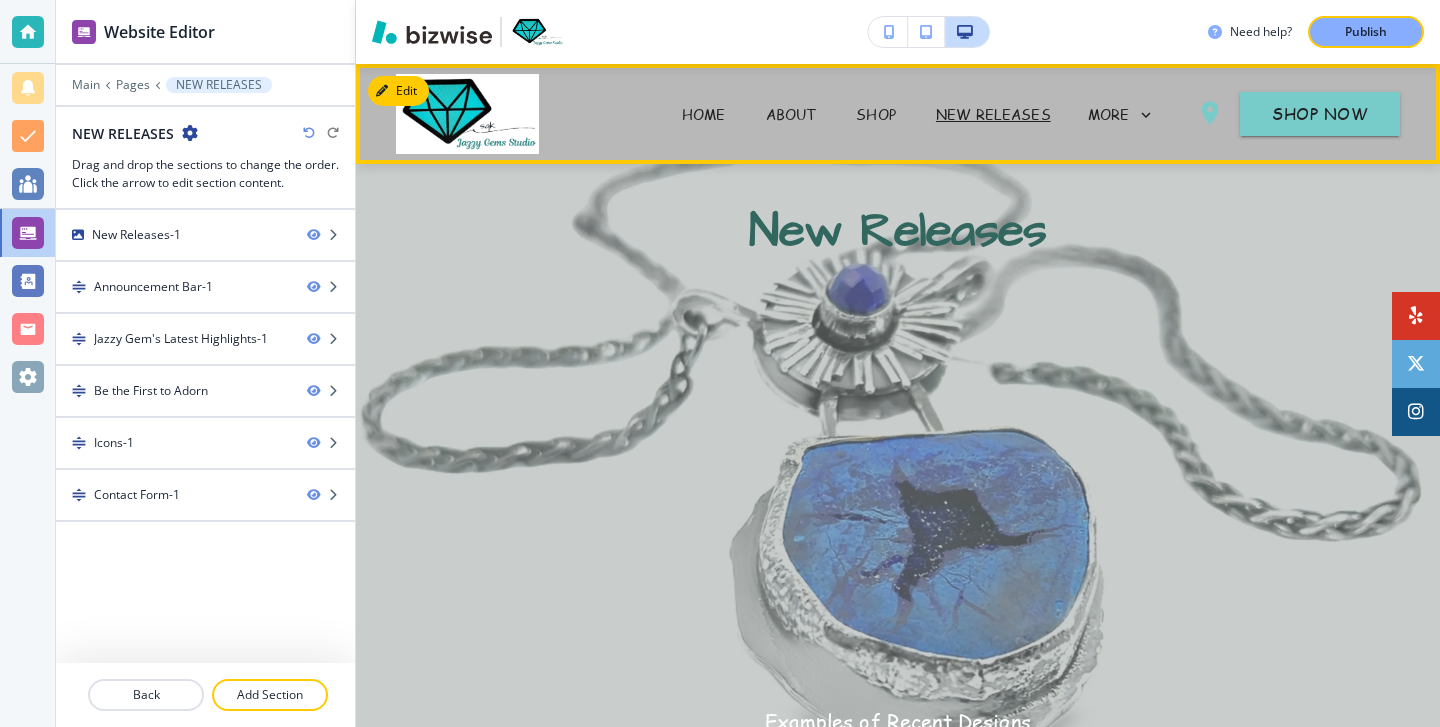 click on "Edit" at bounding box center [398, 91] 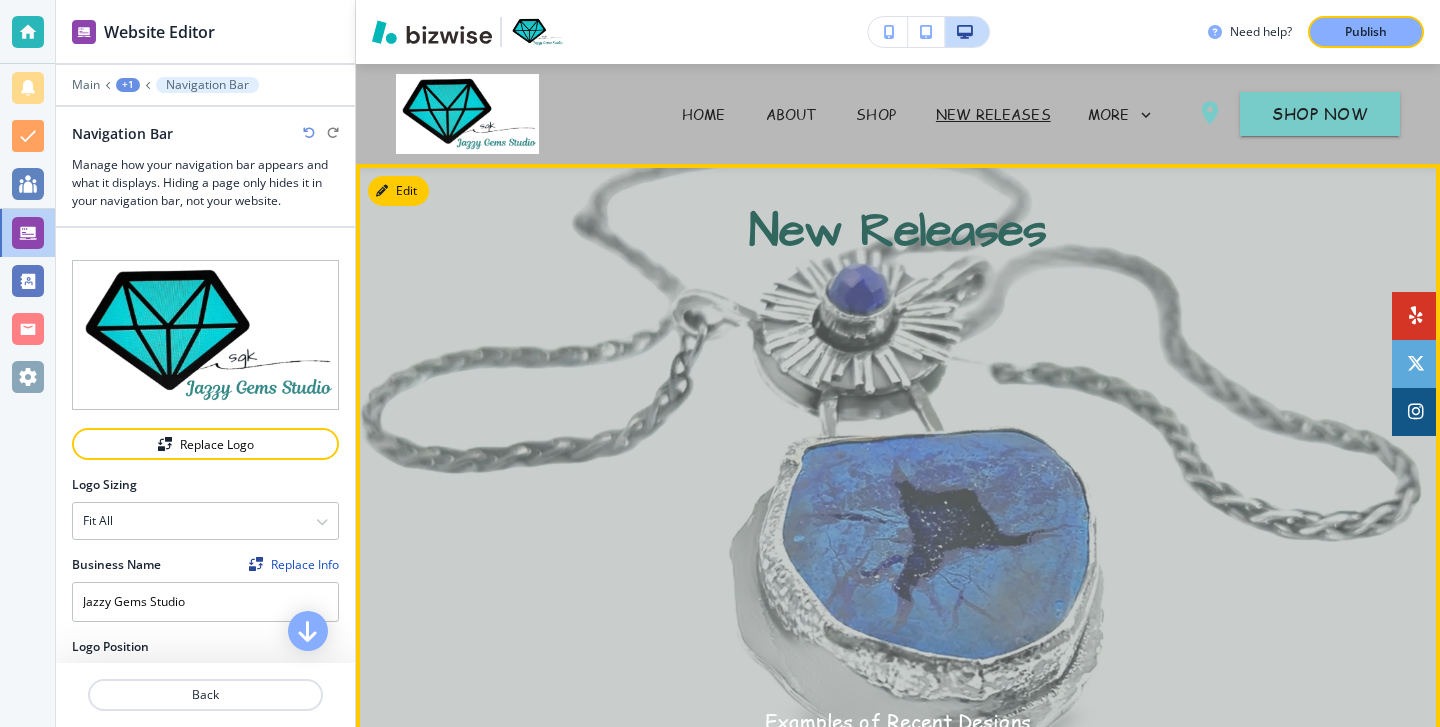 click on "New Releases Examples of Recent Designs View my online SHOPS for currently available product choices" at bounding box center (898, 493) 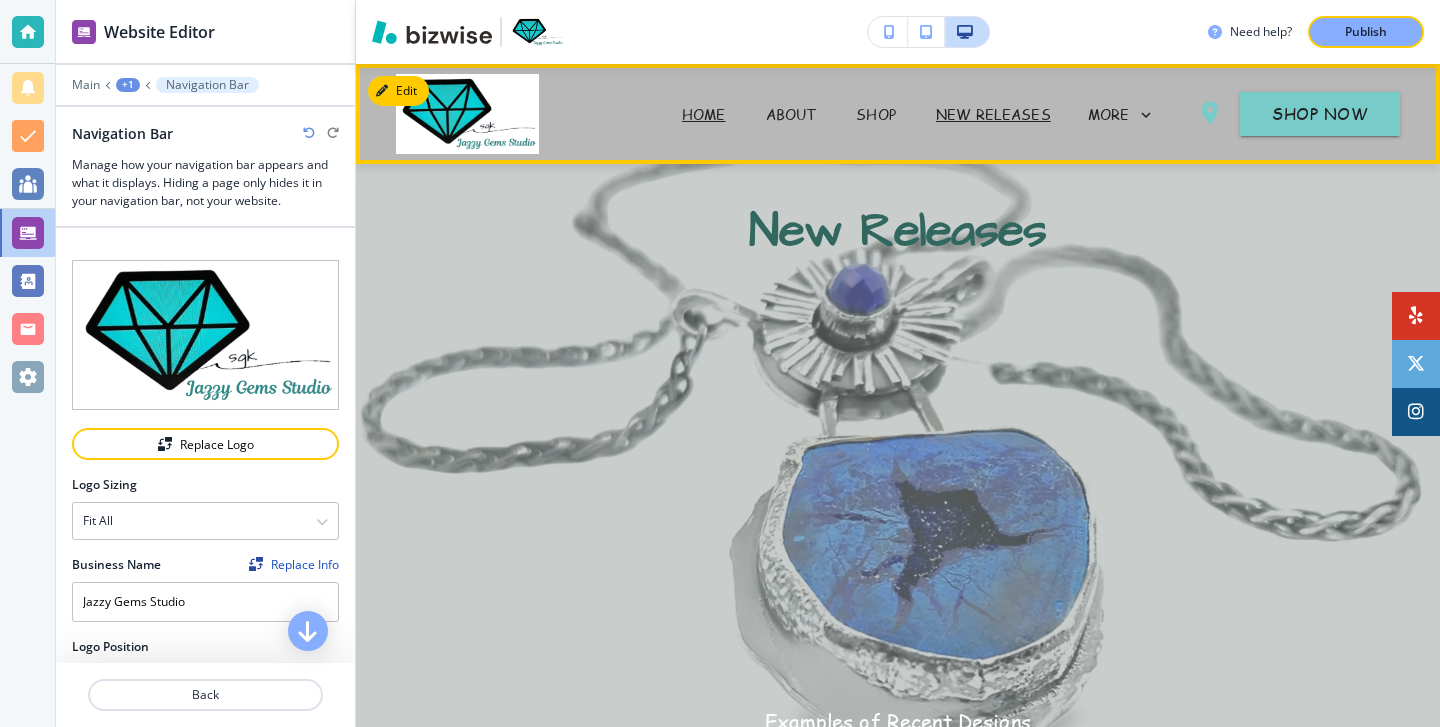 click on "HOME" at bounding box center (704, 114) 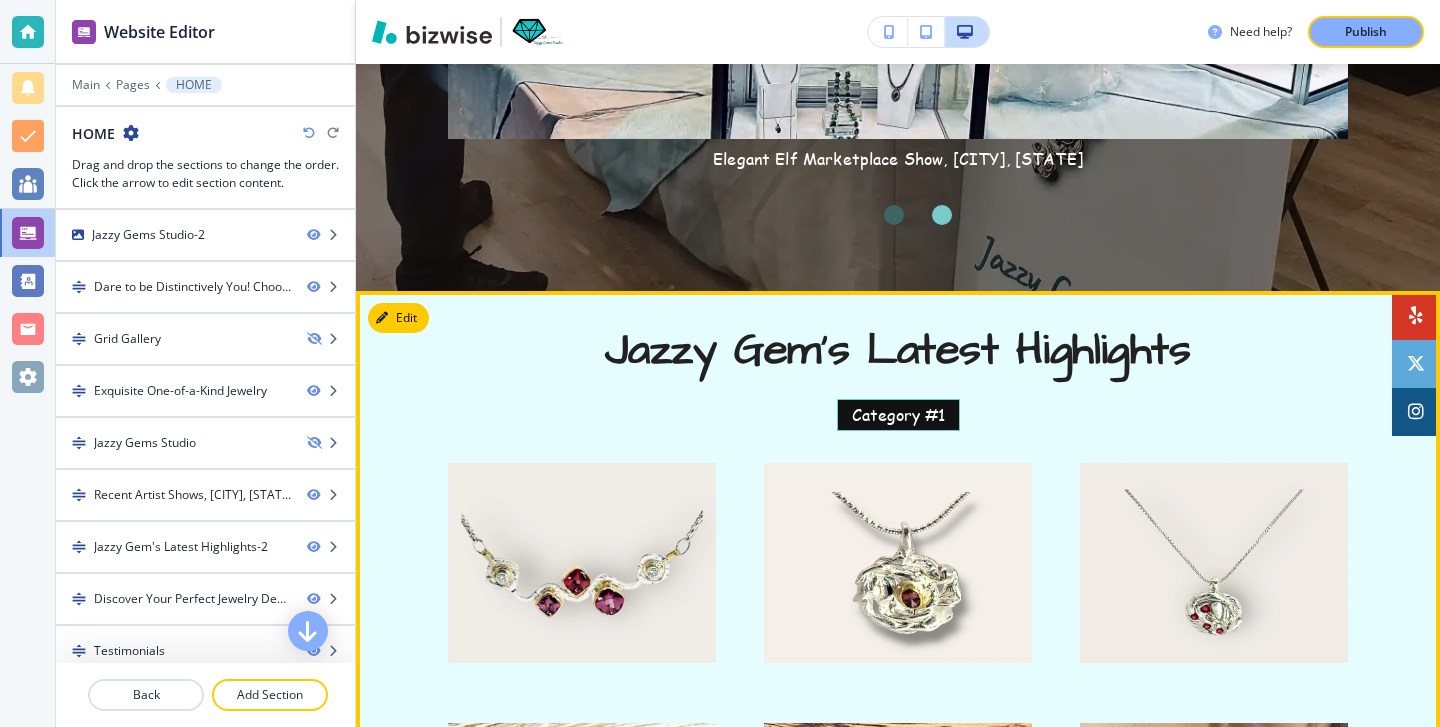 scroll, scrollTop: 2682, scrollLeft: 0, axis: vertical 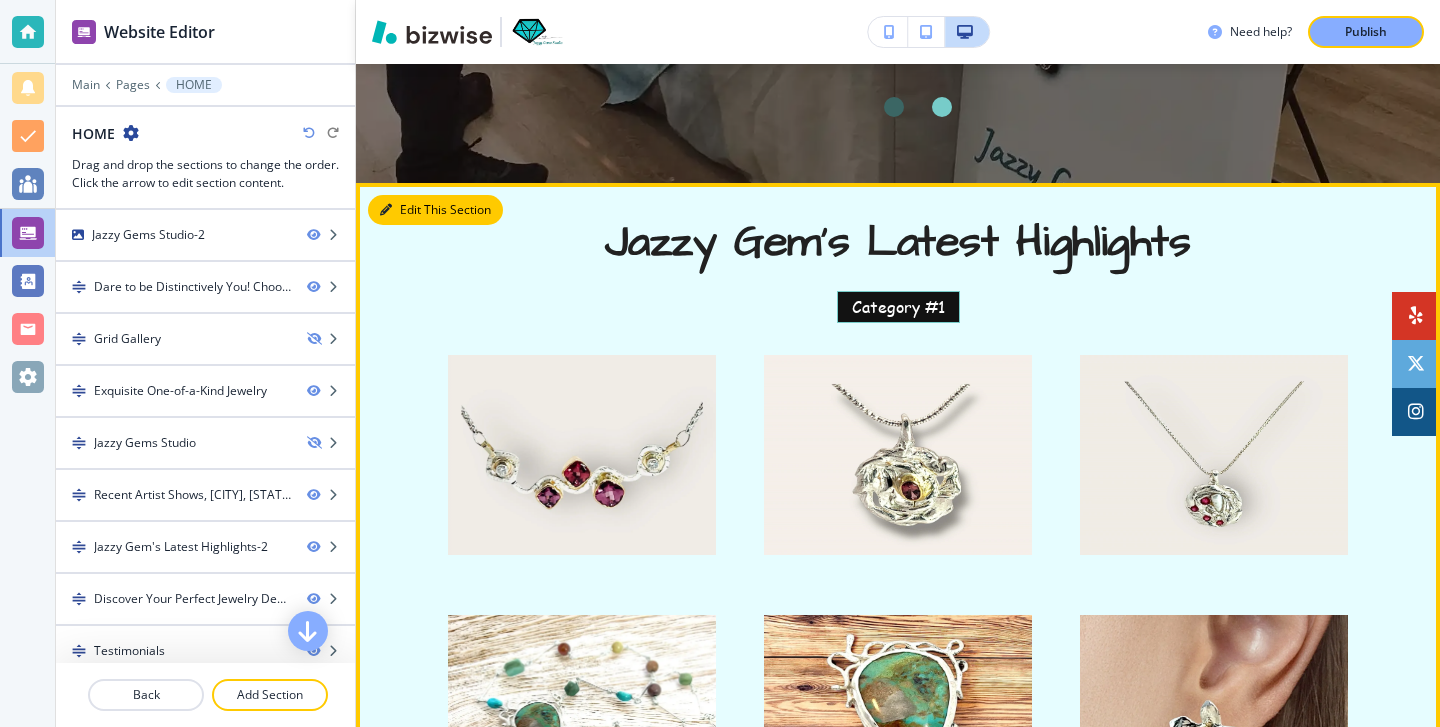 click on "Edit This Section" at bounding box center (435, 210) 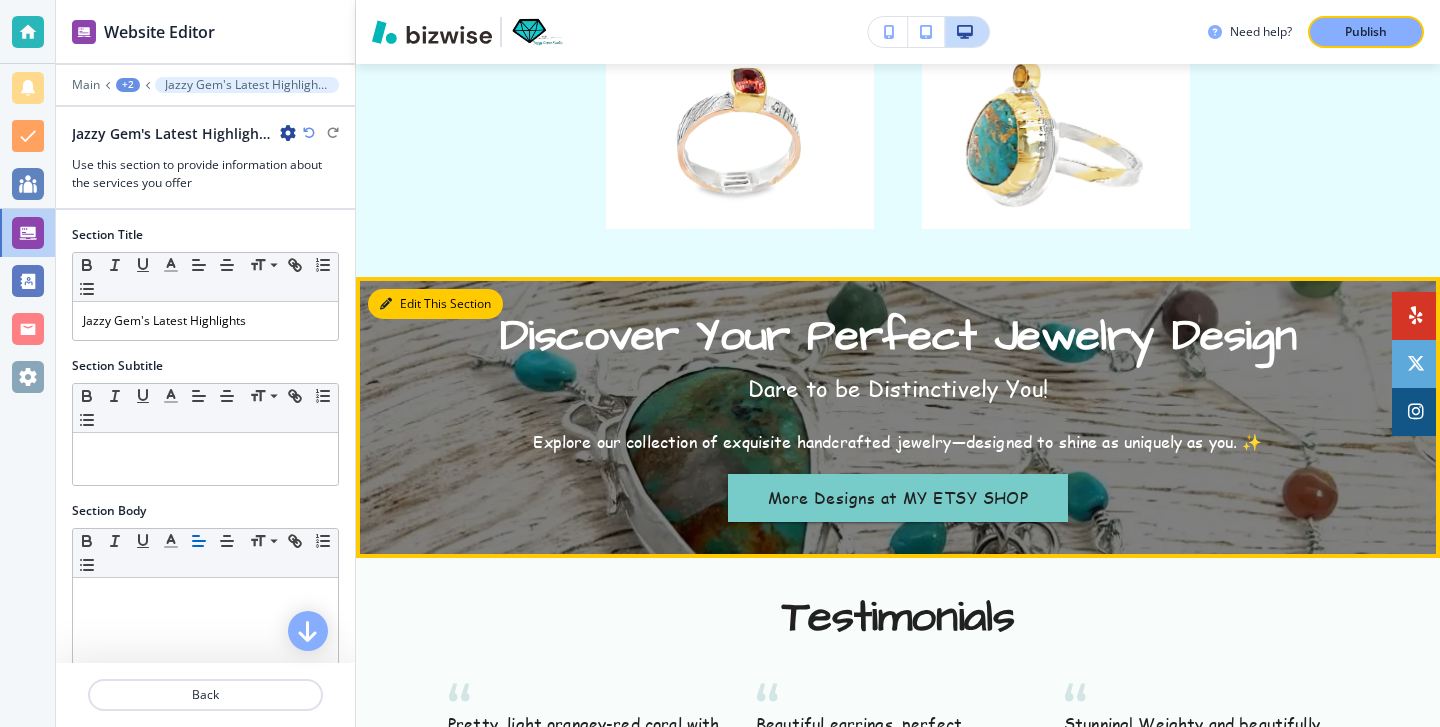 click on "Edit This Section" at bounding box center [435, 304] 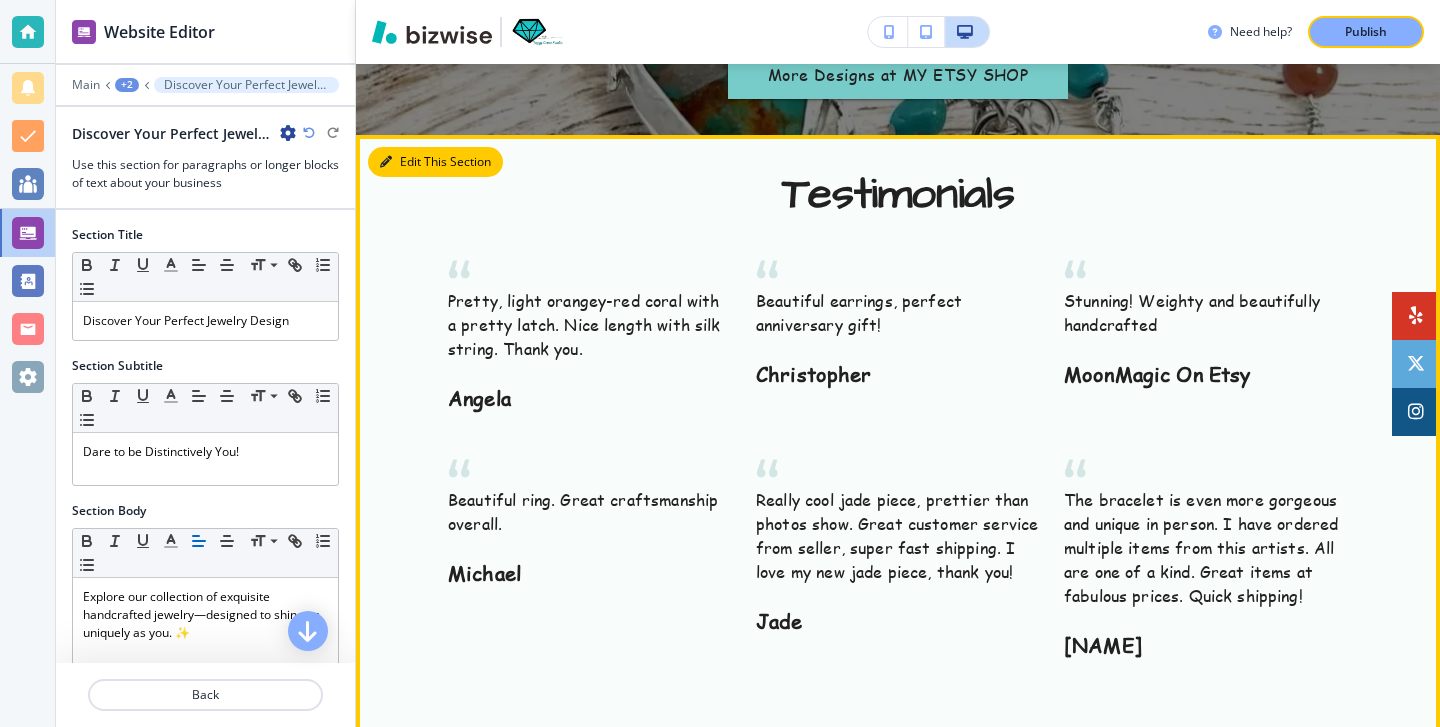 click on "Edit This Section" at bounding box center (435, 162) 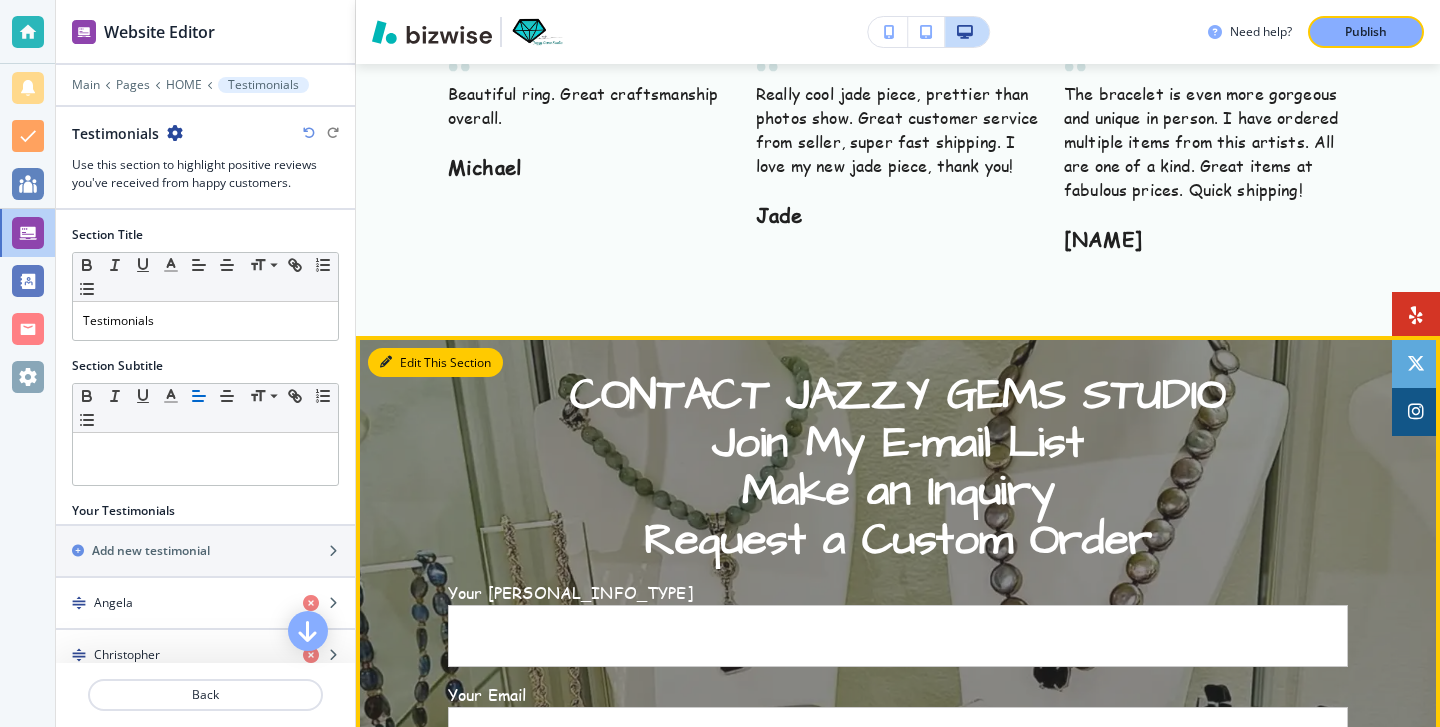 click on "Edit This Section" at bounding box center (435, 363) 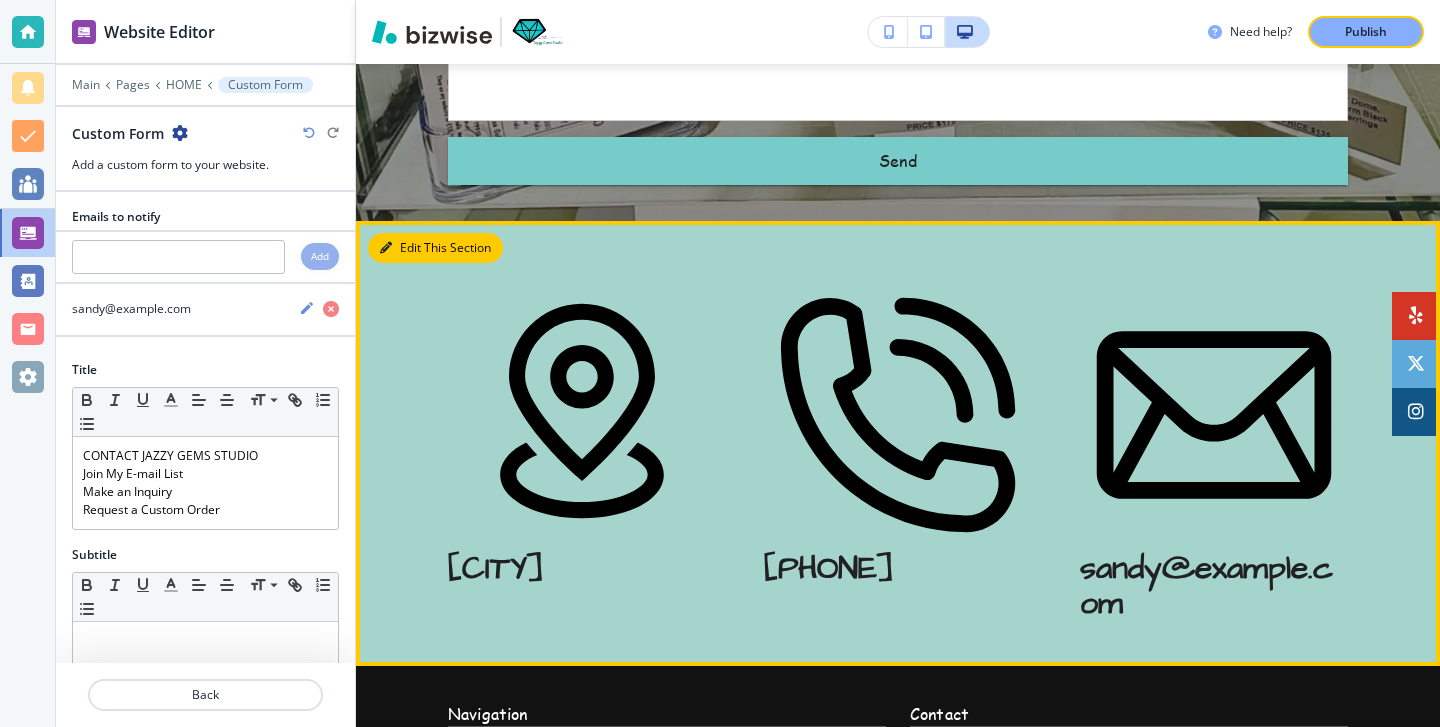click on "Edit This Section" at bounding box center (435, 248) 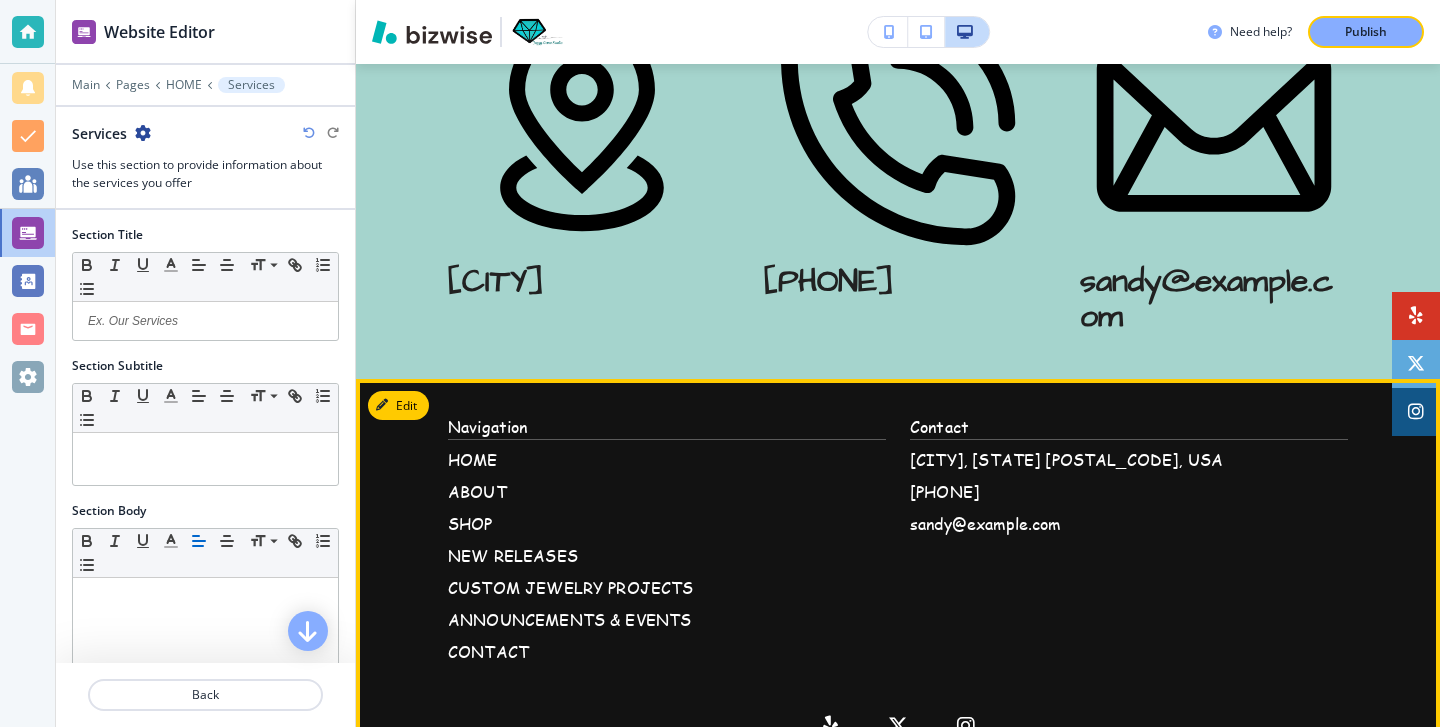 scroll, scrollTop: 6166, scrollLeft: 0, axis: vertical 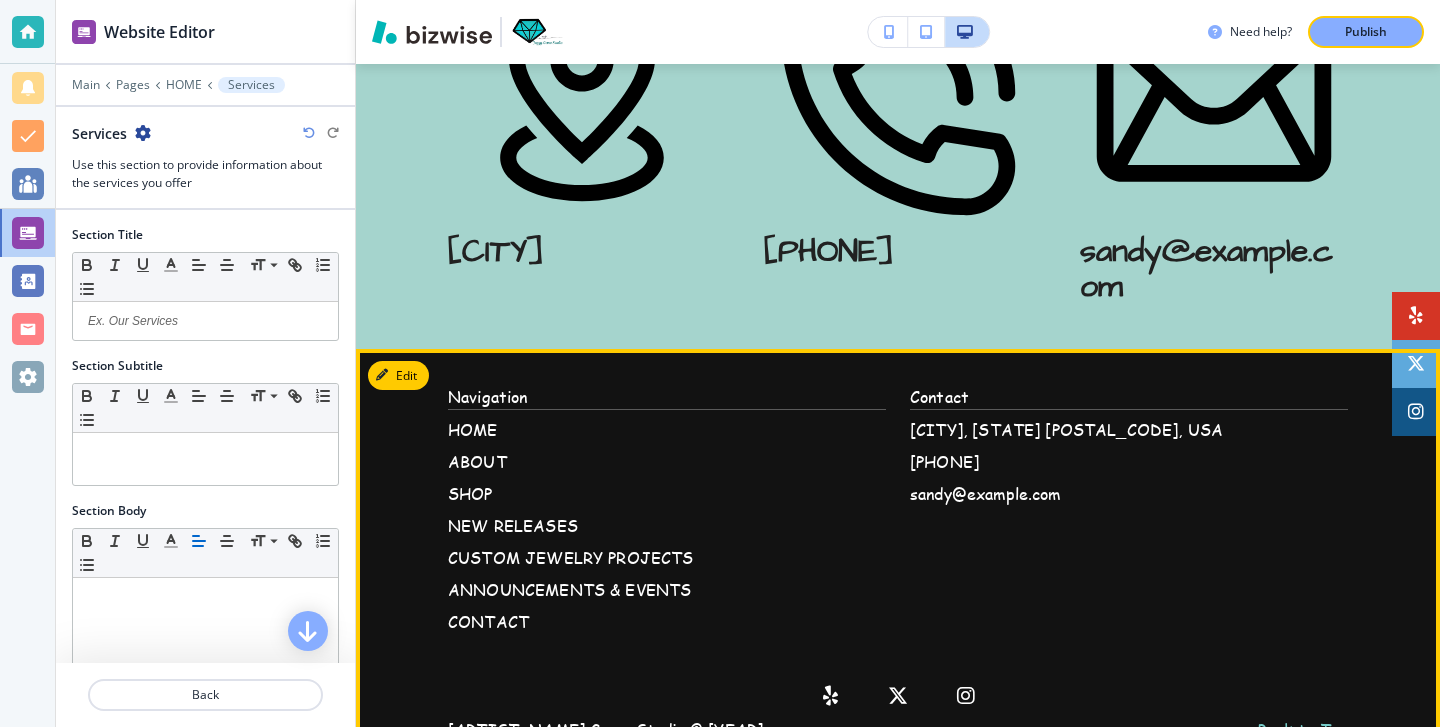 click on "Edit" at bounding box center (398, 376) 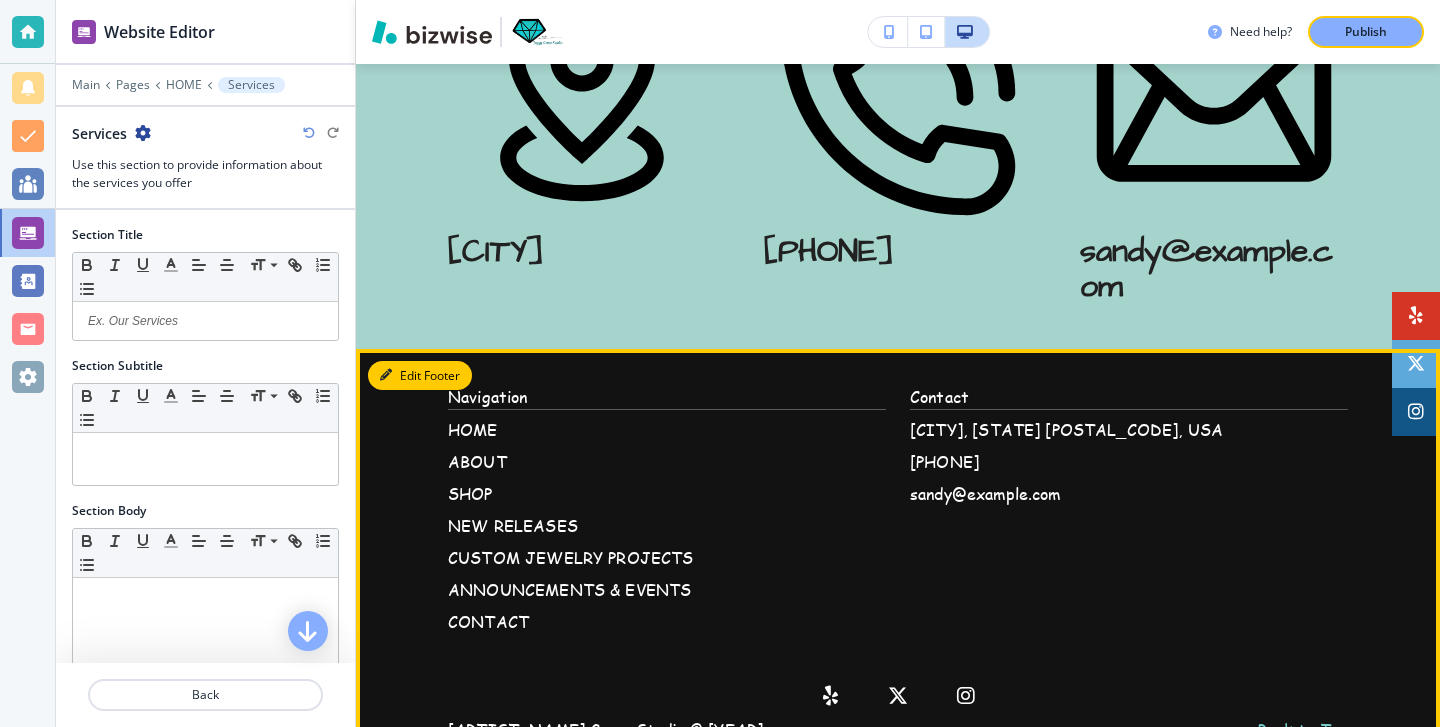 click on "Edit Footer" at bounding box center (420, 376) 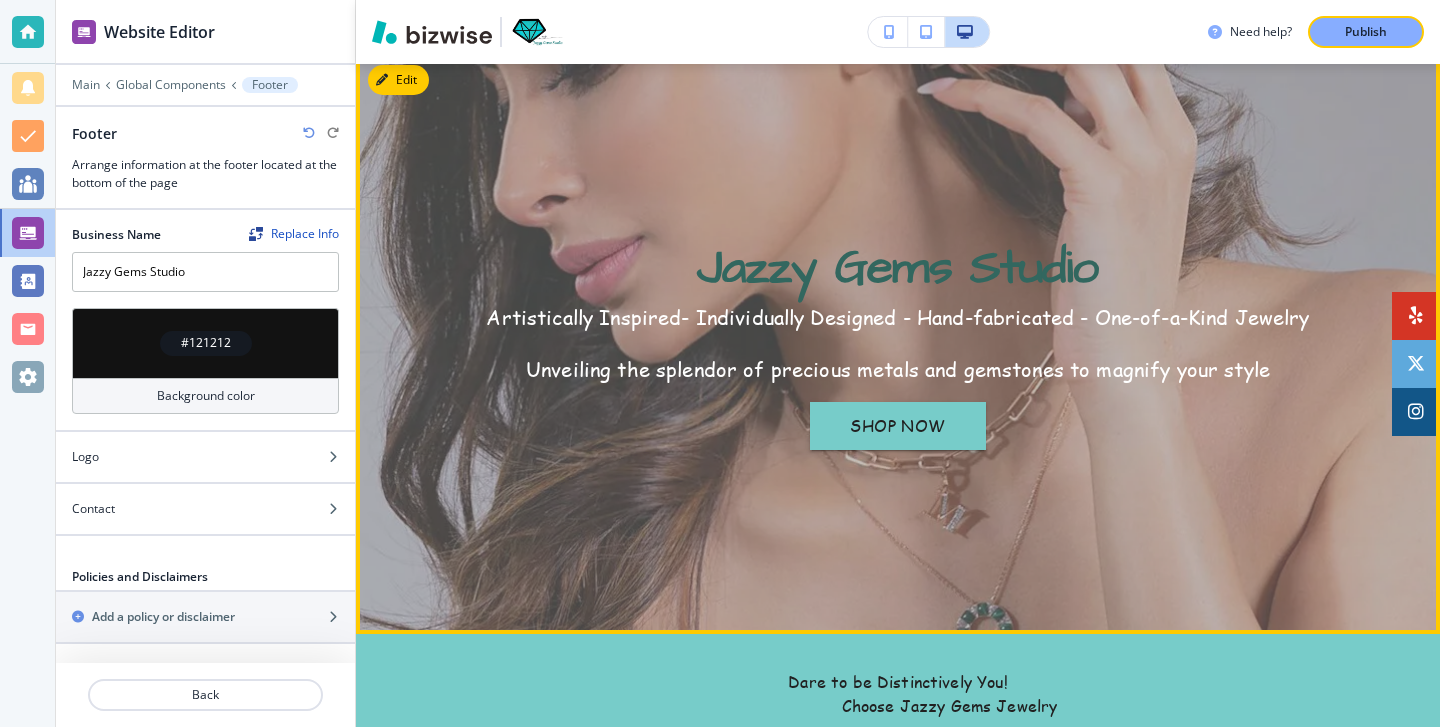 scroll, scrollTop: 0, scrollLeft: 0, axis: both 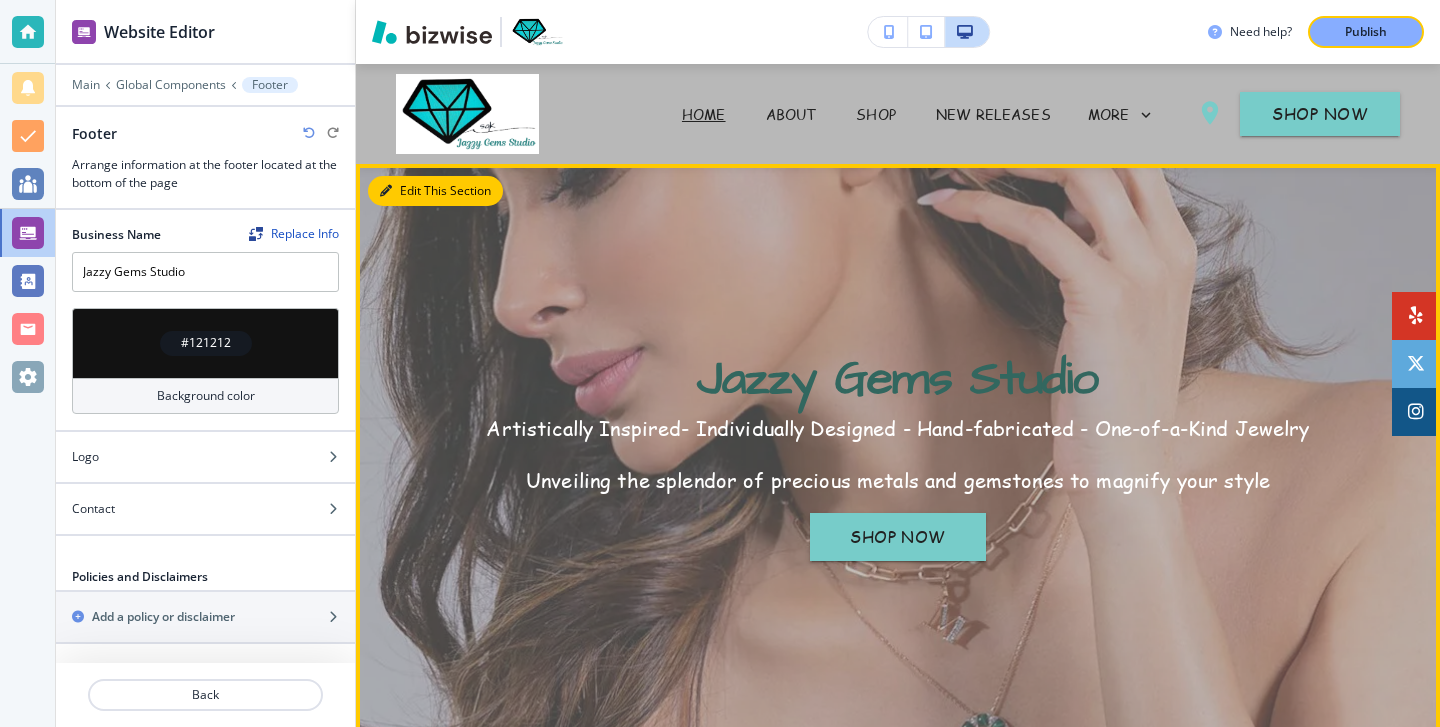 click on "Edit This Section" at bounding box center [435, 191] 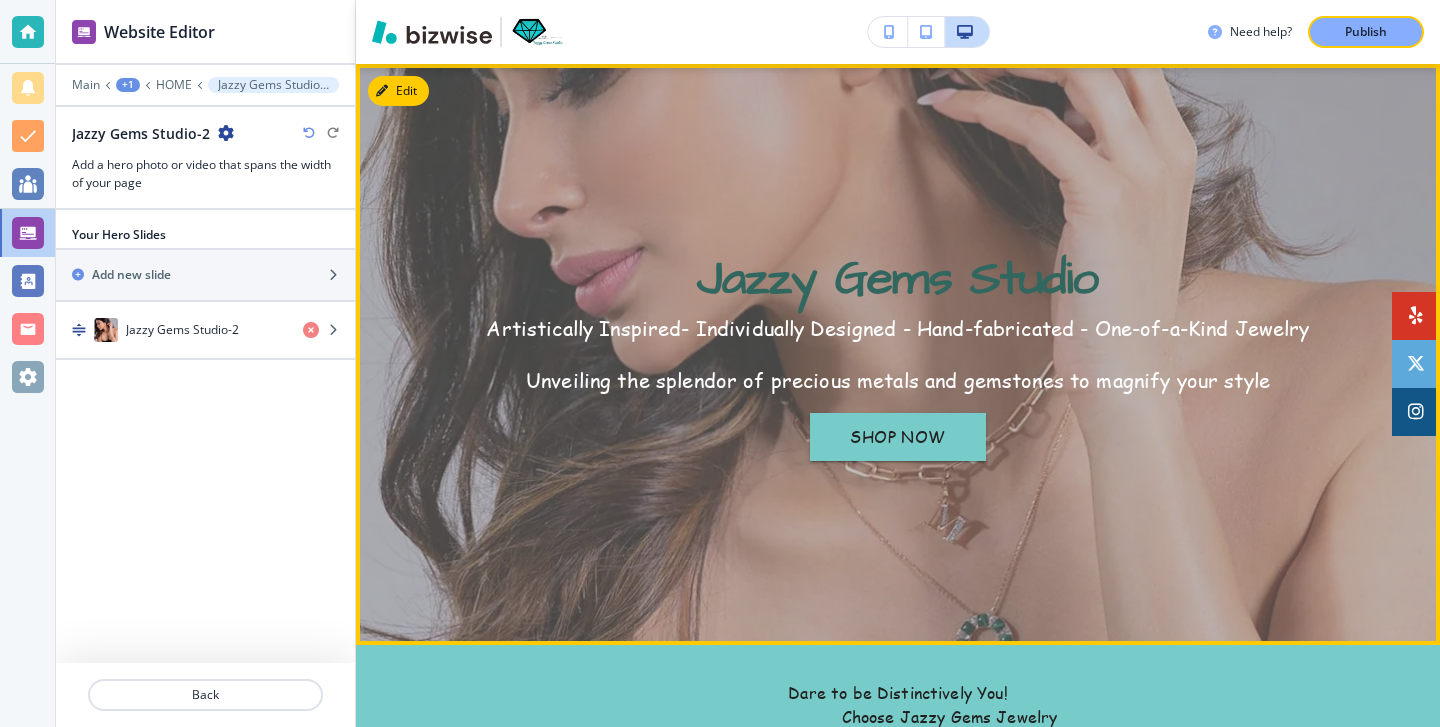 scroll, scrollTop: 496, scrollLeft: 0, axis: vertical 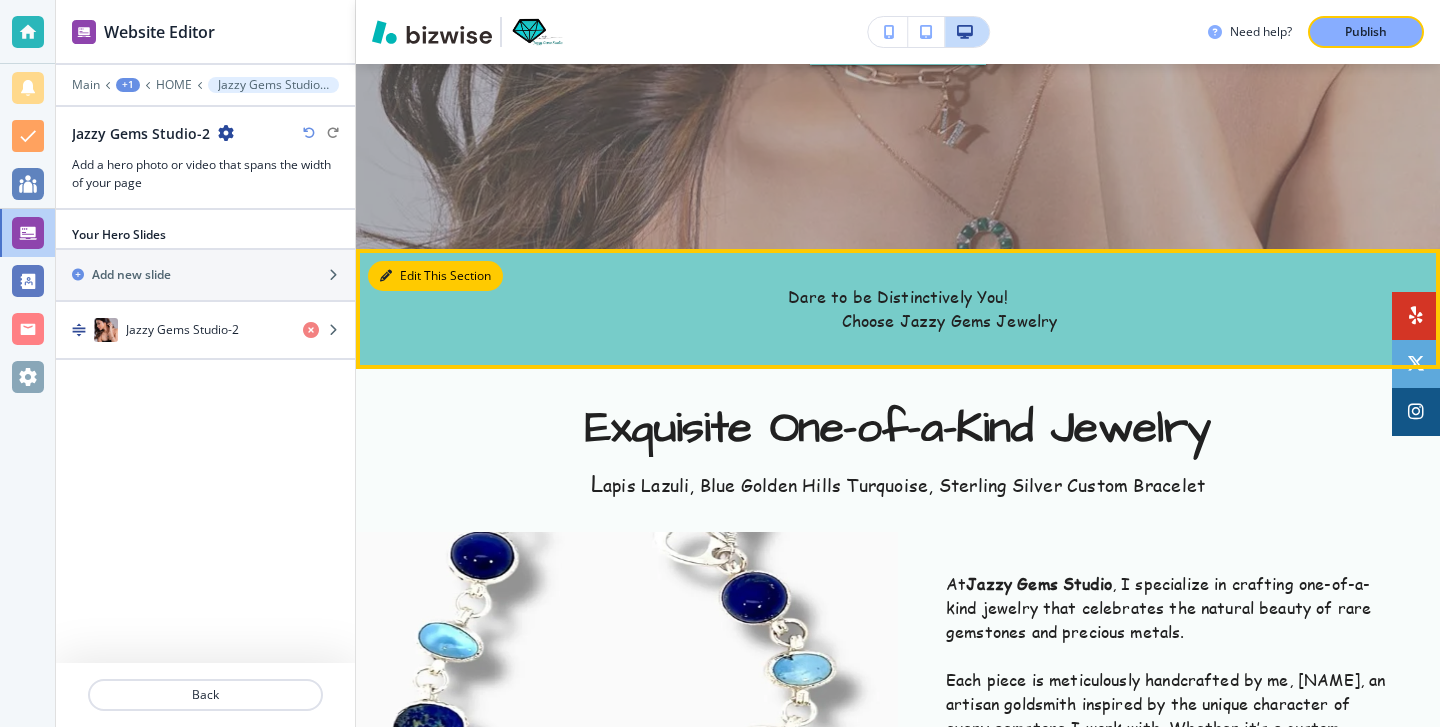 click on "Edit This Section" at bounding box center (435, 276) 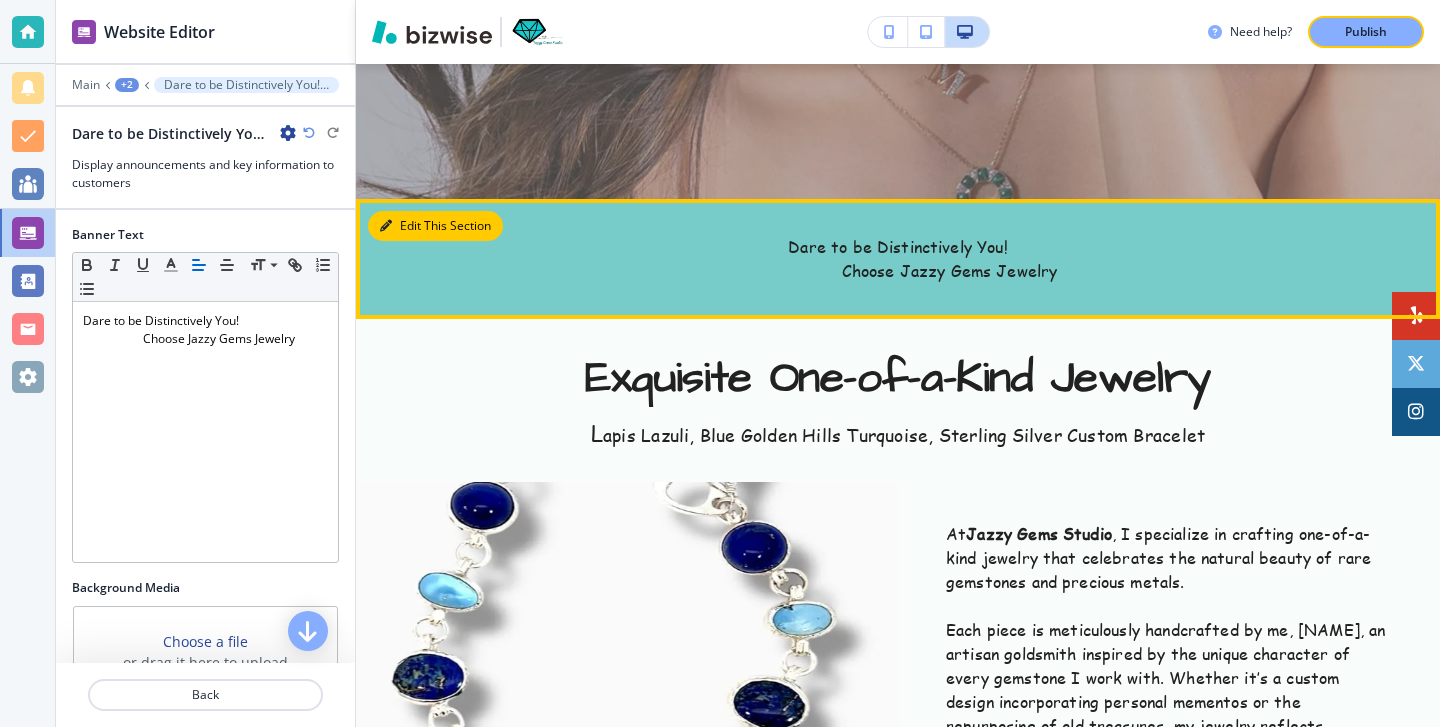 scroll, scrollTop: 681, scrollLeft: 0, axis: vertical 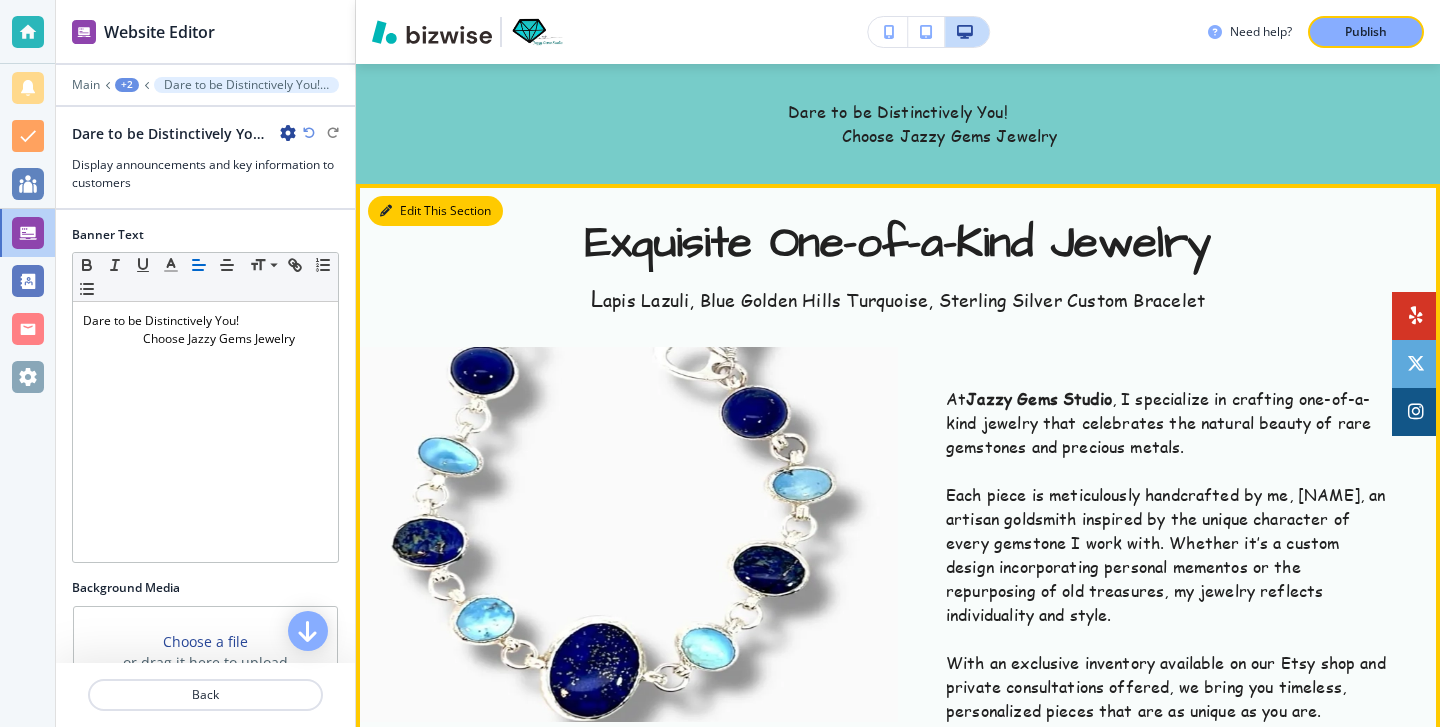 click on "Edit This Section" at bounding box center [435, 211] 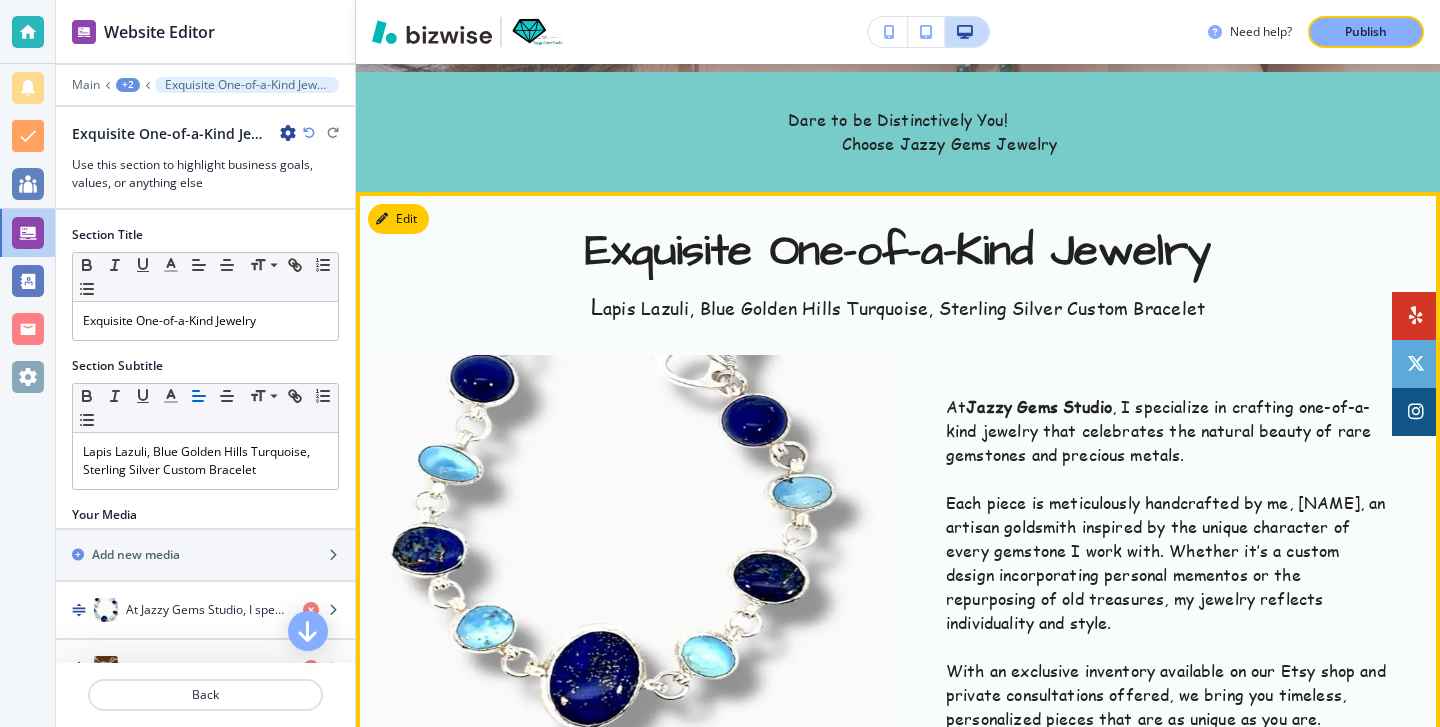 scroll, scrollTop: 666, scrollLeft: 0, axis: vertical 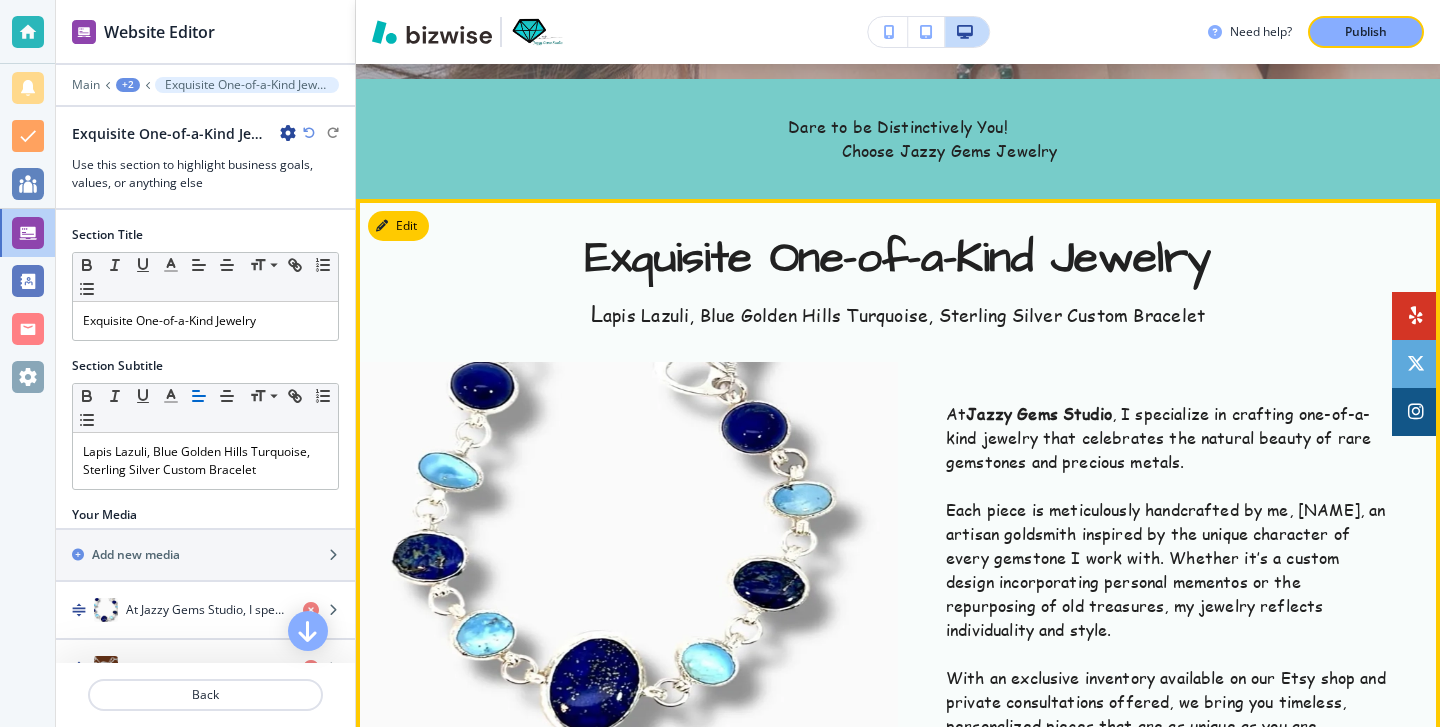 click at bounding box center [898, 830] 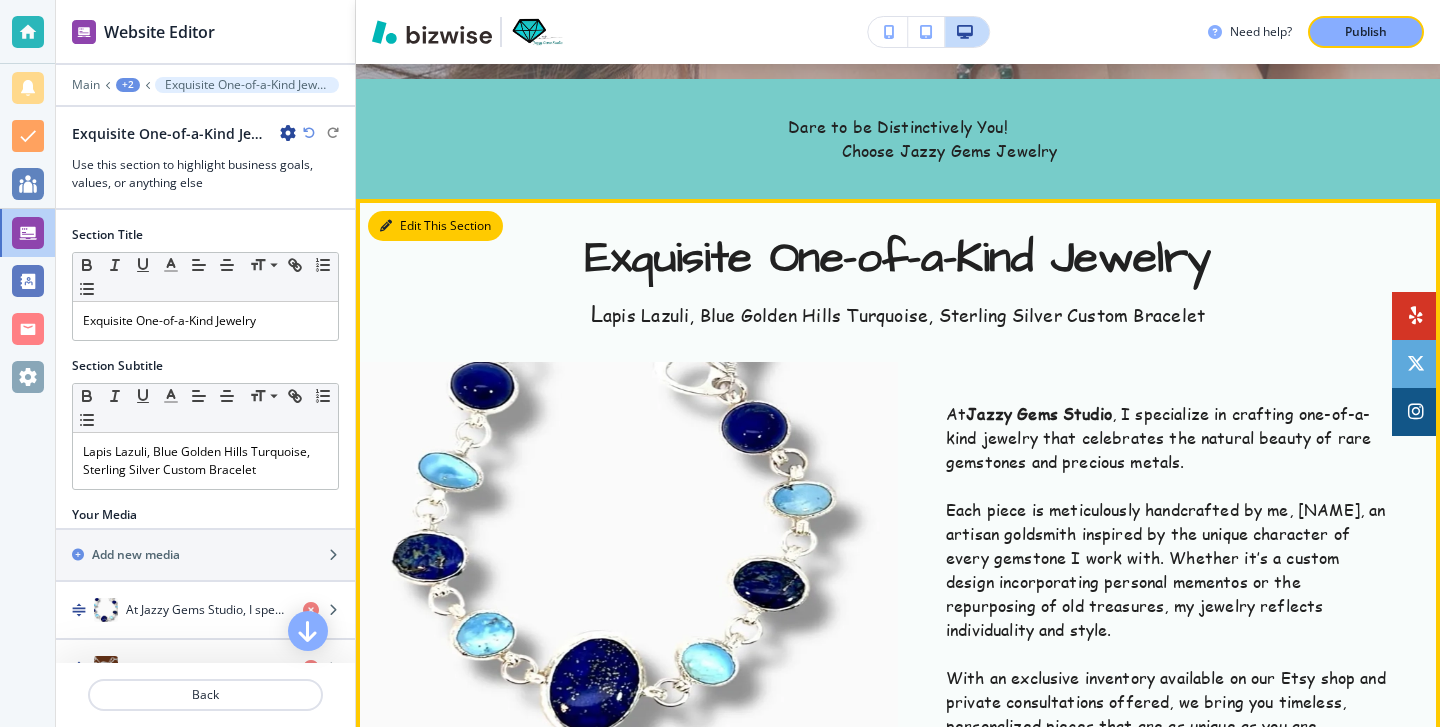 click on "Edit This Section" at bounding box center [435, 226] 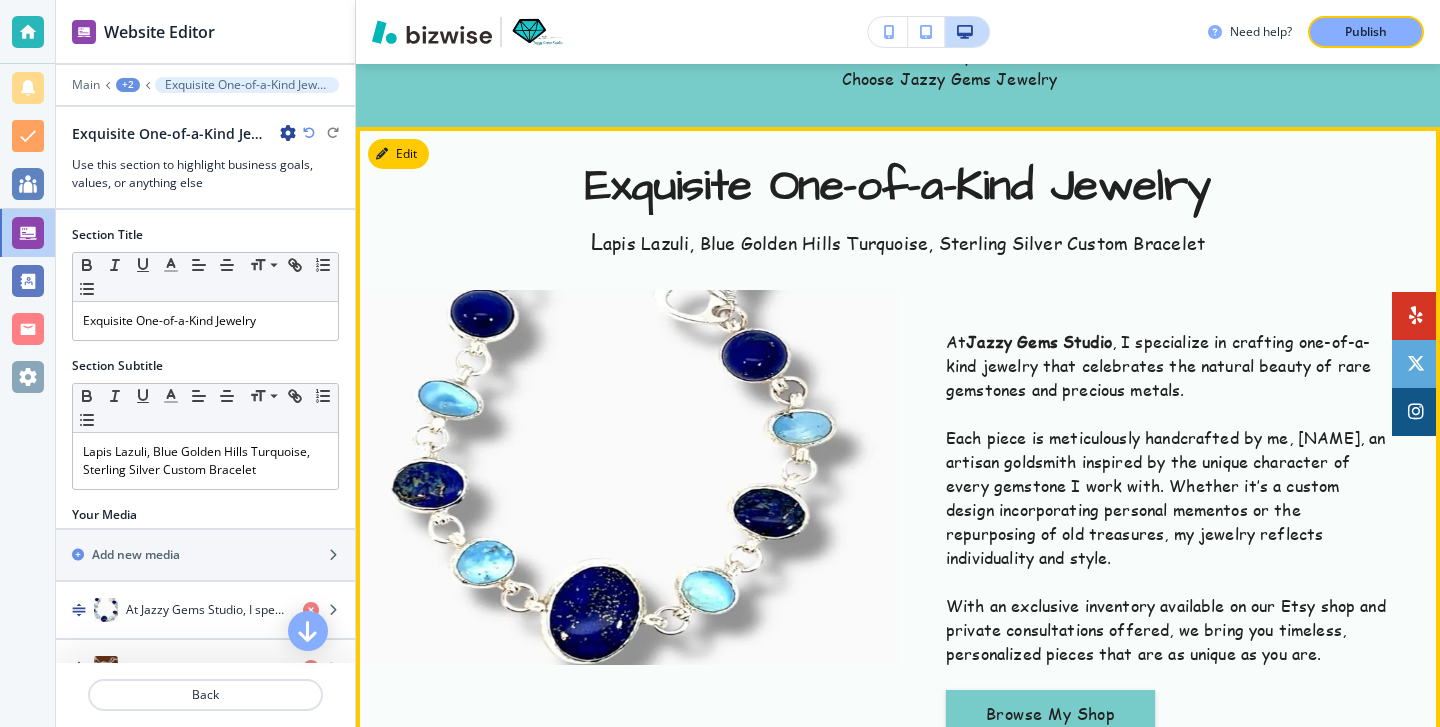 scroll, scrollTop: 474, scrollLeft: 0, axis: vertical 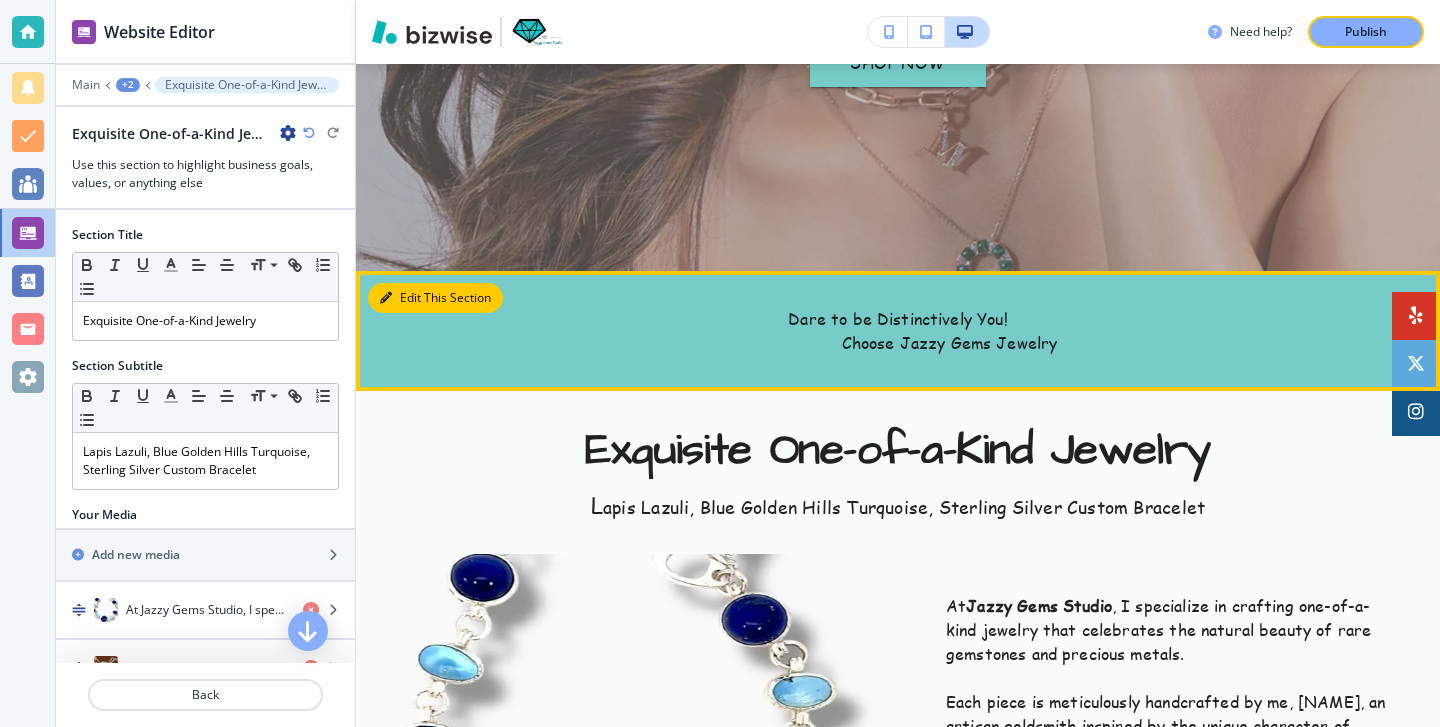click on "Edit This Section" at bounding box center (435, 298) 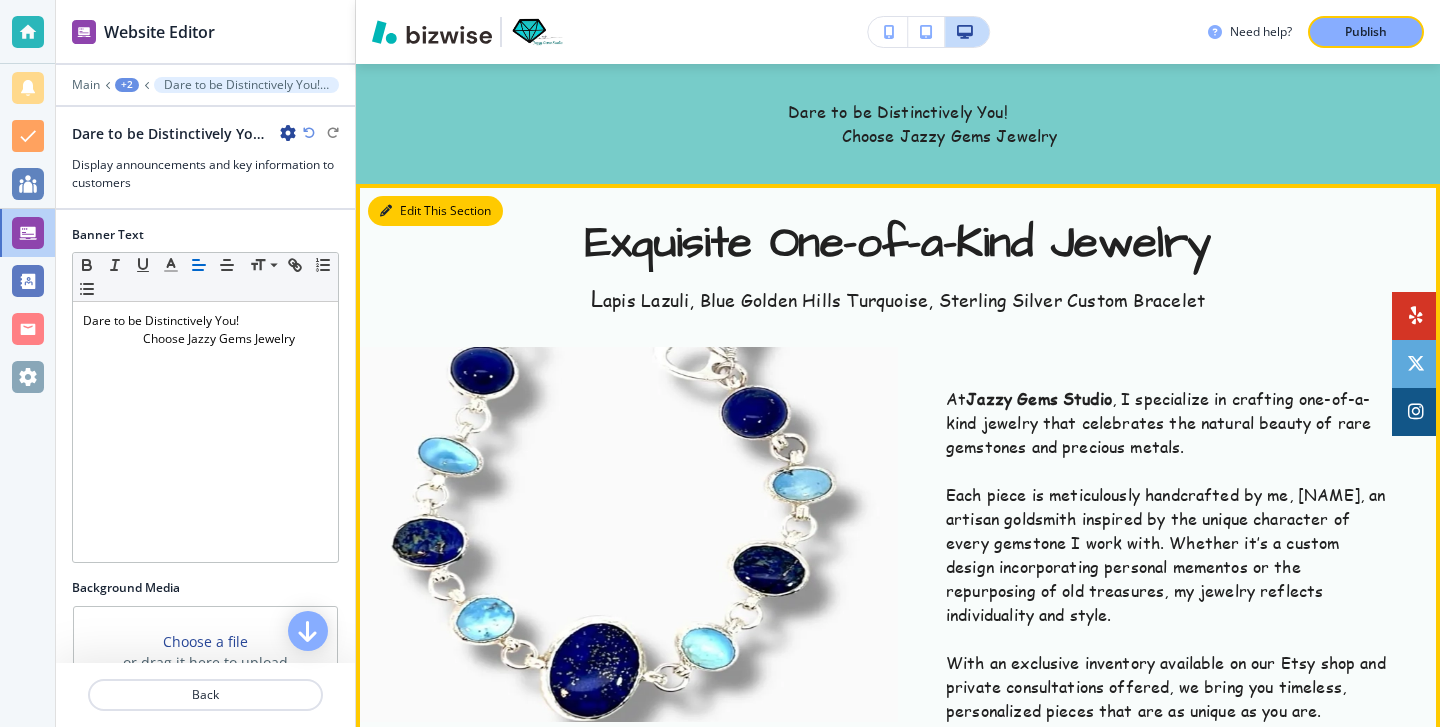 click on "Edit This Section" at bounding box center [435, 211] 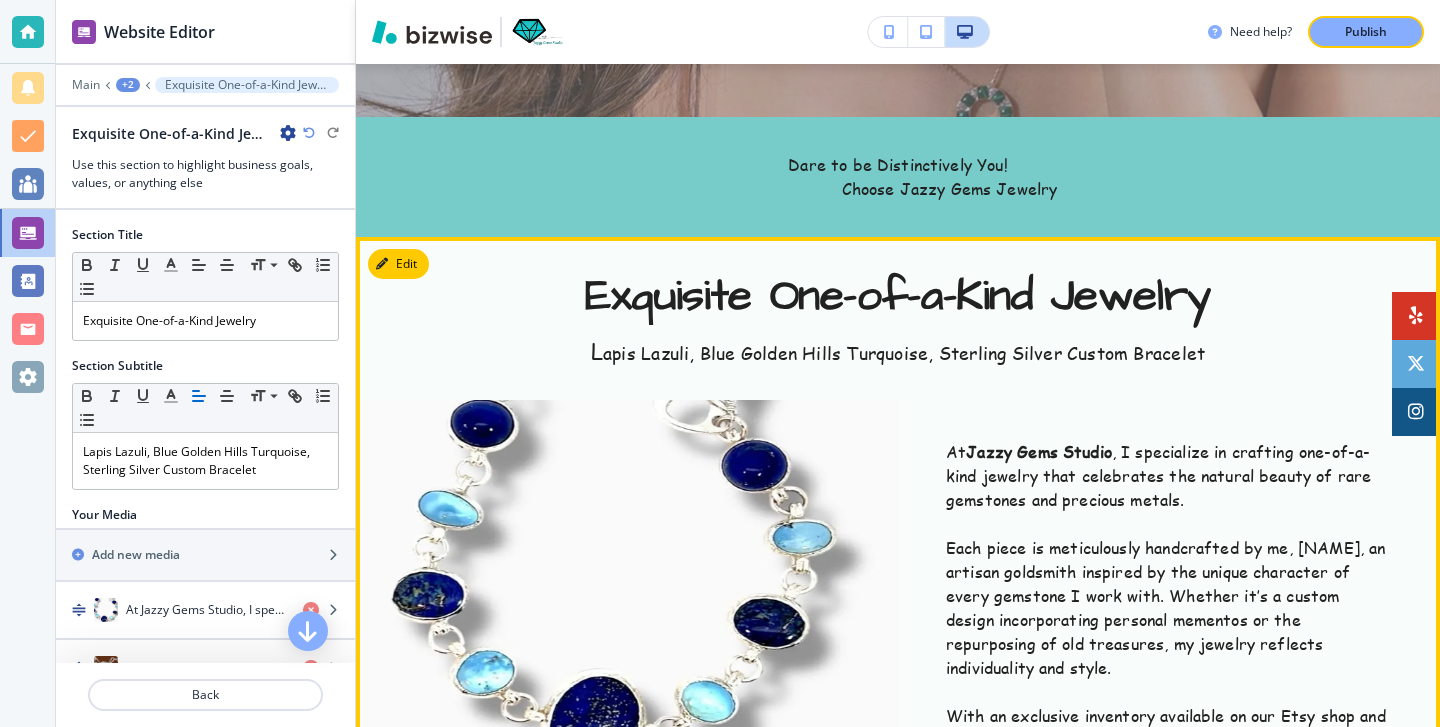 scroll, scrollTop: 621, scrollLeft: 0, axis: vertical 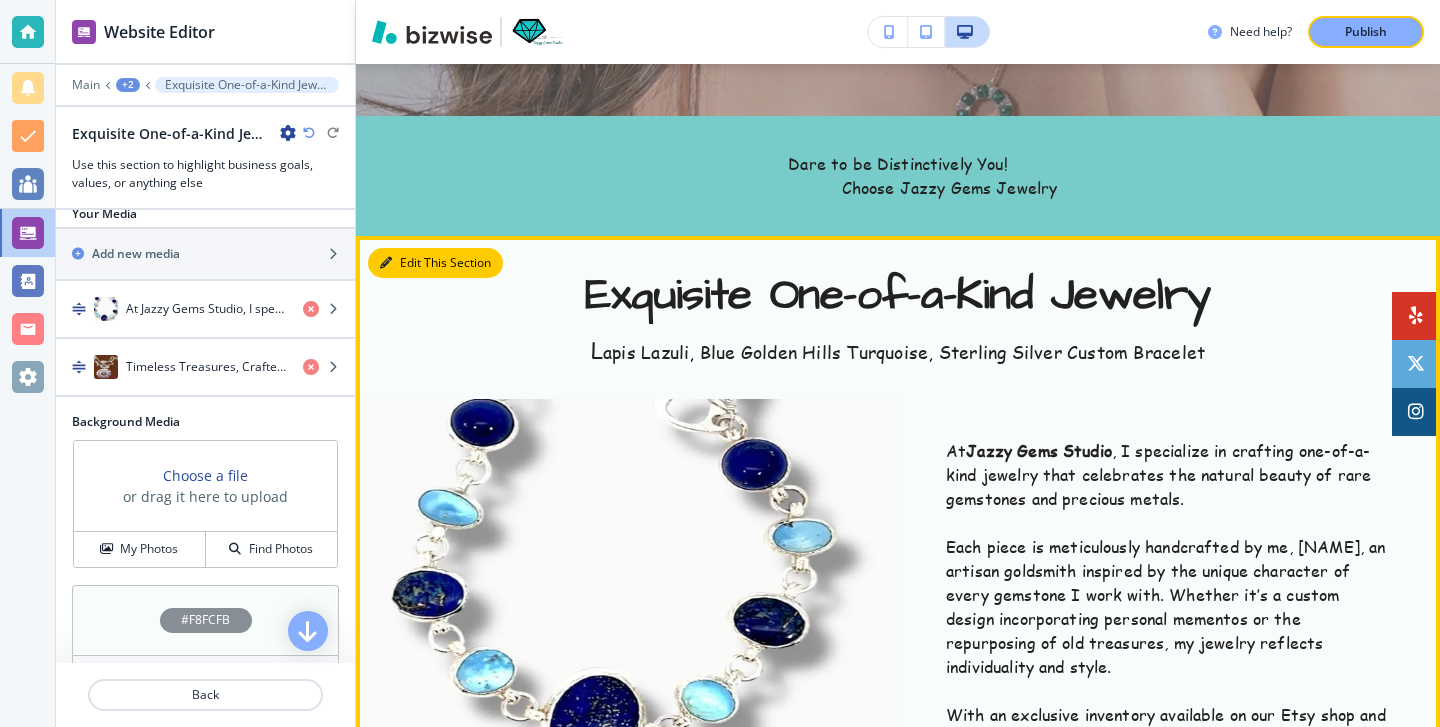 click at bounding box center (386, 263) 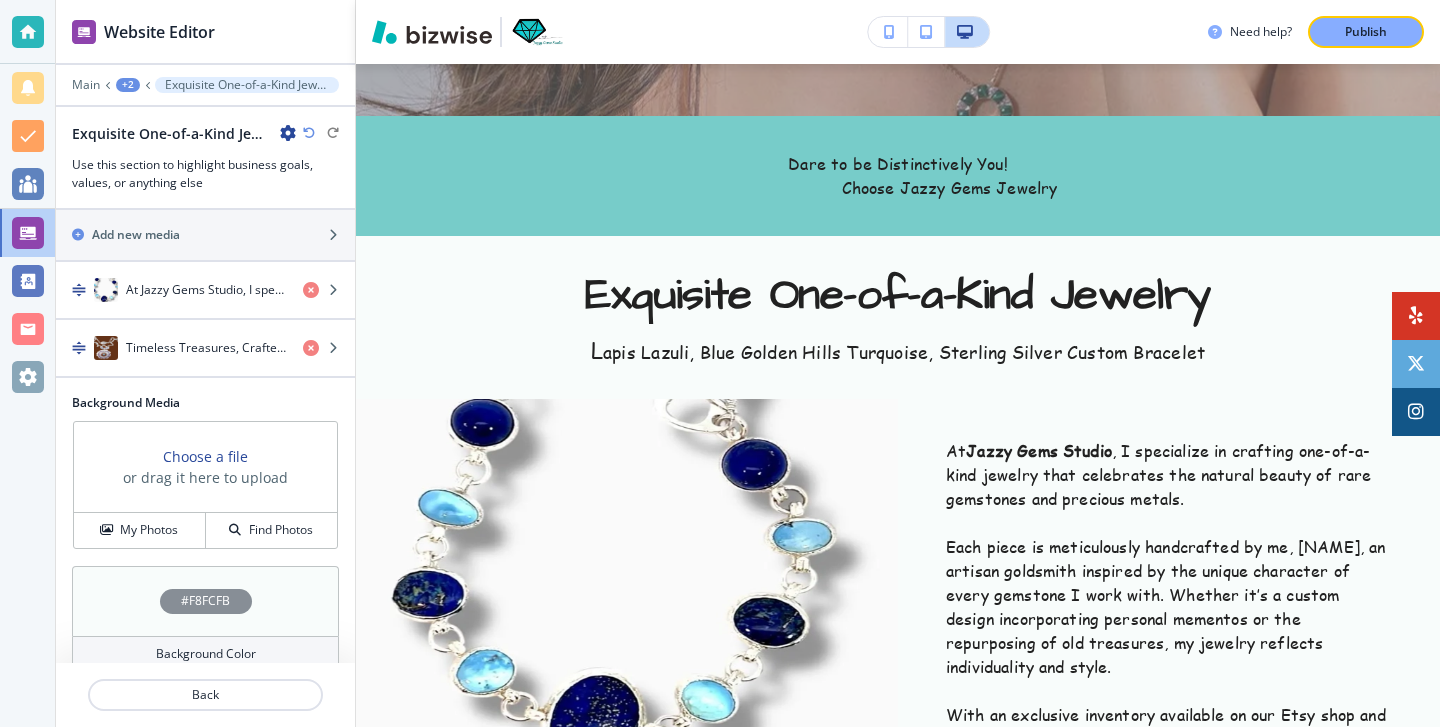 scroll, scrollTop: 345, scrollLeft: 0, axis: vertical 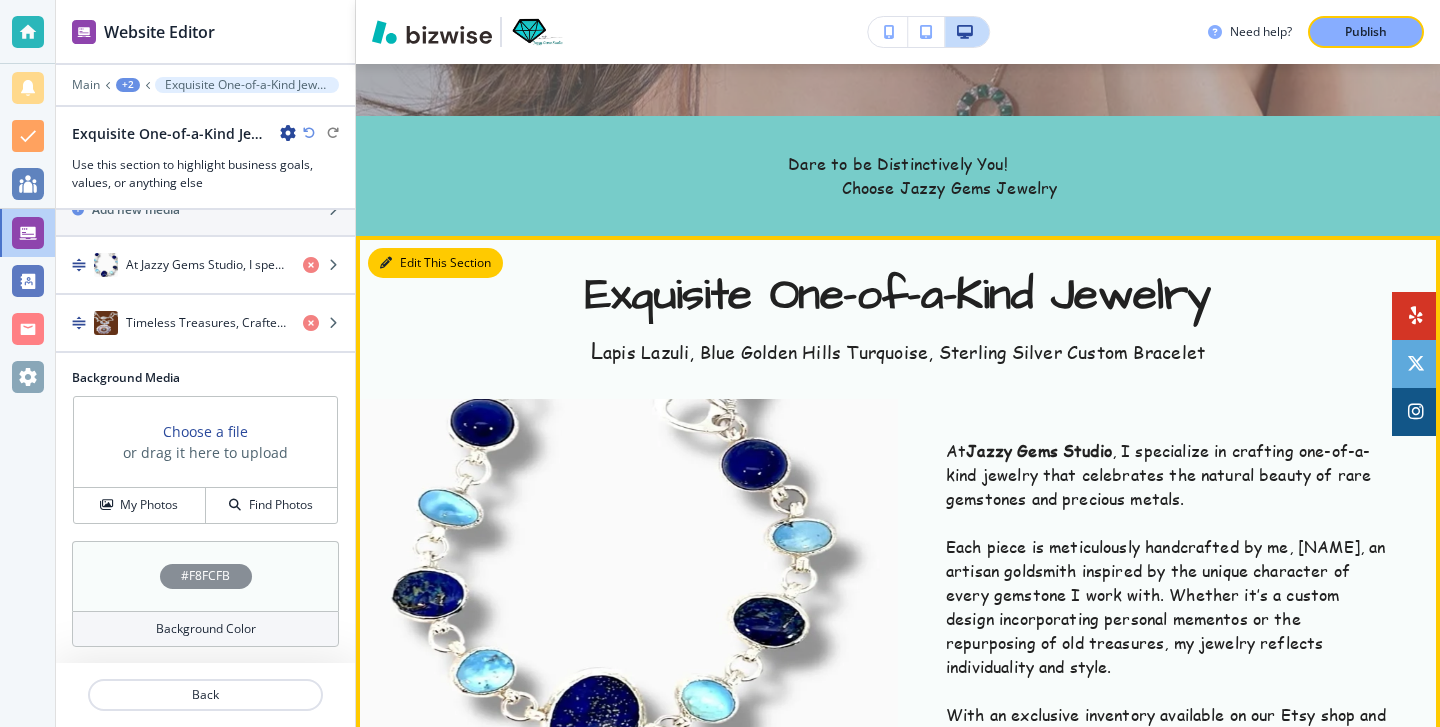 click at bounding box center [386, 263] 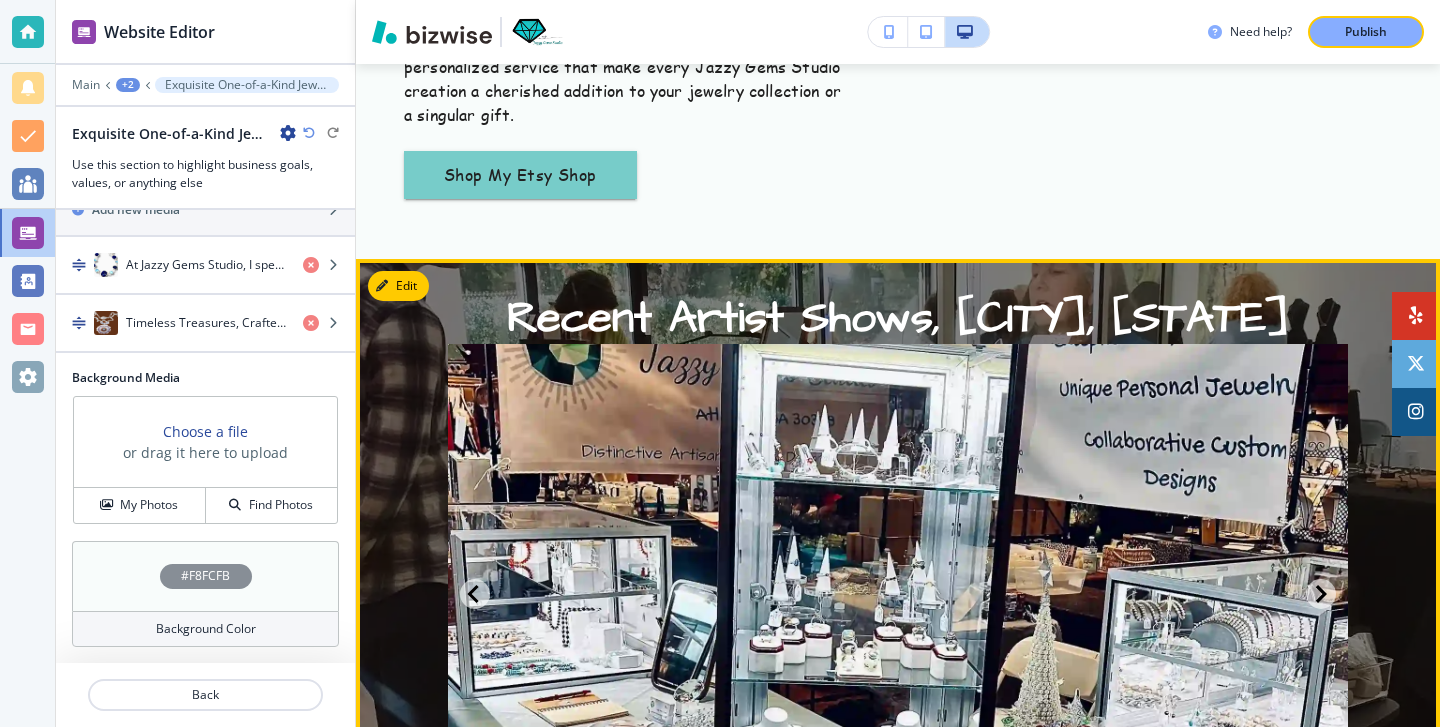 scroll, scrollTop: 1797, scrollLeft: 0, axis: vertical 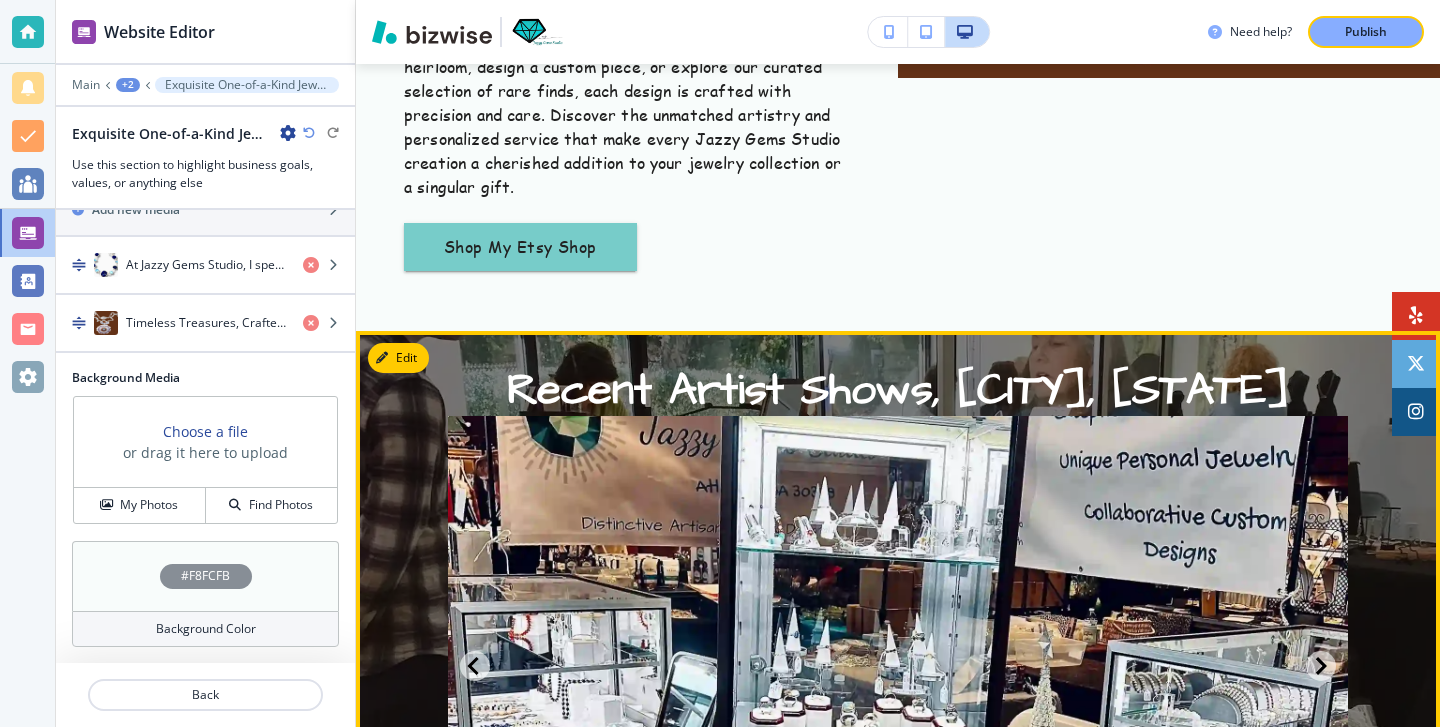 click at bounding box center [898, 699] 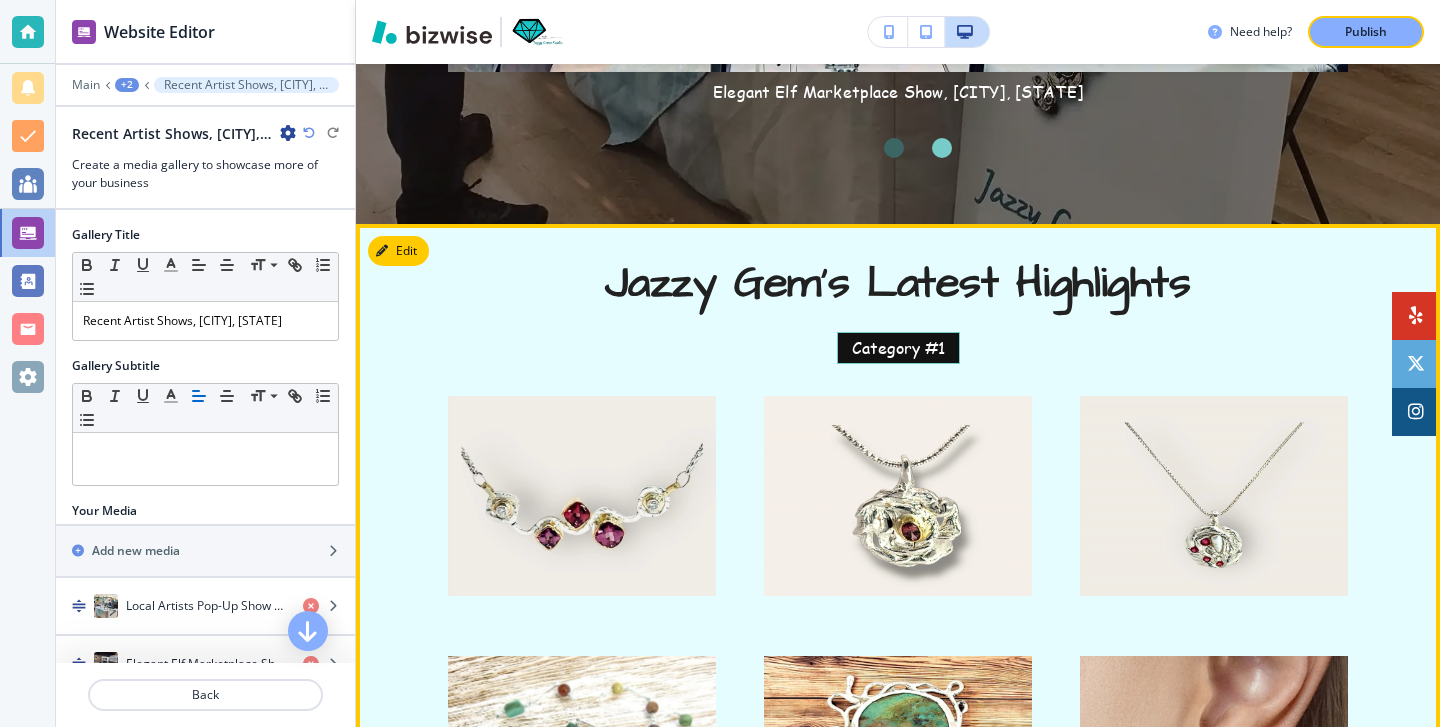 scroll, scrollTop: 2688, scrollLeft: 0, axis: vertical 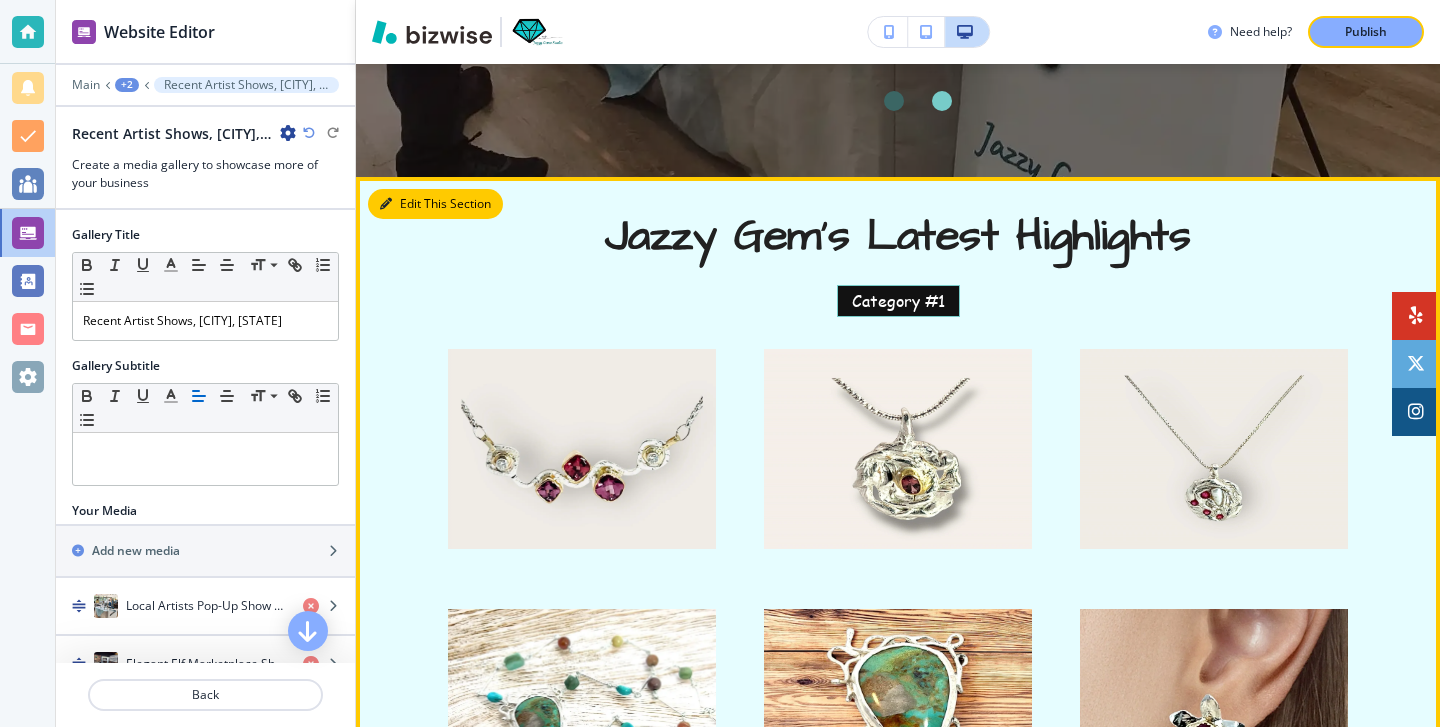 click on "Edit This Section" at bounding box center (435, 204) 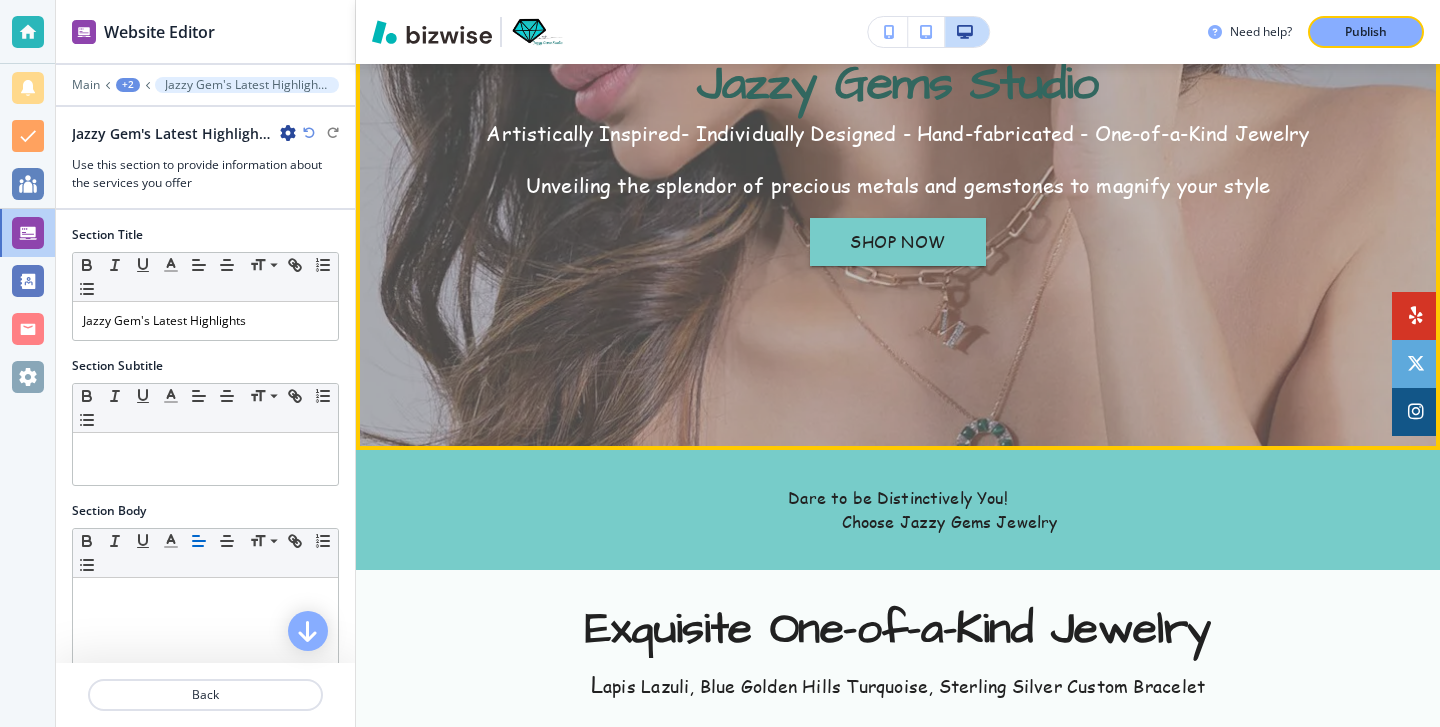 scroll, scrollTop: 0, scrollLeft: 0, axis: both 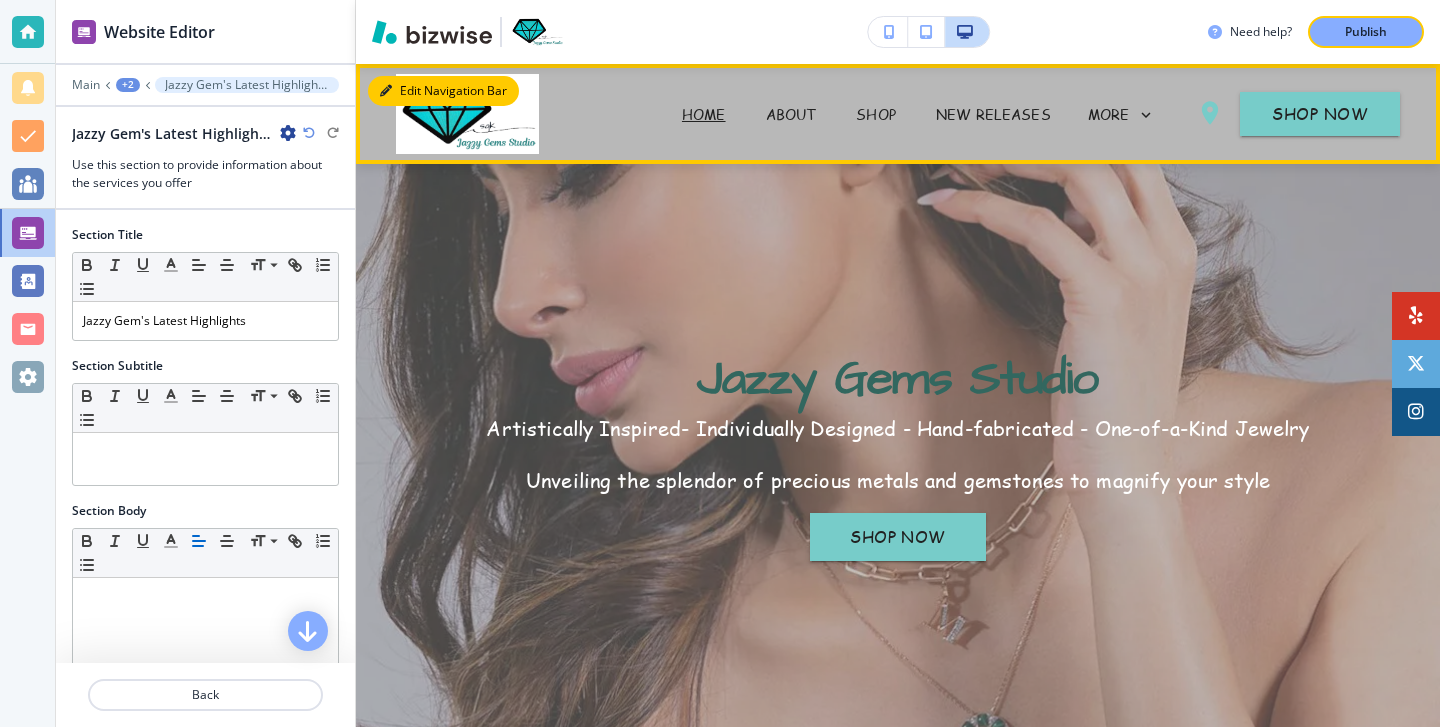click on "Edit Navigation Bar" at bounding box center (443, 91) 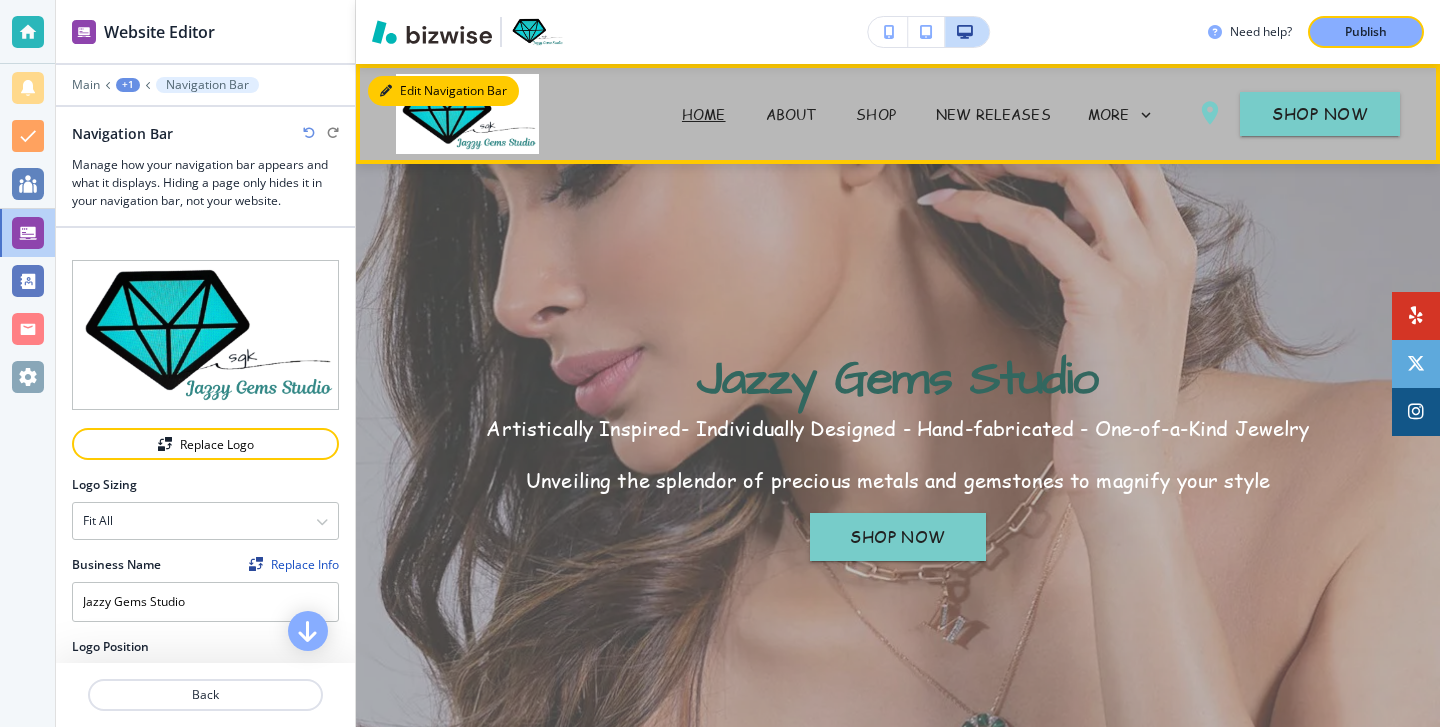 click on "Edit Navigation Bar" at bounding box center [443, 91] 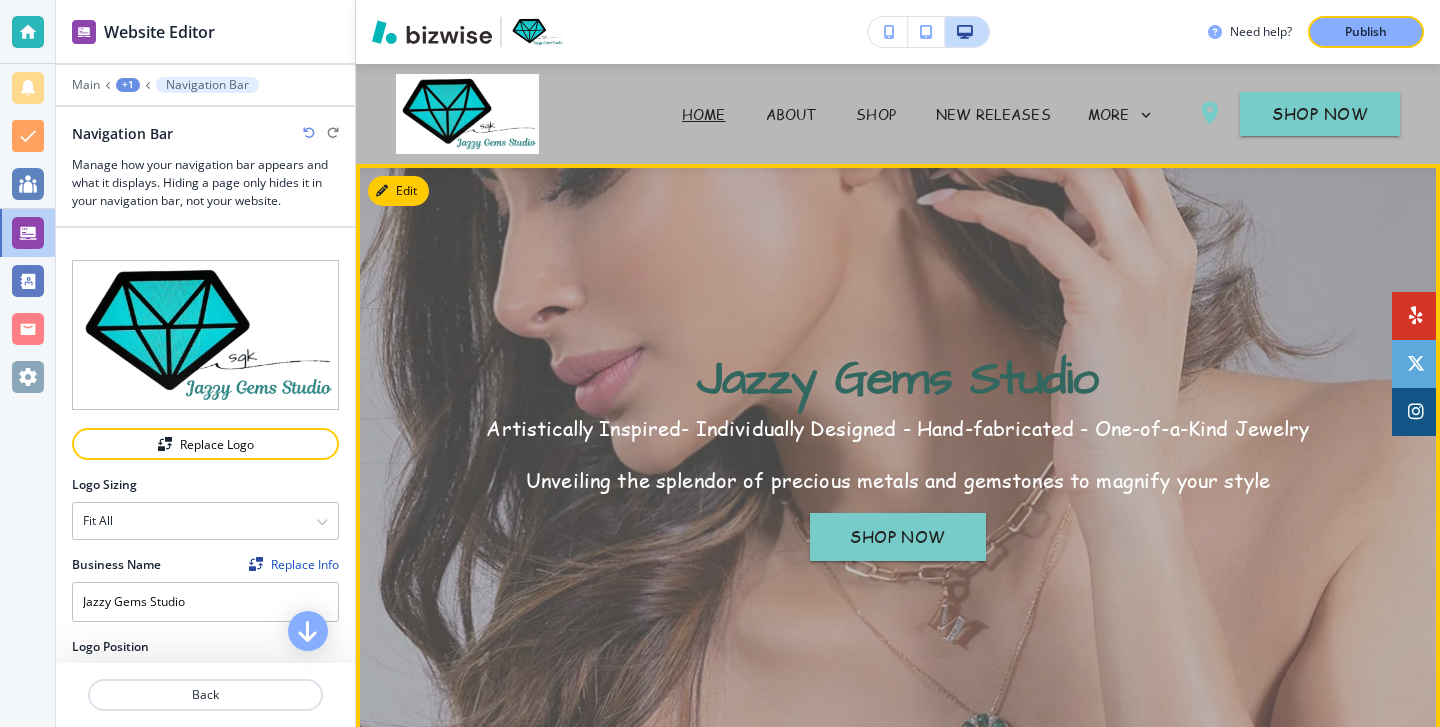 click on "﻿Jazzy Gems Studio Artistically Inspired- Individually Designed - Hand-fabricated - One-of-a-Kind Jewelry  Unveiling the splendor of precious metals and gemstones to magnify your style  SHOP NOW" at bounding box center [898, 454] 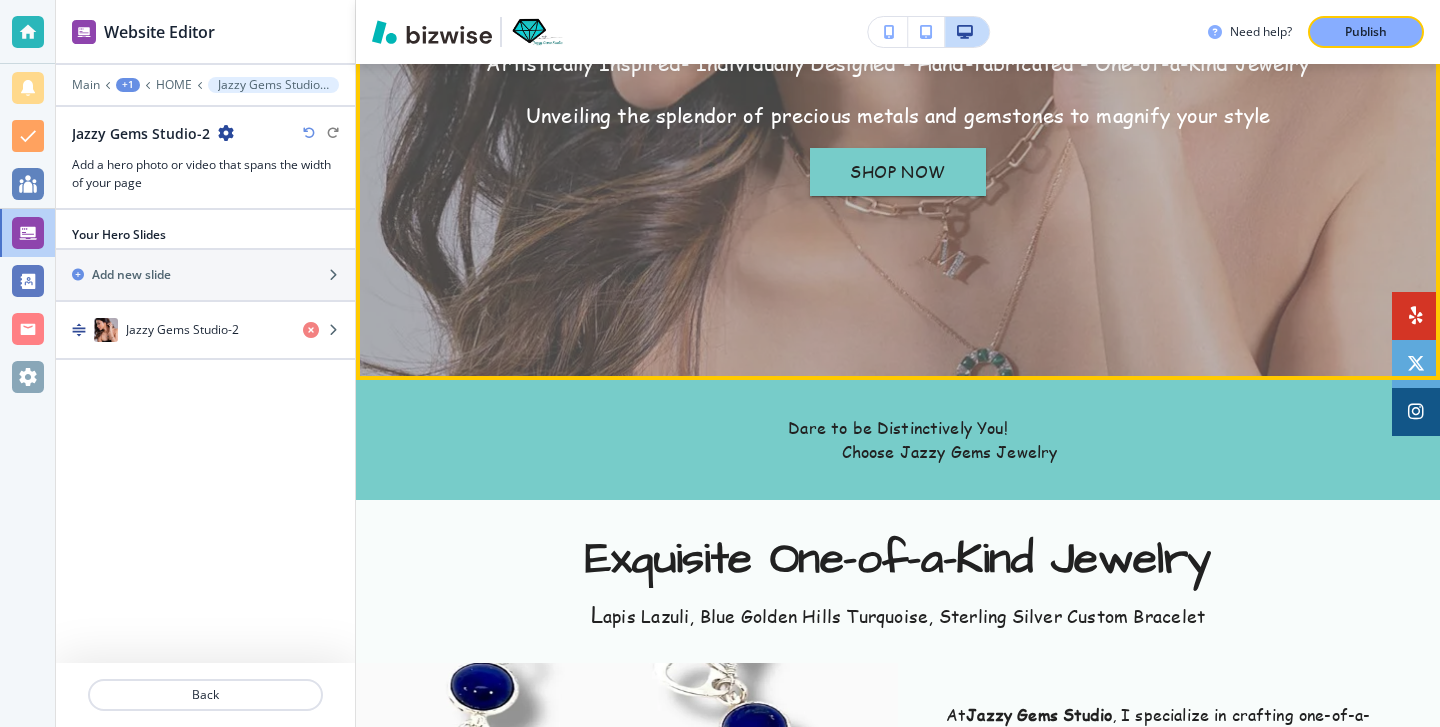 scroll, scrollTop: 625, scrollLeft: 0, axis: vertical 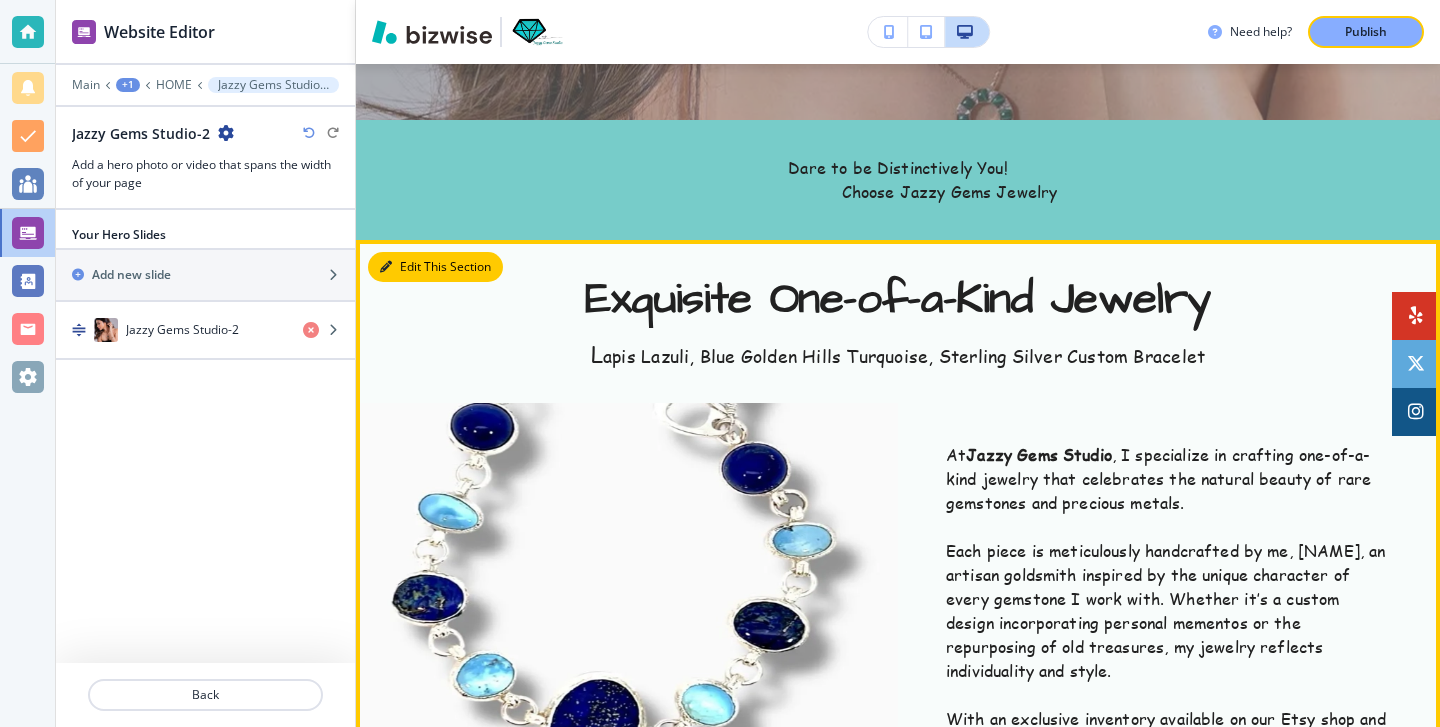 click on "Edit This Section" at bounding box center (435, 267) 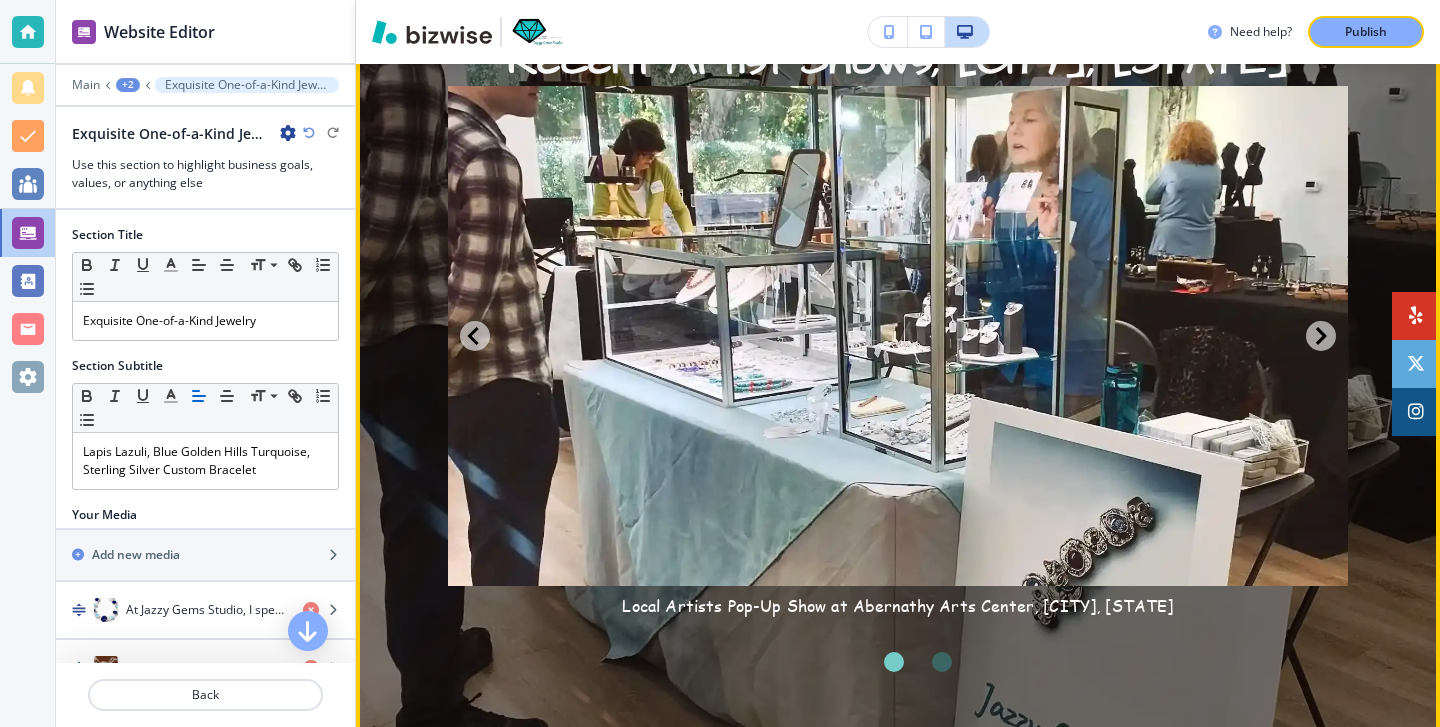 scroll, scrollTop: 2194, scrollLeft: 0, axis: vertical 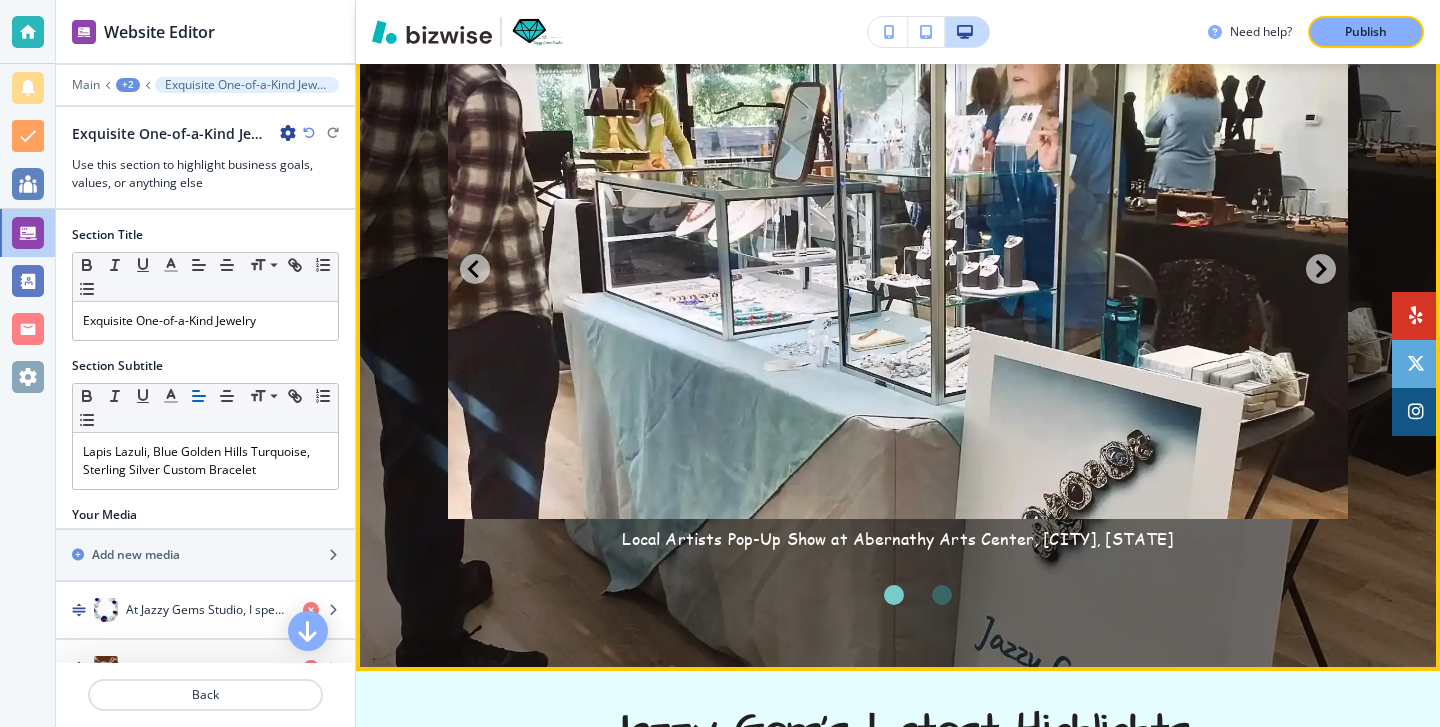 click at bounding box center (942, 595) 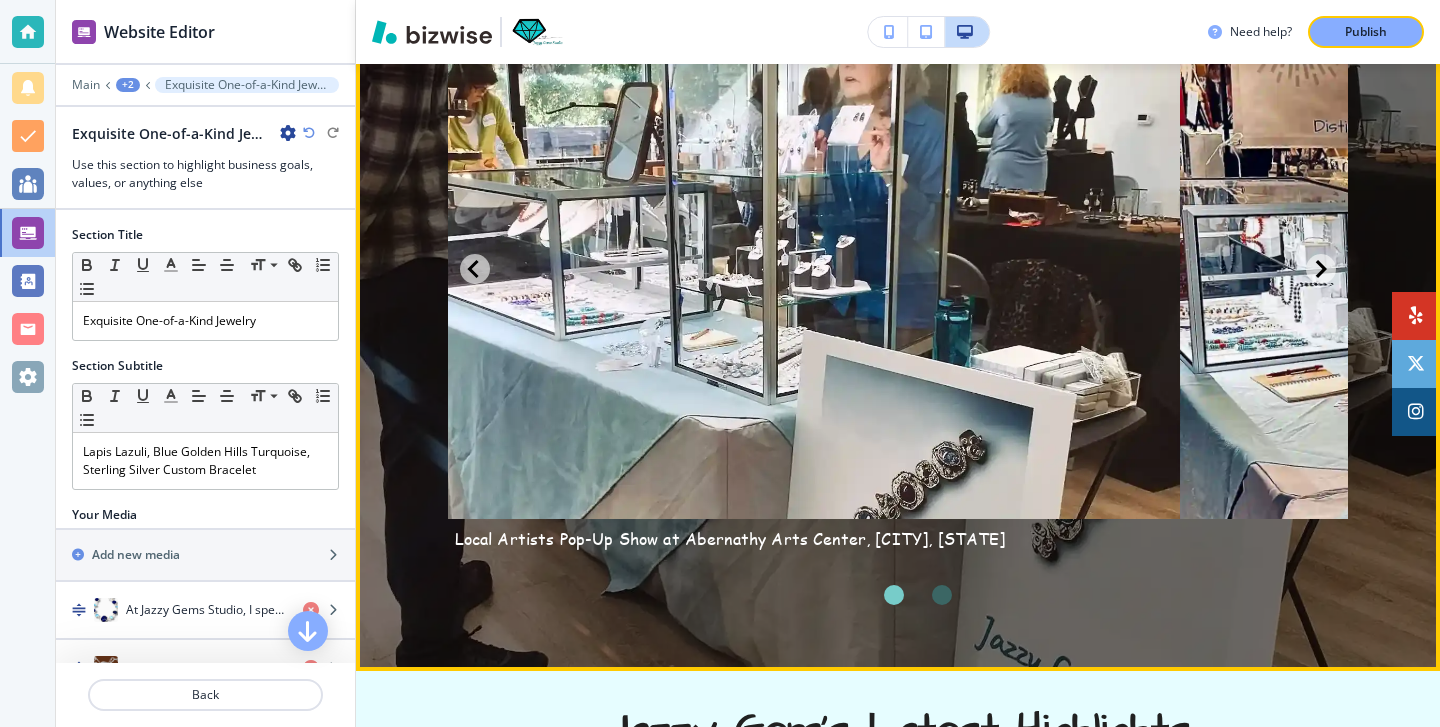 click at bounding box center [942, 595] 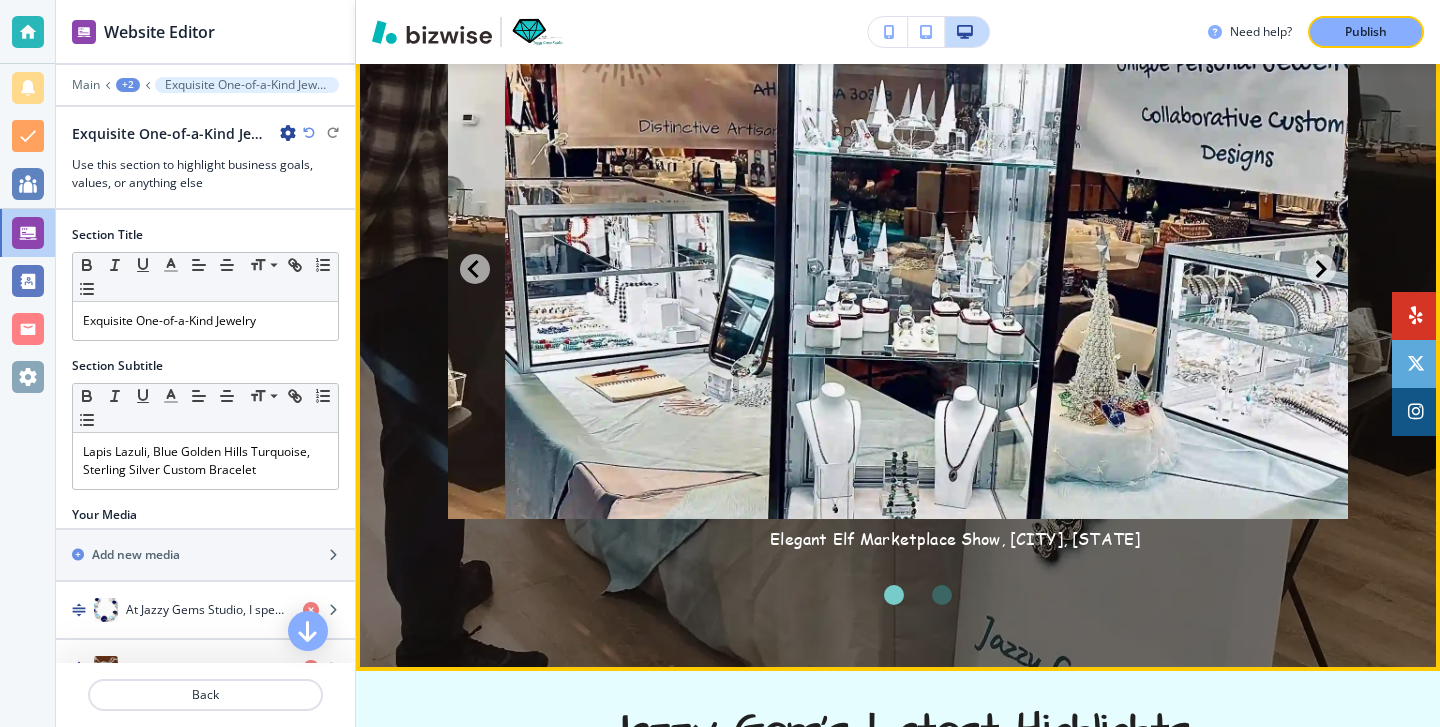 click at bounding box center (894, 595) 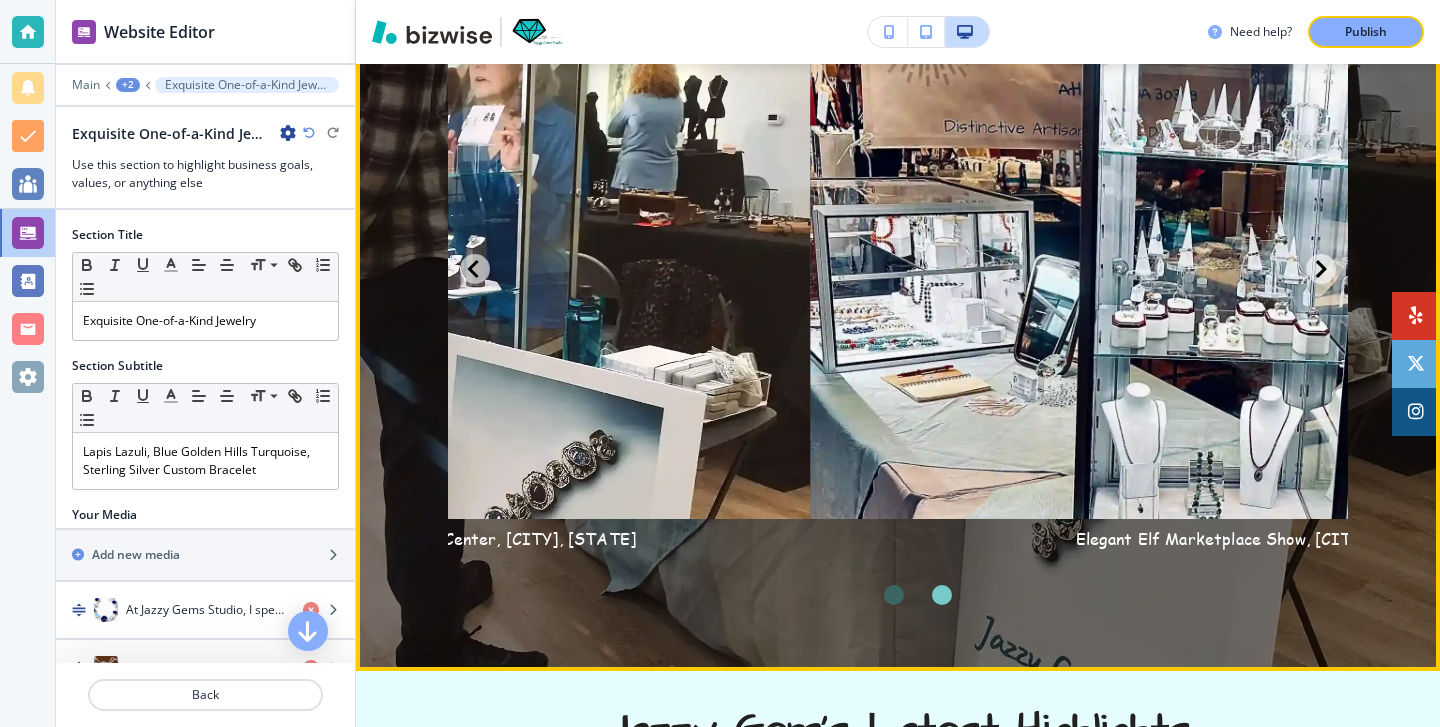 click at bounding box center [894, 595] 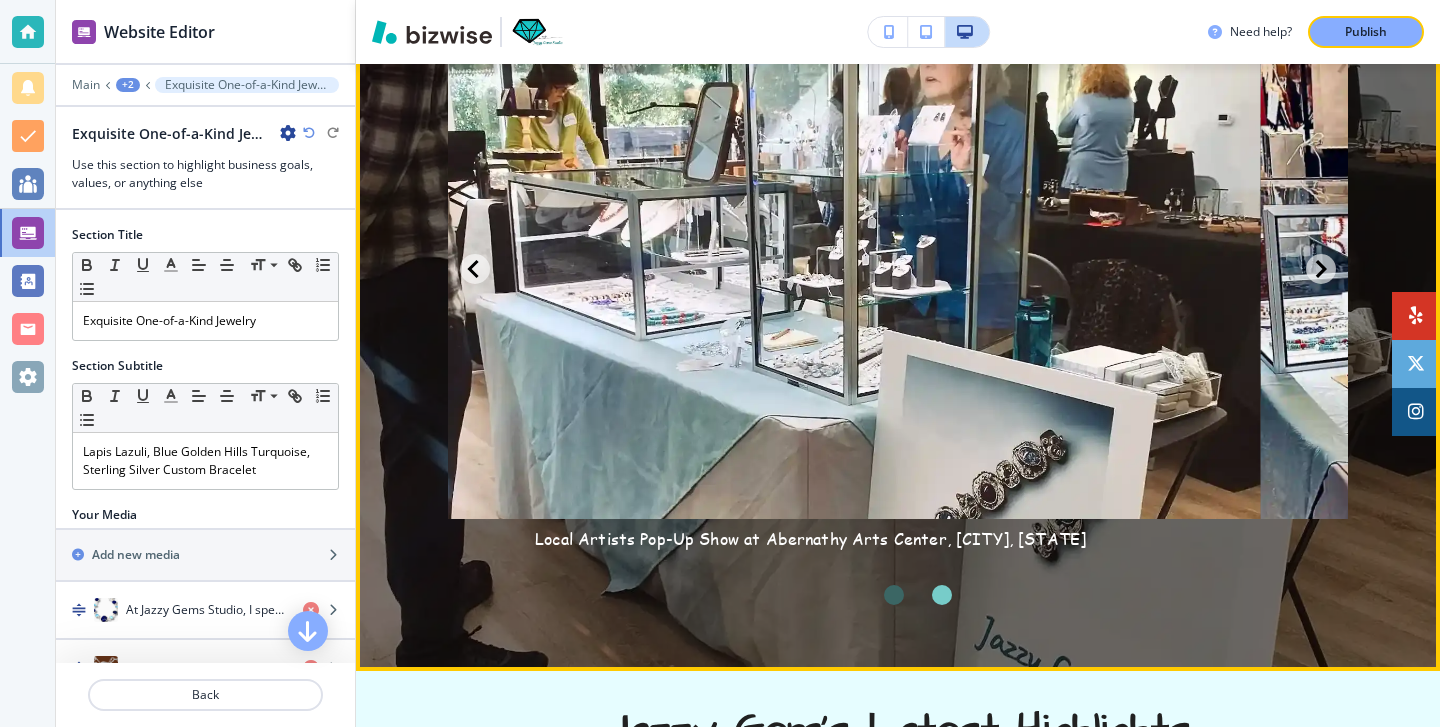 click at bounding box center [894, 595] 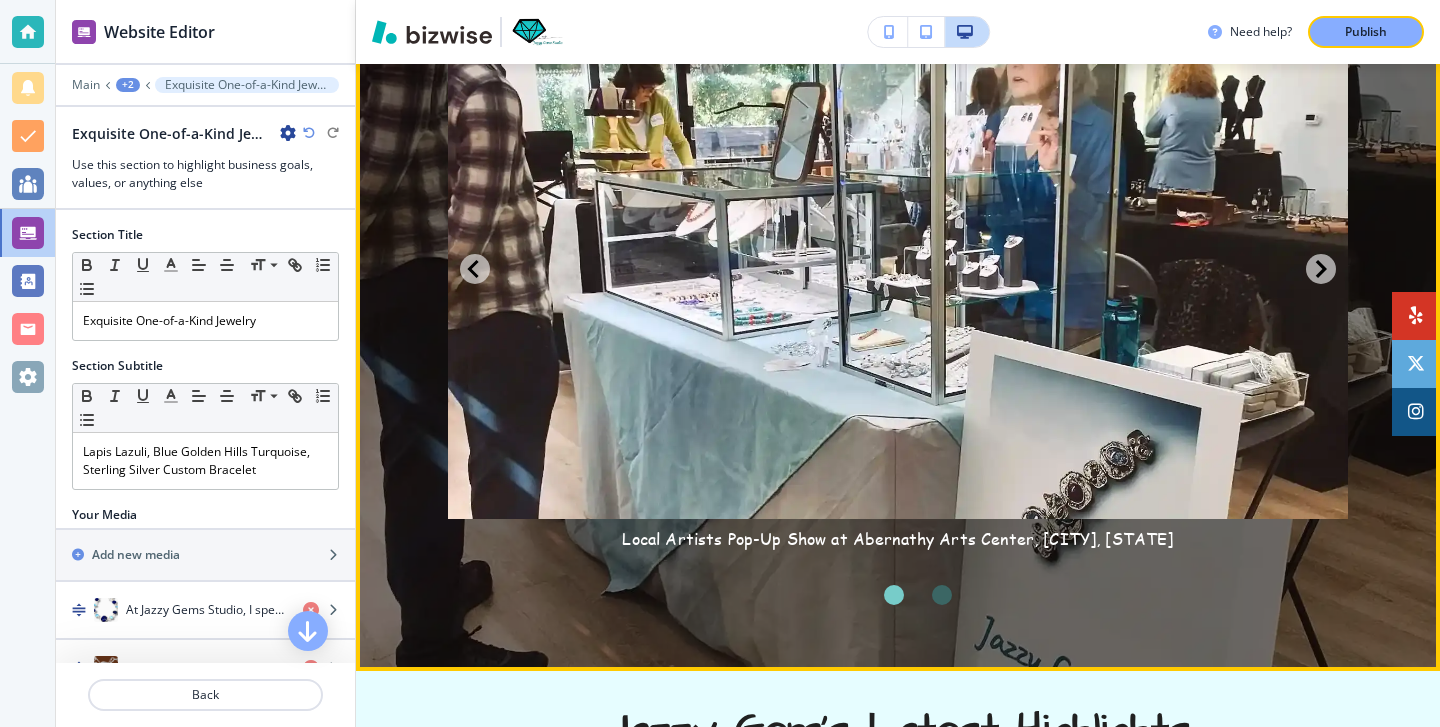 click at bounding box center [942, 595] 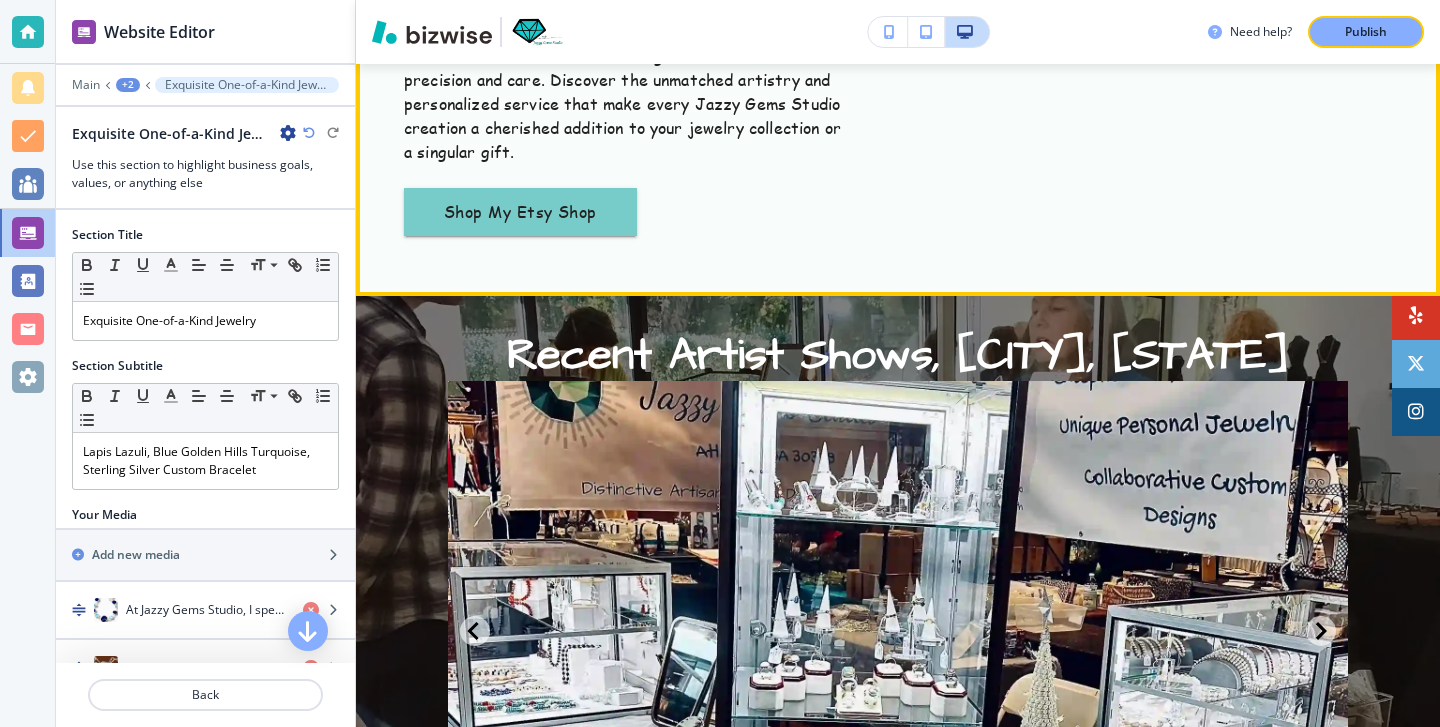 scroll, scrollTop: 1887, scrollLeft: 0, axis: vertical 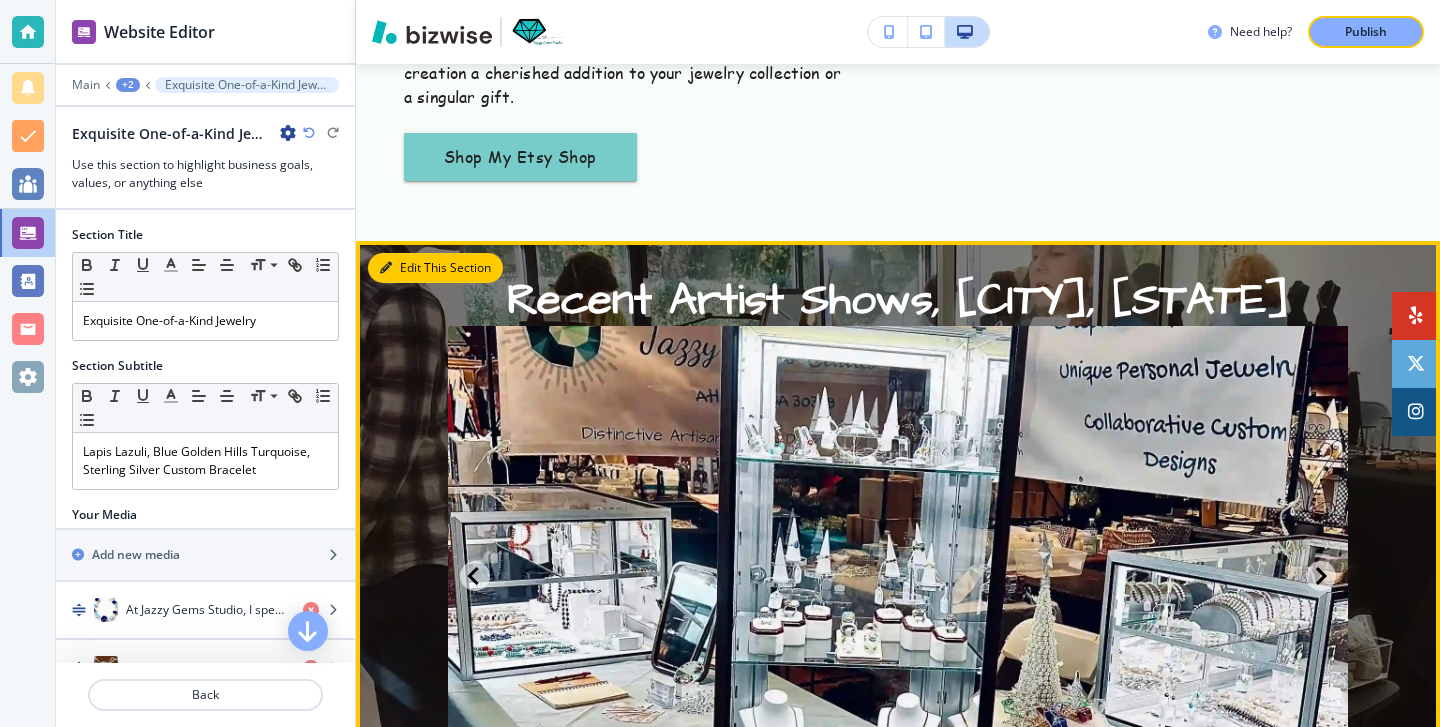 click on "Edit This Section" at bounding box center [435, 268] 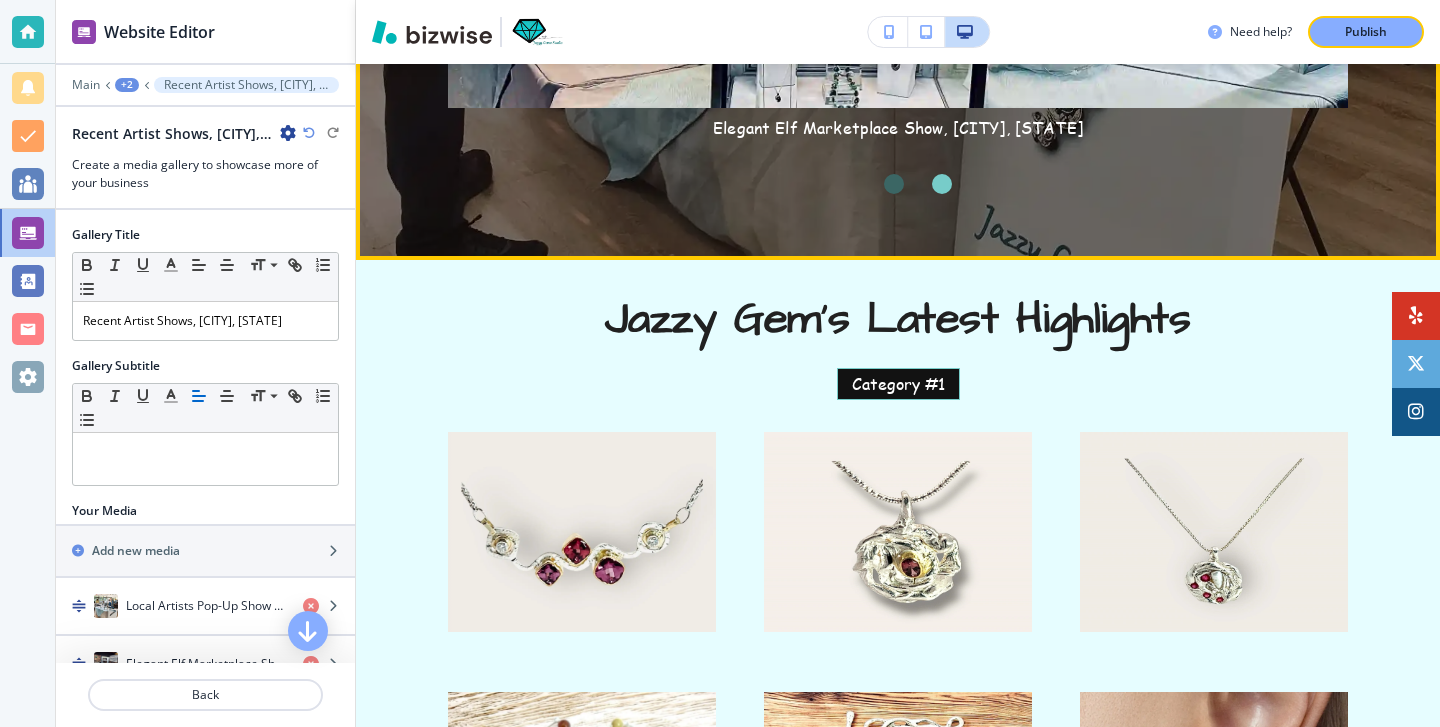 scroll, scrollTop: 2623, scrollLeft: 0, axis: vertical 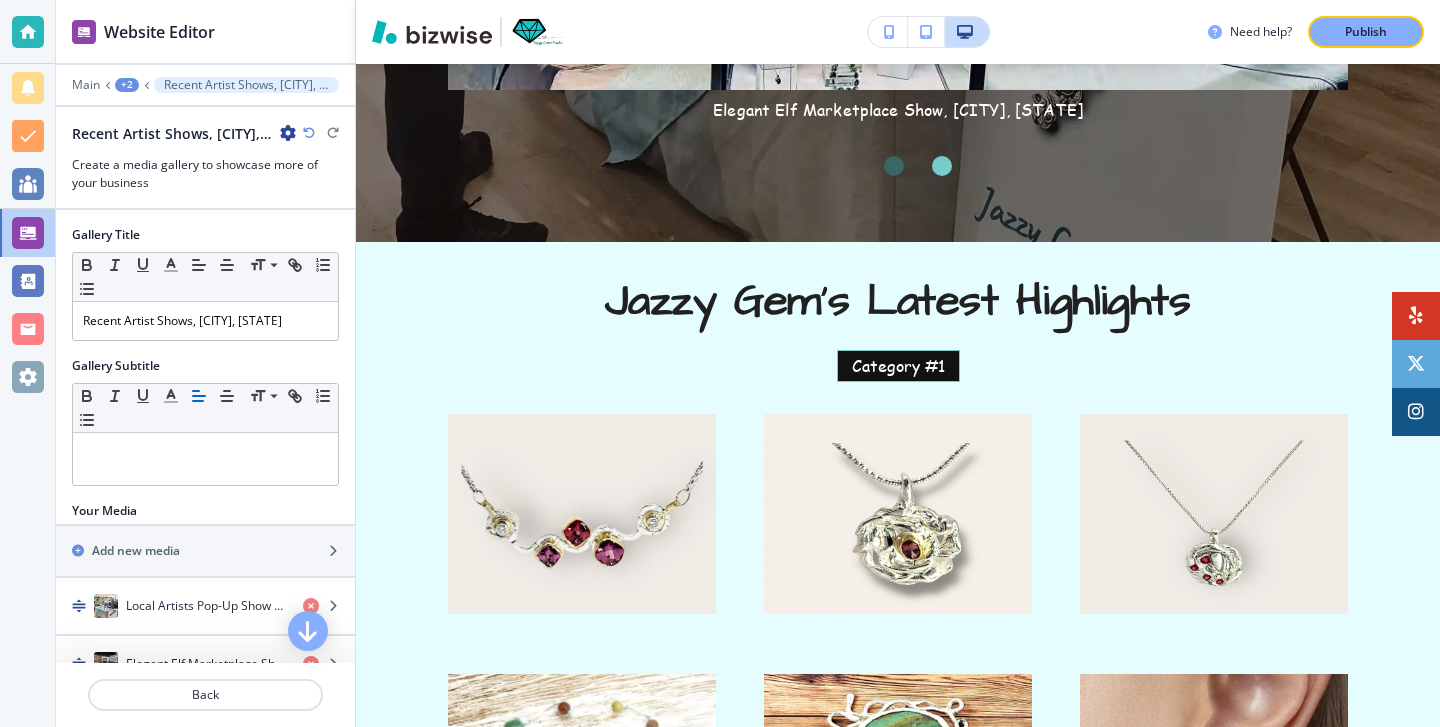 click at bounding box center (28, 32) 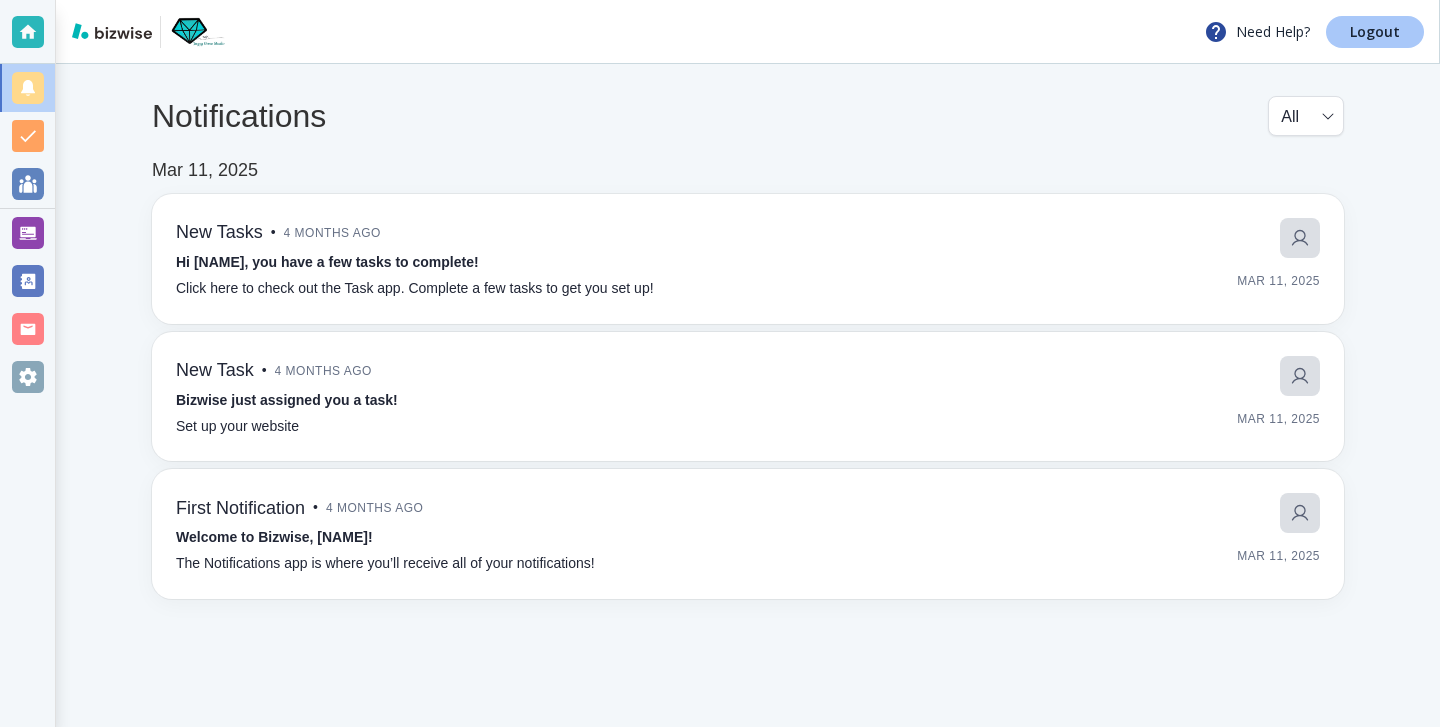click on "Logout" at bounding box center [1375, 32] 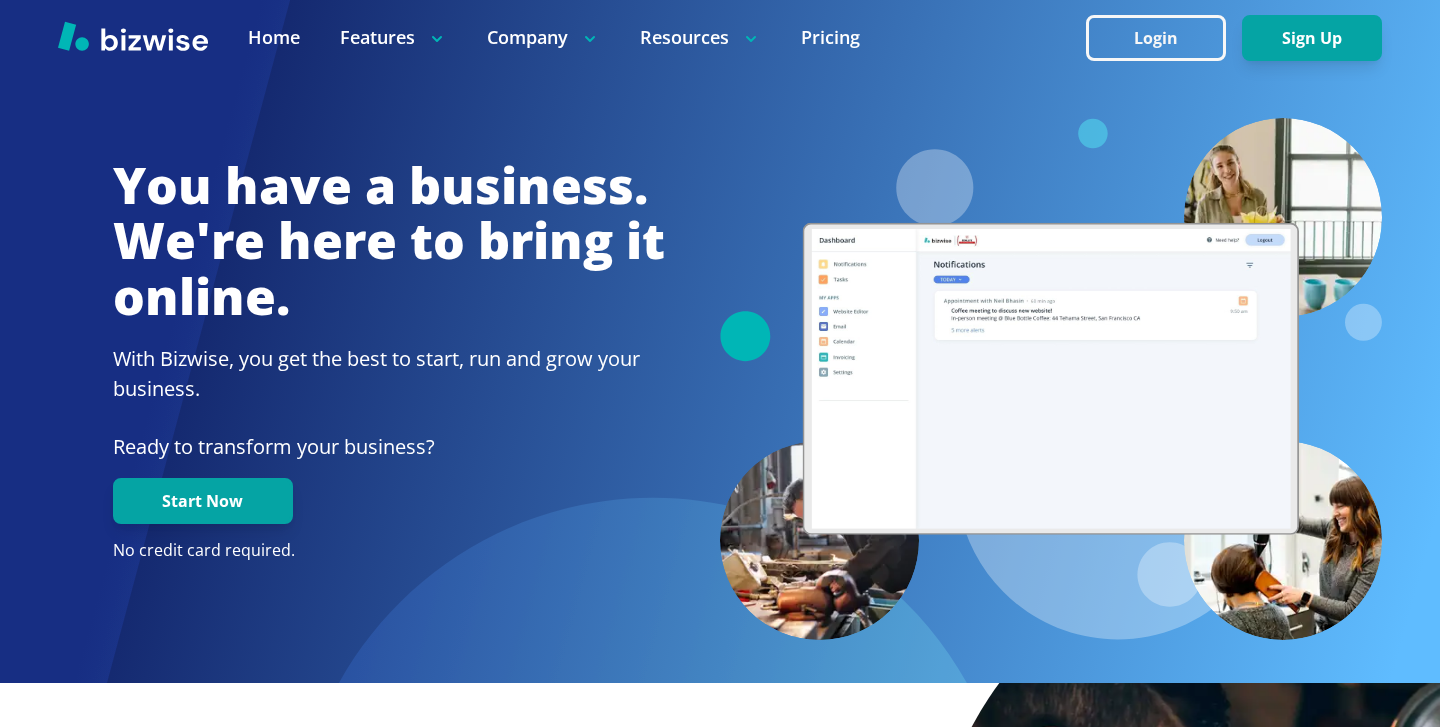 scroll, scrollTop: 0, scrollLeft: 0, axis: both 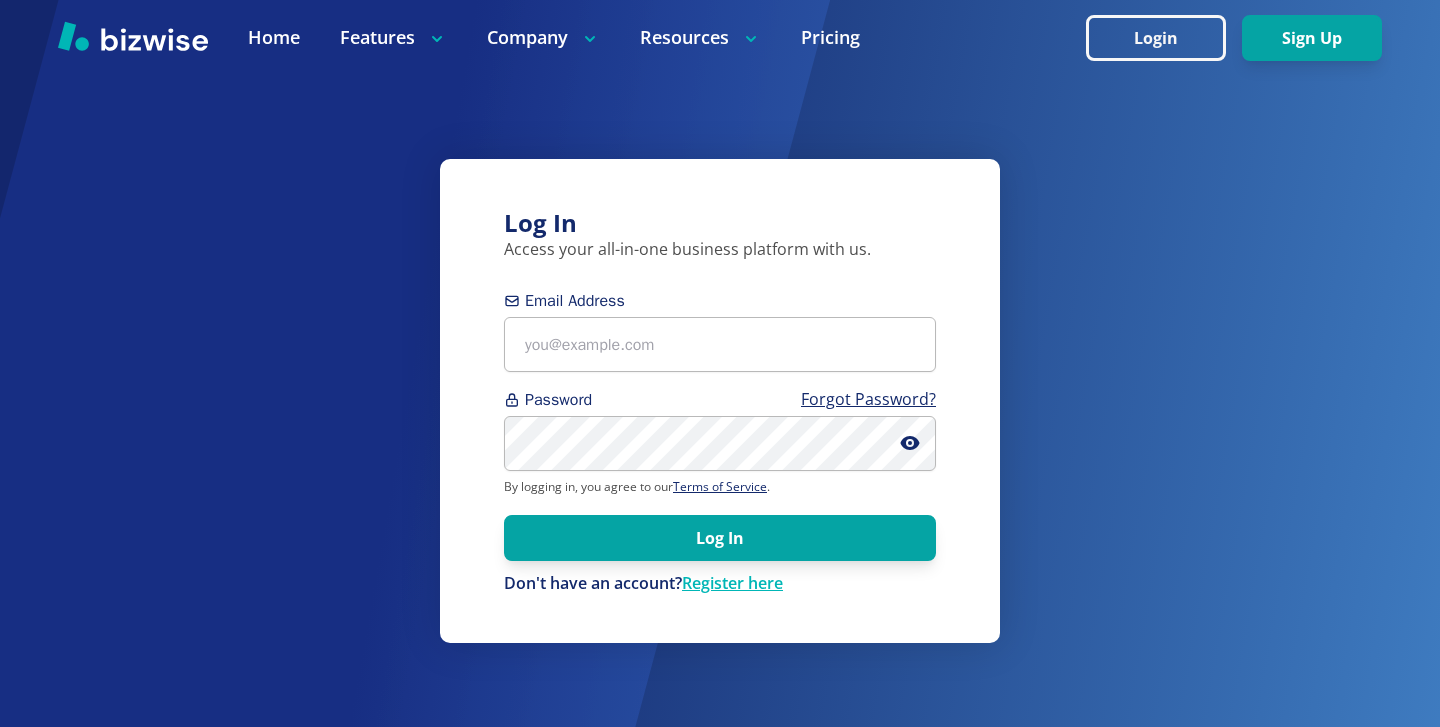 click on "Email Address" at bounding box center (720, 330) 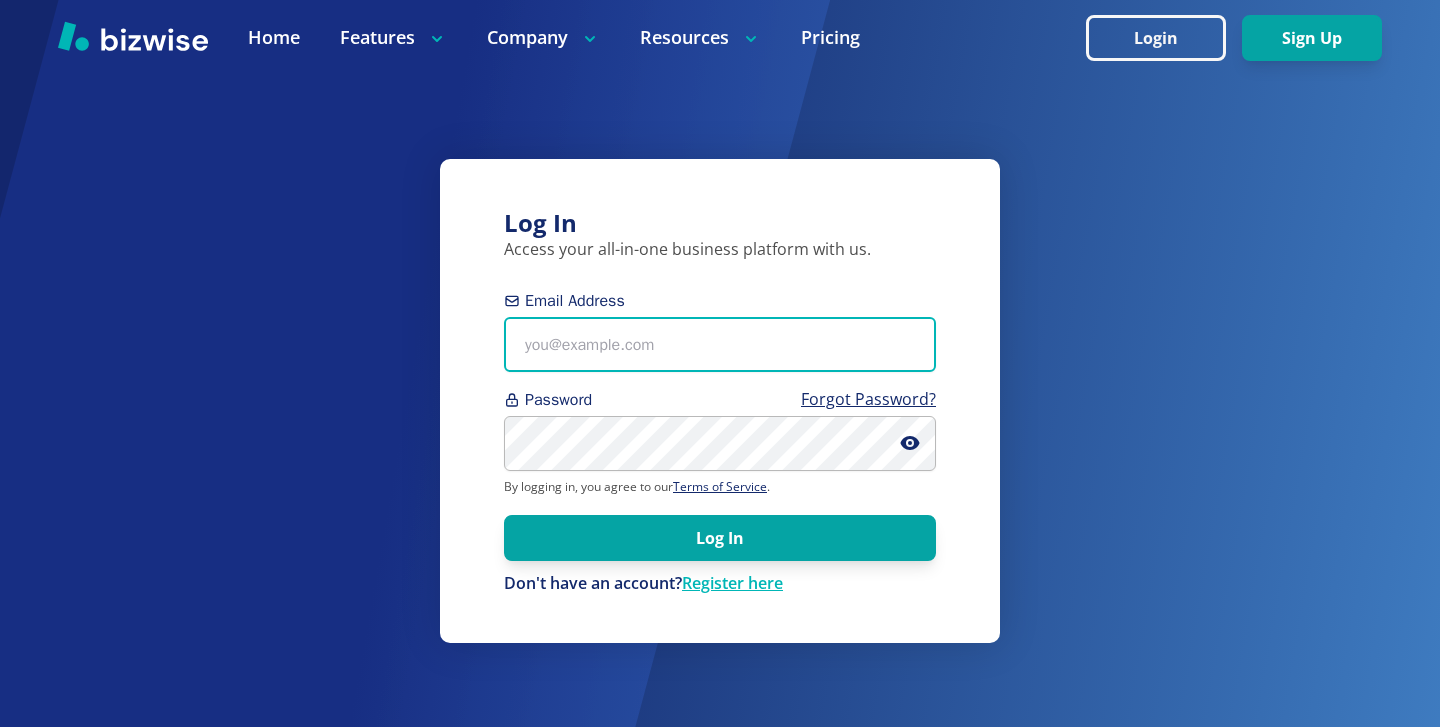 click on "Email Address" at bounding box center (720, 344) 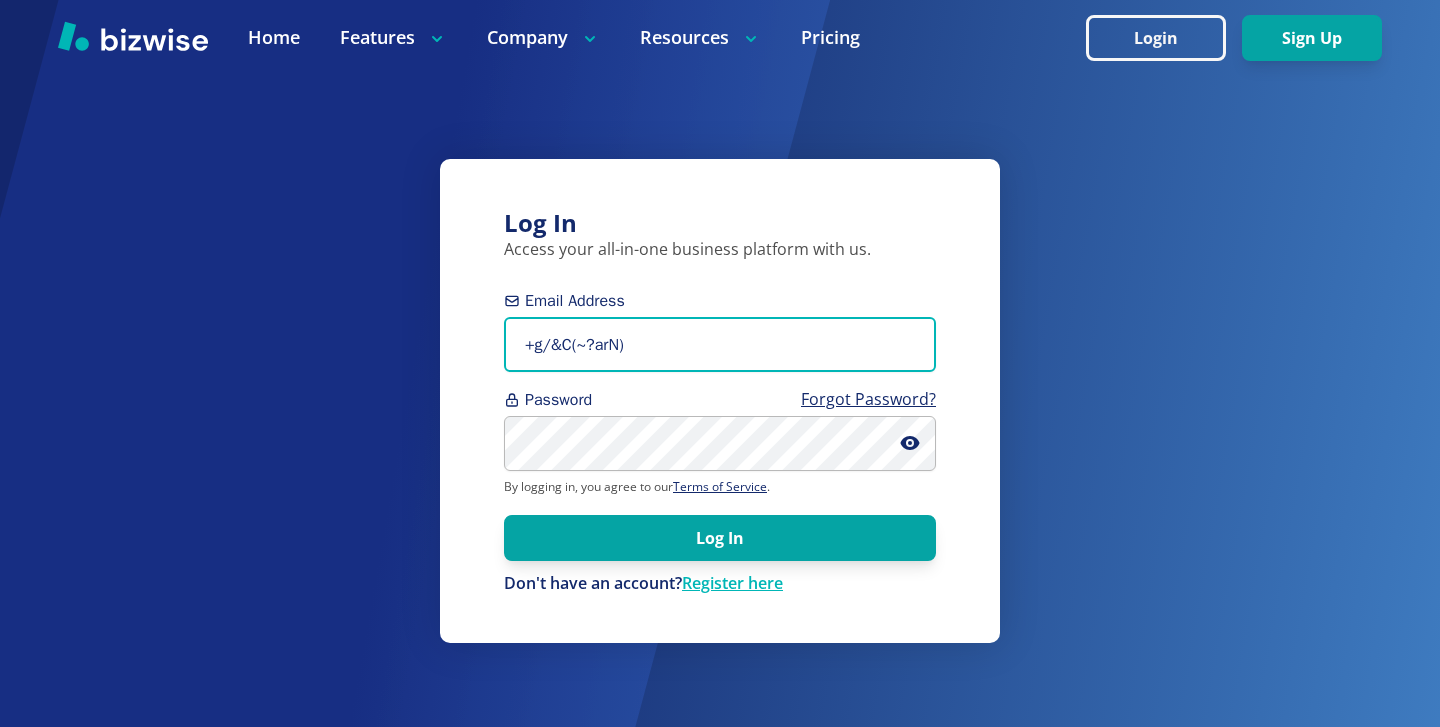 drag, startPoint x: 671, startPoint y: 347, endPoint x: 303, endPoint y: 347, distance: 368 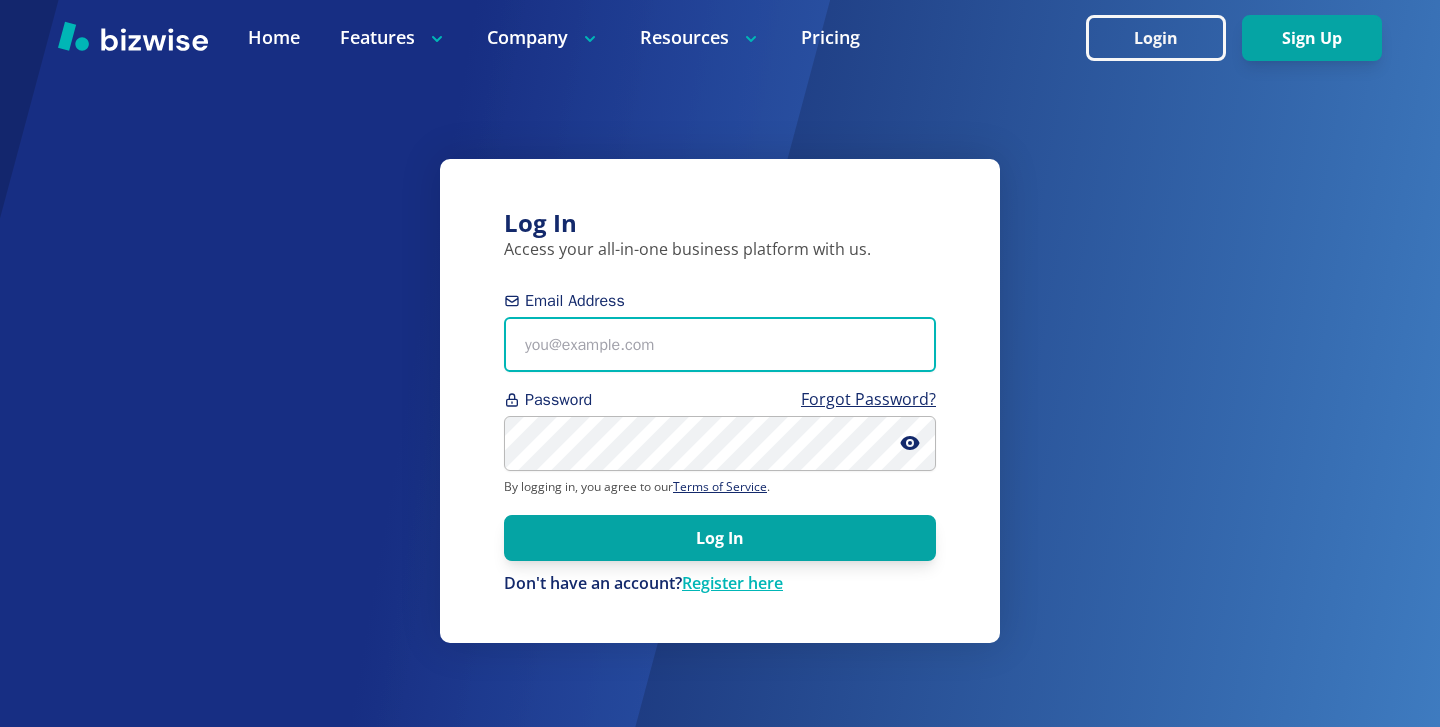 click on "Email Address" at bounding box center (720, 344) 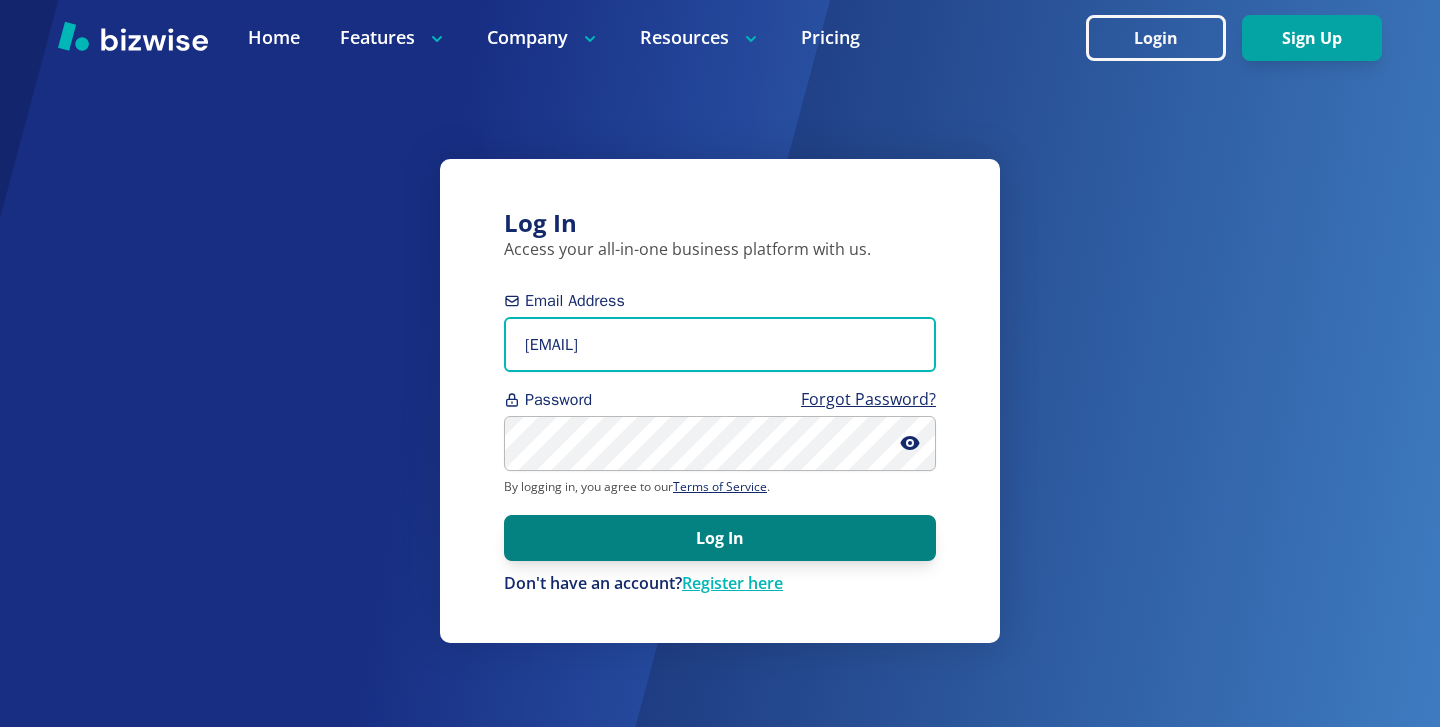 type on "jevans@myrt66ins.com" 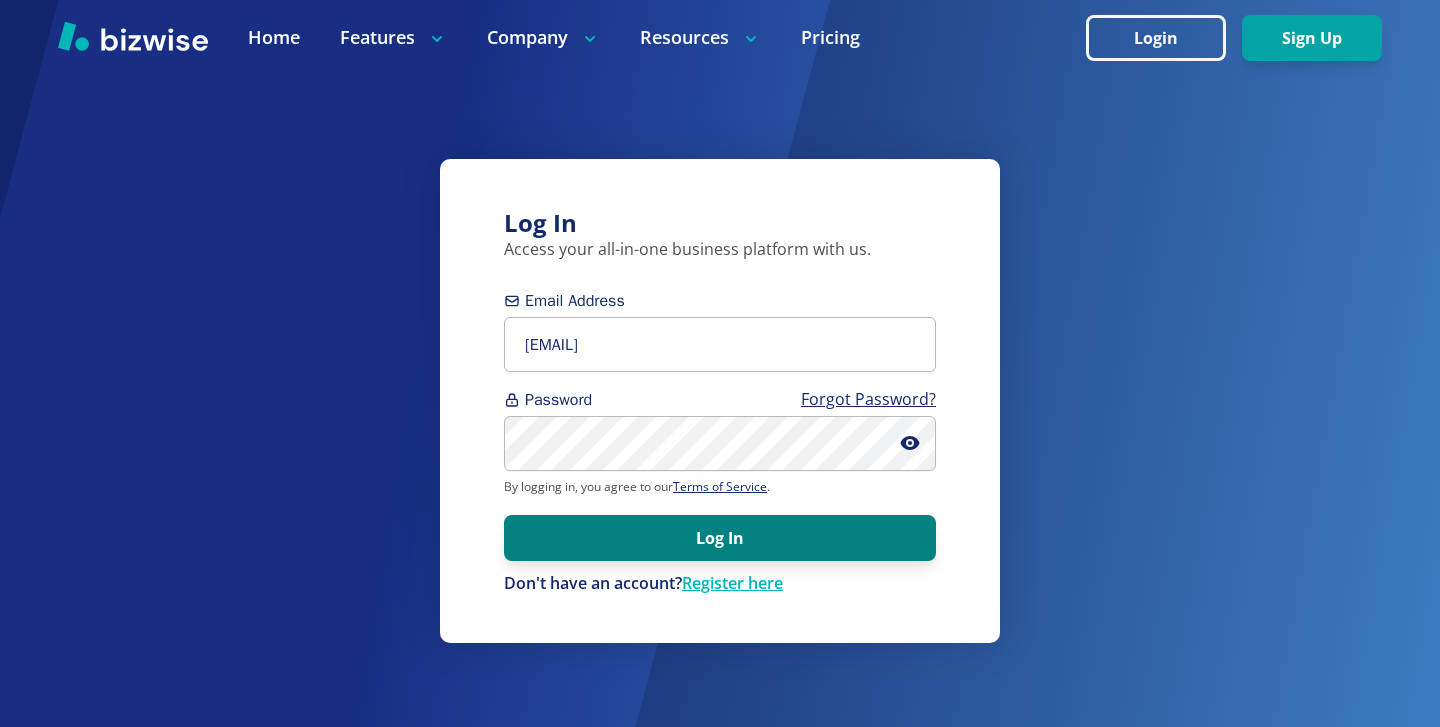 click on "Log In" at bounding box center (720, 538) 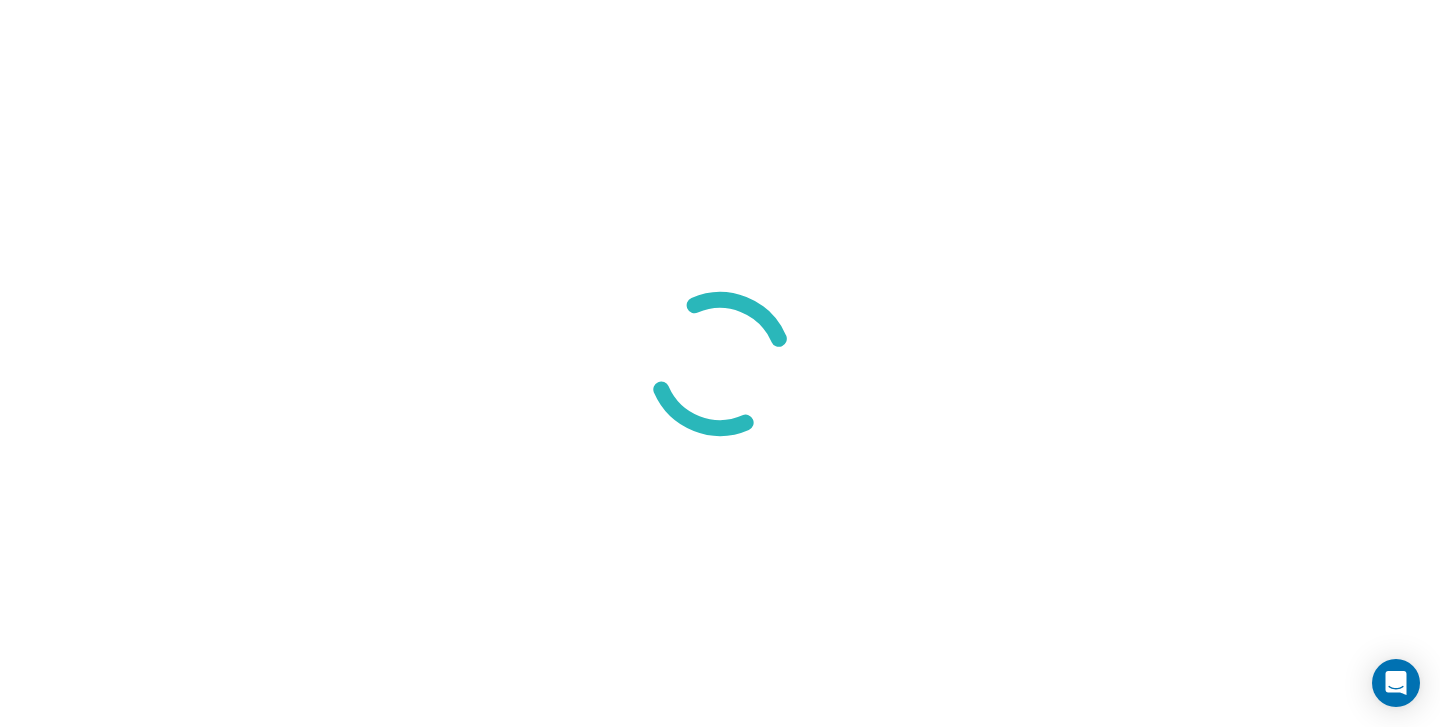 scroll, scrollTop: 0, scrollLeft: 0, axis: both 